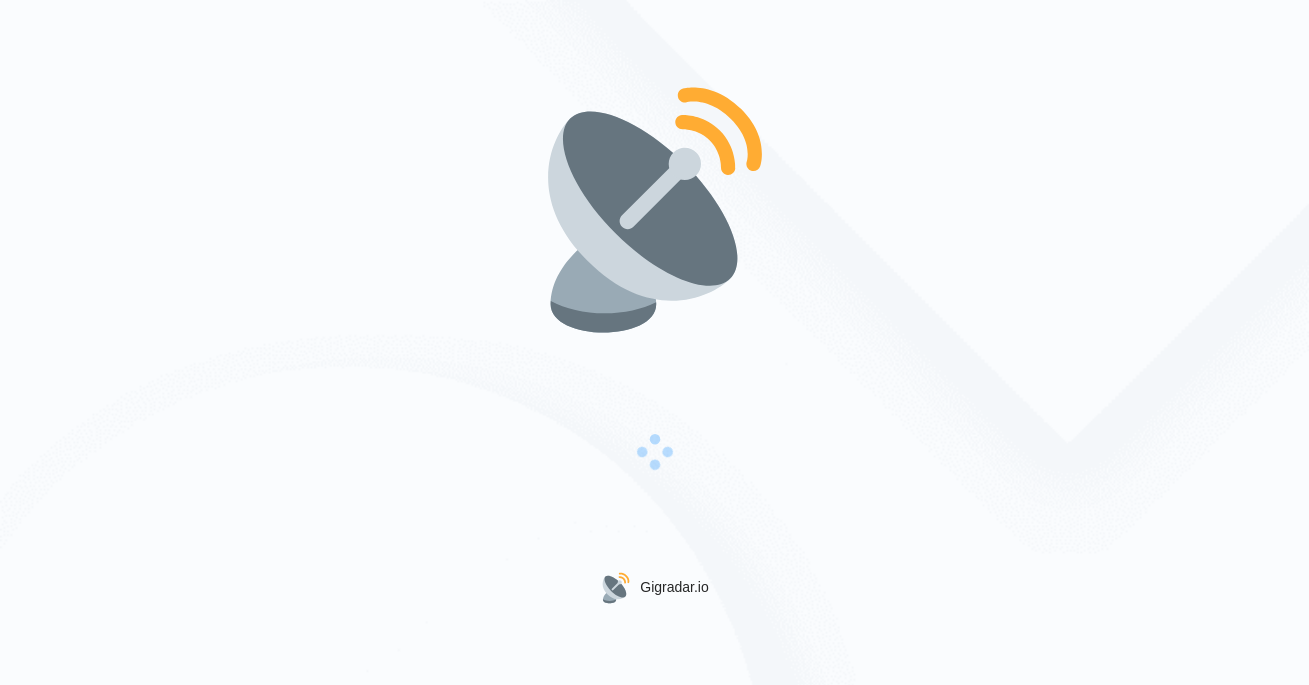 scroll, scrollTop: 0, scrollLeft: 0, axis: both 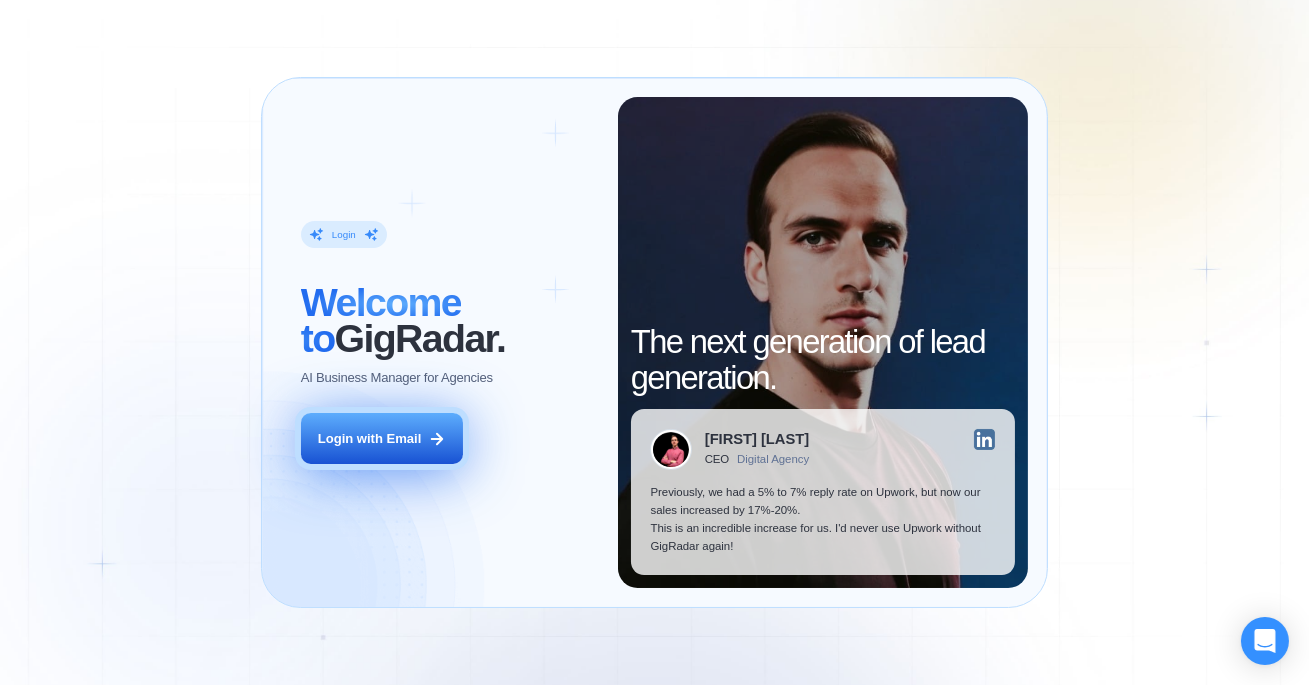 click on "Login with Email" at bounding box center [382, 438] 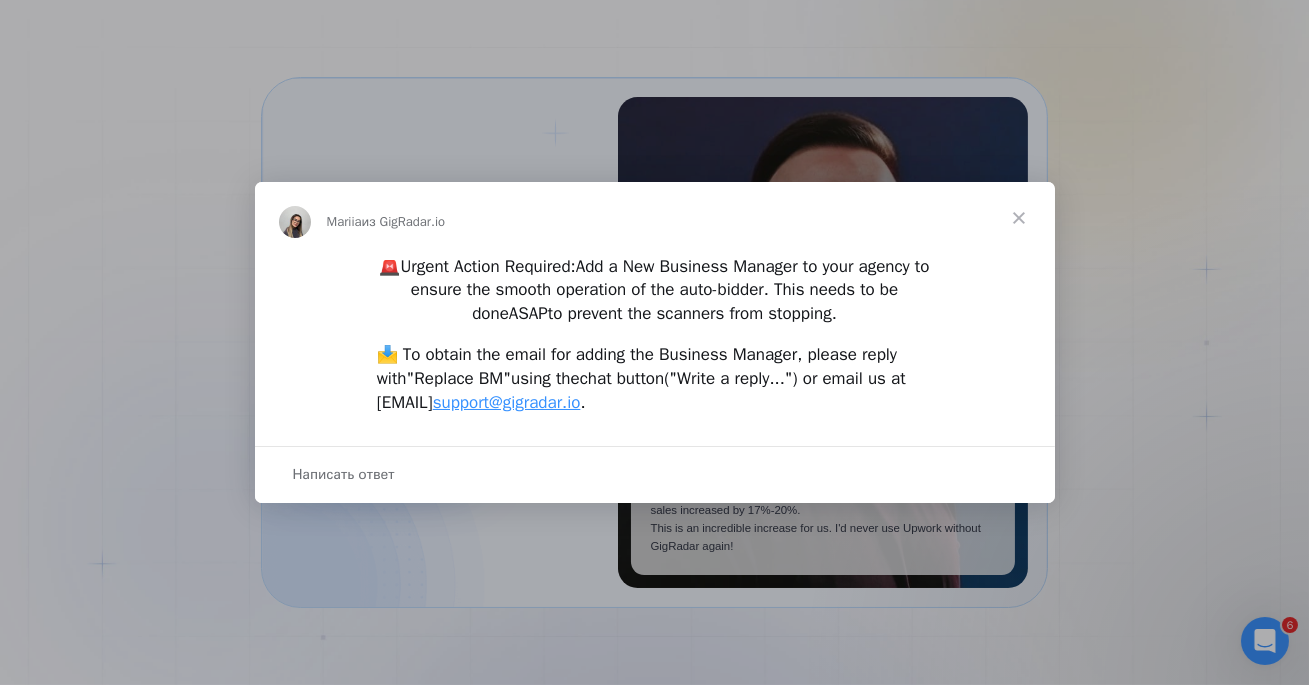scroll, scrollTop: 0, scrollLeft: 0, axis: both 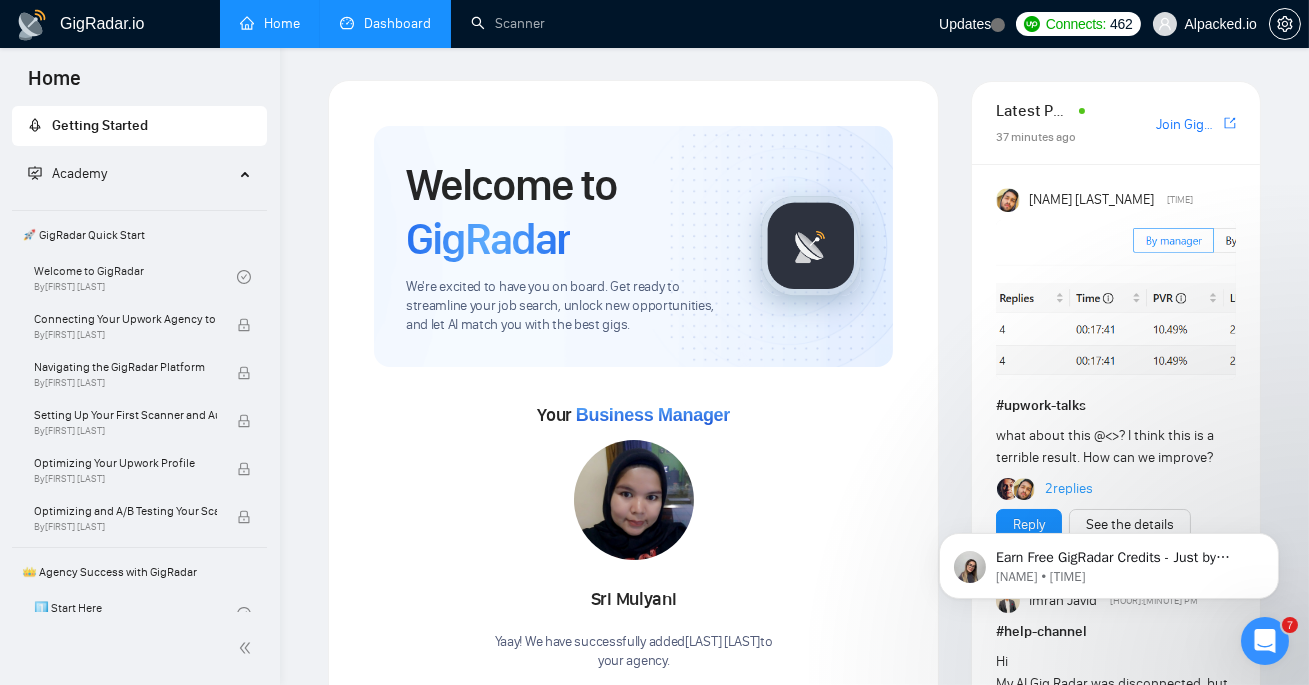 click on "Dashboard" at bounding box center [385, 23] 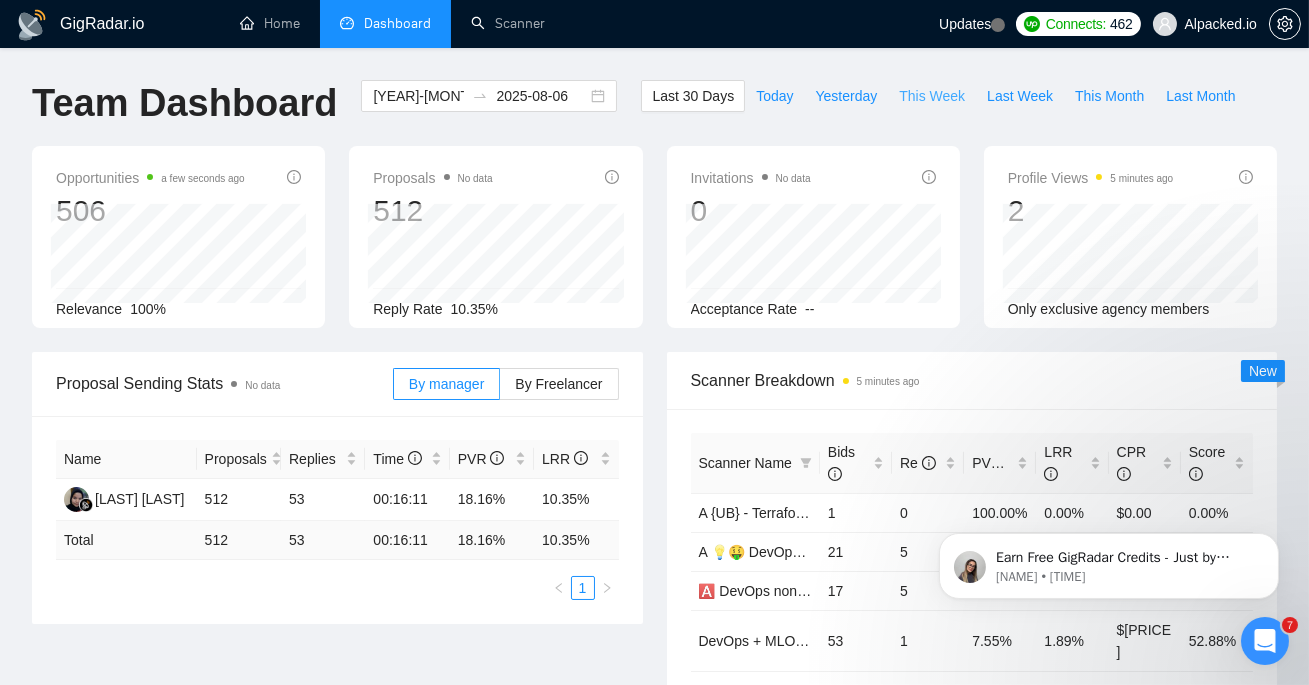 click on "This Week" at bounding box center [932, 96] 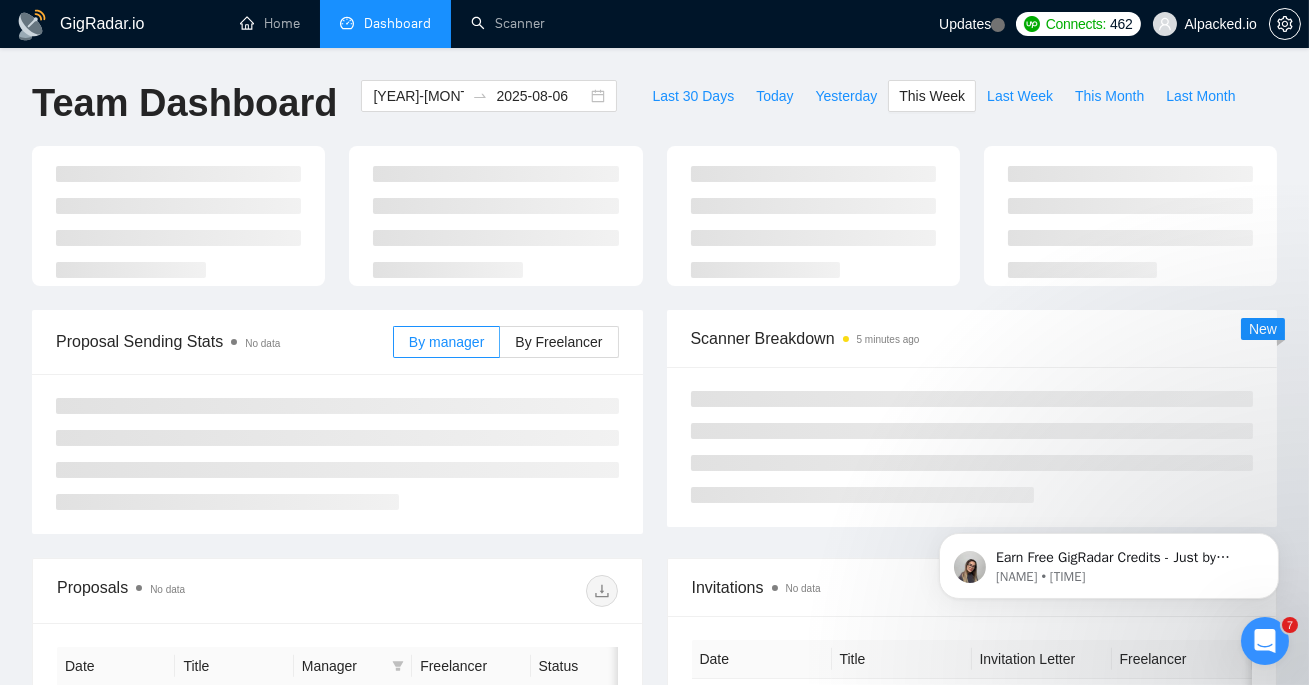 type on "2025-08-04" 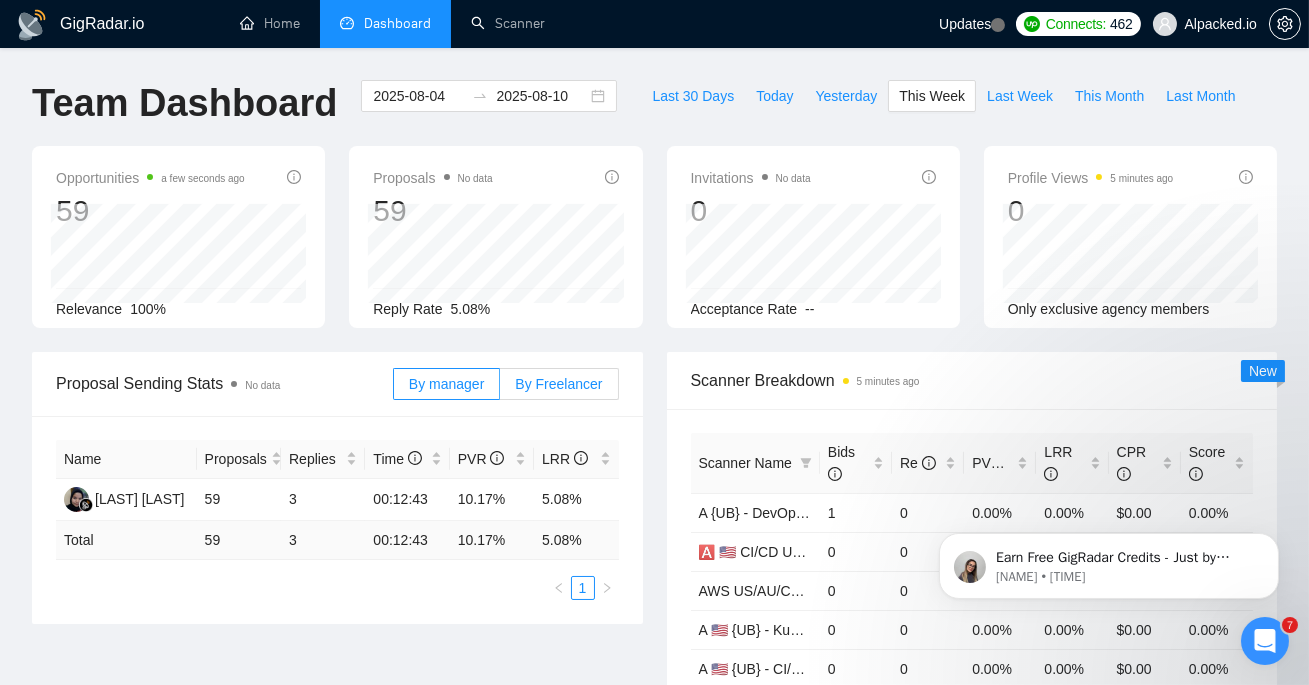 click on "By Freelancer" at bounding box center [558, 384] 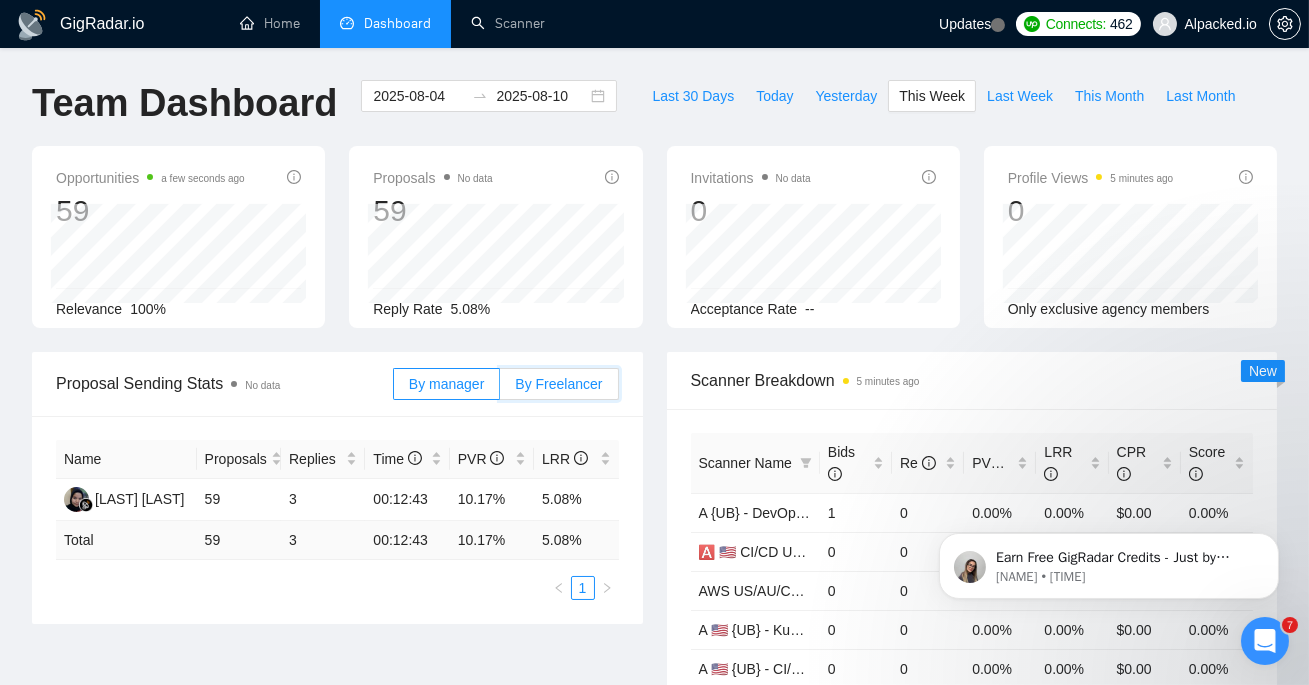 click on "By Freelancer" at bounding box center (500, 389) 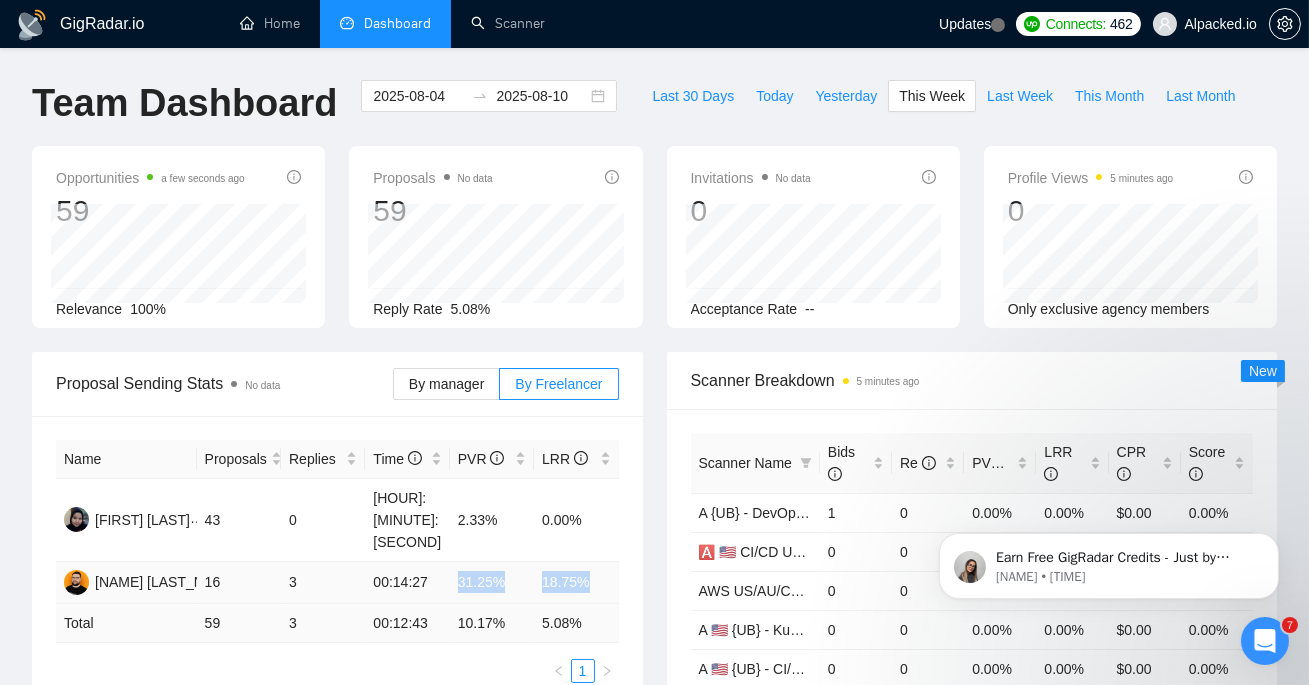 drag, startPoint x: 457, startPoint y: 539, endPoint x: 612, endPoint y: 531, distance: 155.20631 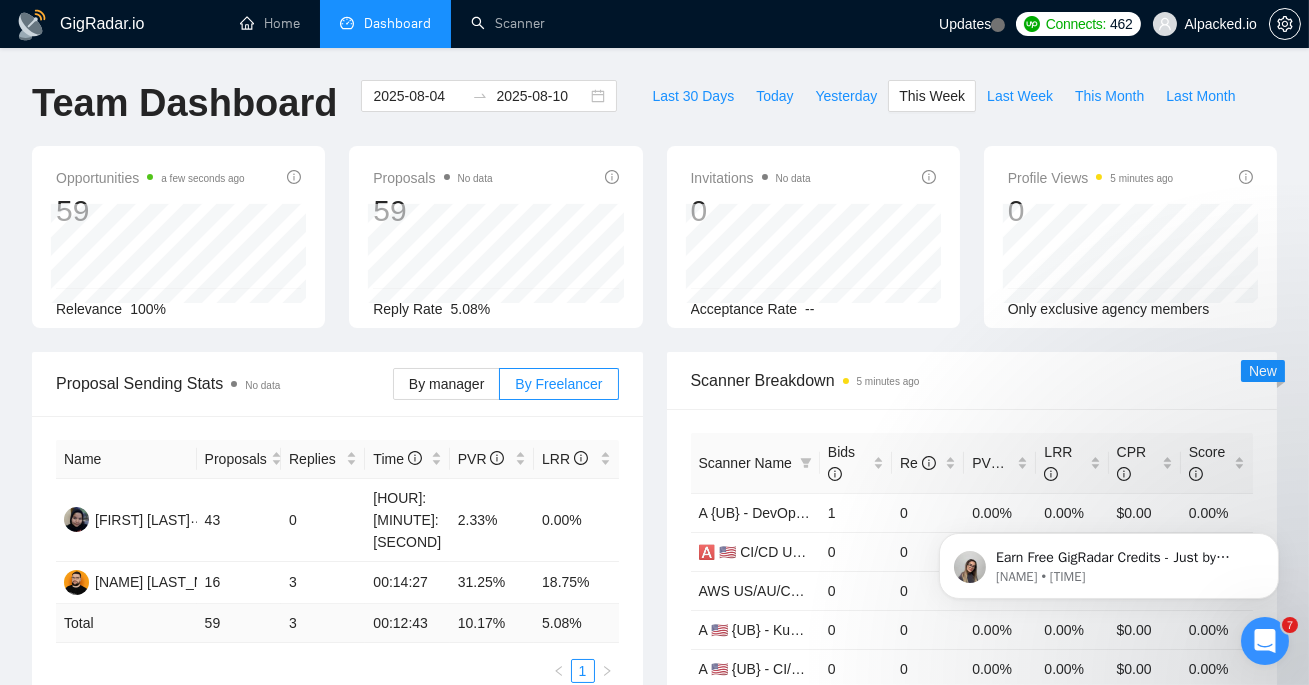 click on "Proposal Sending Stats No data By manager By Freelancer Name Proposals Replies Time   PVR   LRR   Yevhenii Hordashnyk 43 0 00:12:04 2.33% 0.00% Dmytro Konstantynov 16 3 00:14:27 31.25% 18.75% Total 59 3 00:12:43 10.17 % 5.08 % 1" at bounding box center [337, 529] 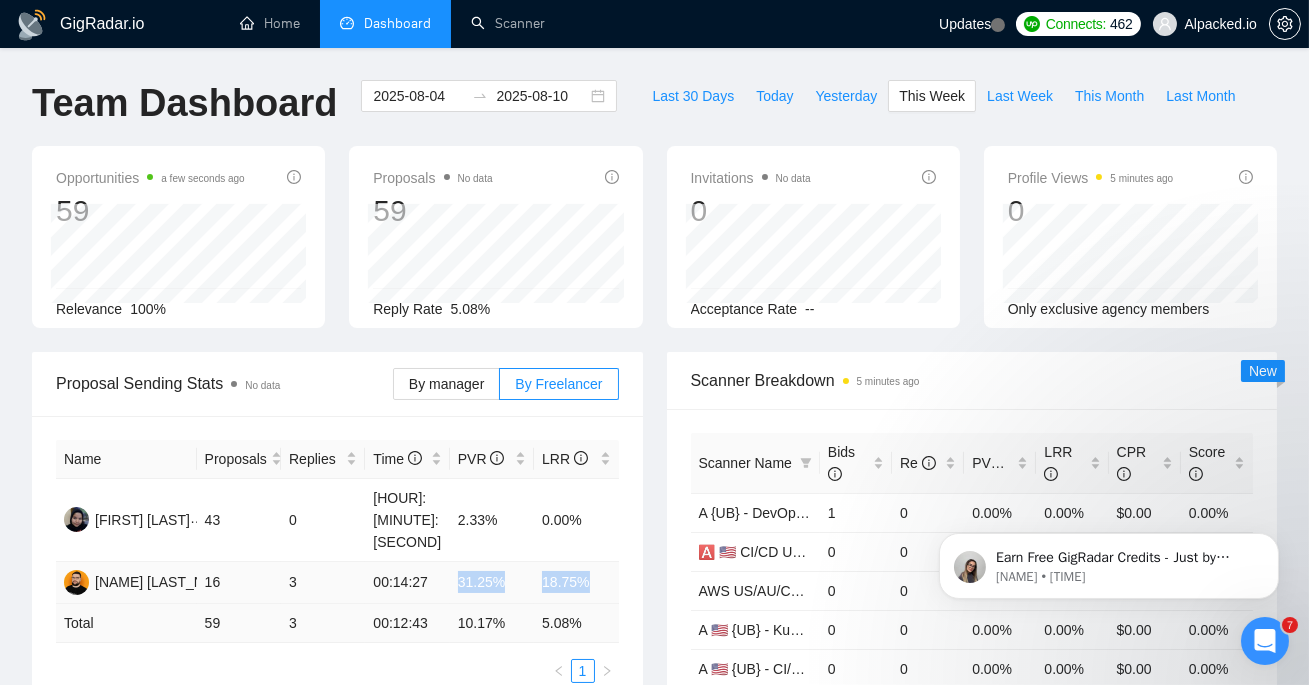 drag, startPoint x: 455, startPoint y: 532, endPoint x: 590, endPoint y: 538, distance: 135.13327 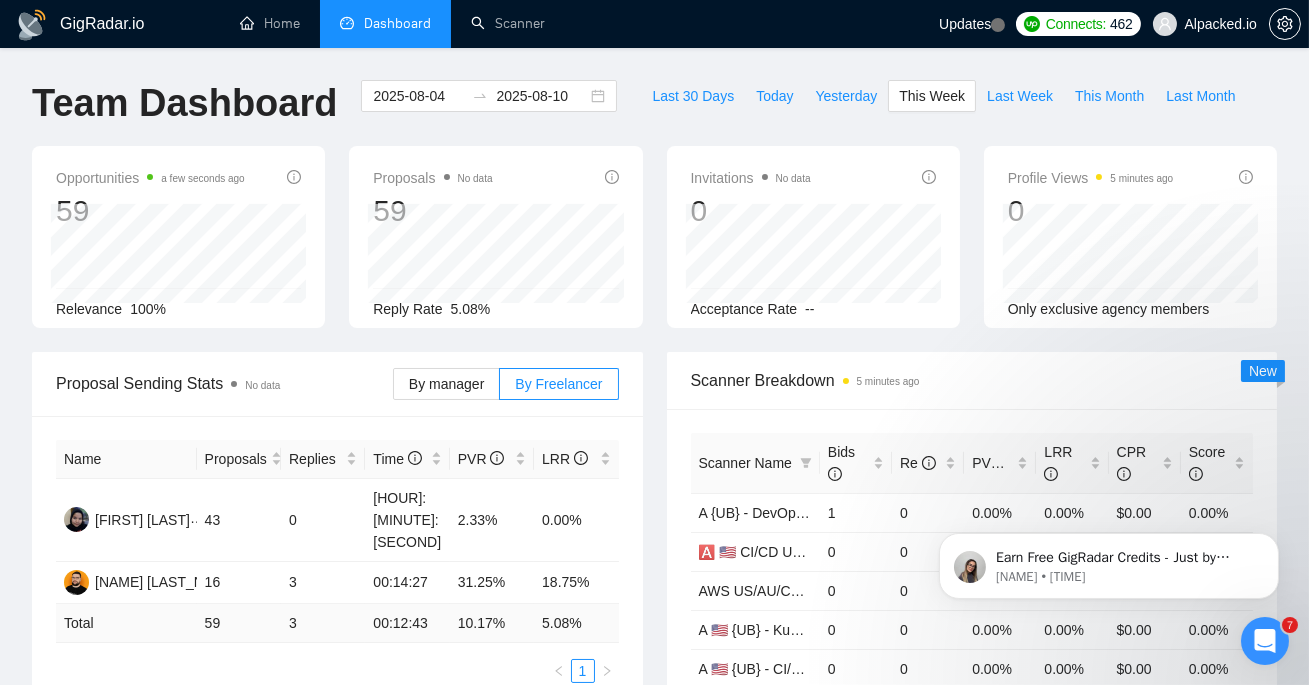 click on "Scanner Breakdown 5 minutes ago Scanner Name Bids   Re   PVR   LRR   CPR   Score   A {UB} - DevOps non-US/AU/CA - process 1 0 0.00% 0.00% $0.00 0.00% 🅰️ 🇺🇸 CI/CD US/AU/CA relevant exp - old  0 0 0.00% 0.00% $0.00 0.00% 🅰️💡🇺🇸 AWS US/AU/CA why good fit -  0 0 0.00% 0.00% $0.00 0.00% A 🇺🇸 {UB} - Kubernetes US/AU/CA 0 0 0.00% 0.00% $0.00 0.00% A 🇺🇸 {UB} - CI/CD US/AU/CA relevant exp 0 0 0.00% 0.00% $0.00 0.00% Total 59 3 10.17 % 5.08 % $ 11.72 69.91 % 1 2 3 4 5 New" at bounding box center [972, 572] 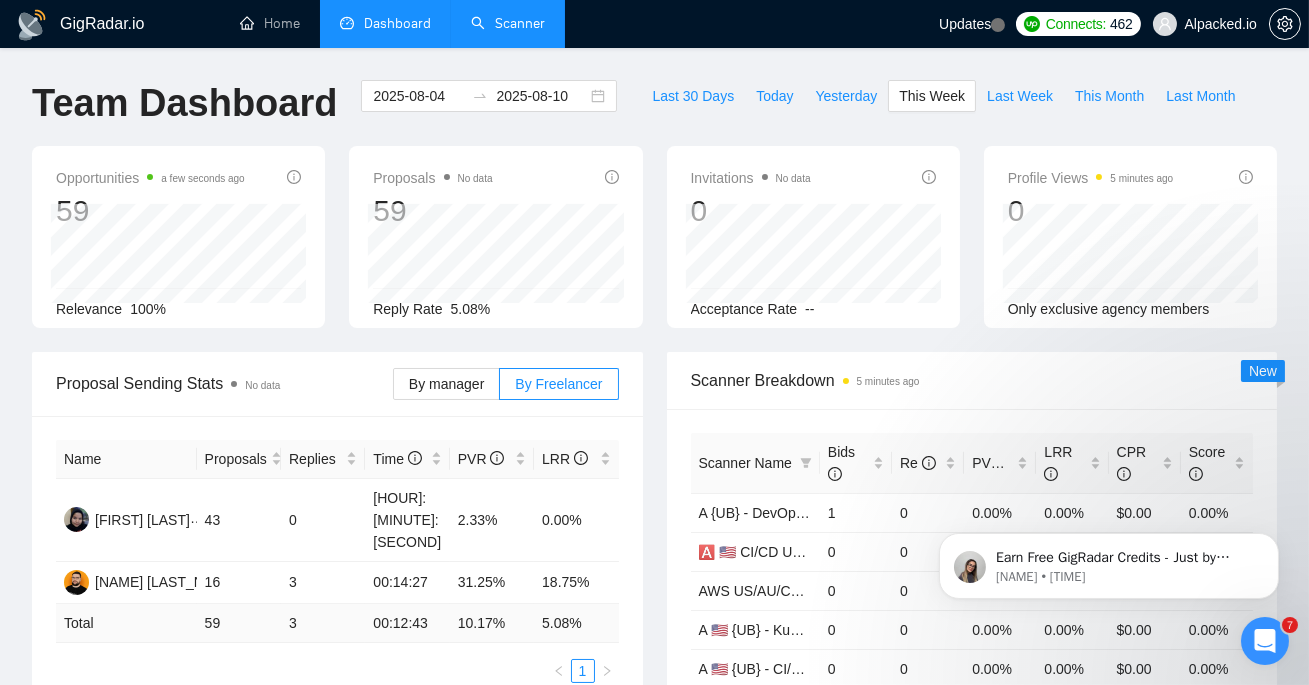click on "Scanner" at bounding box center (508, 23) 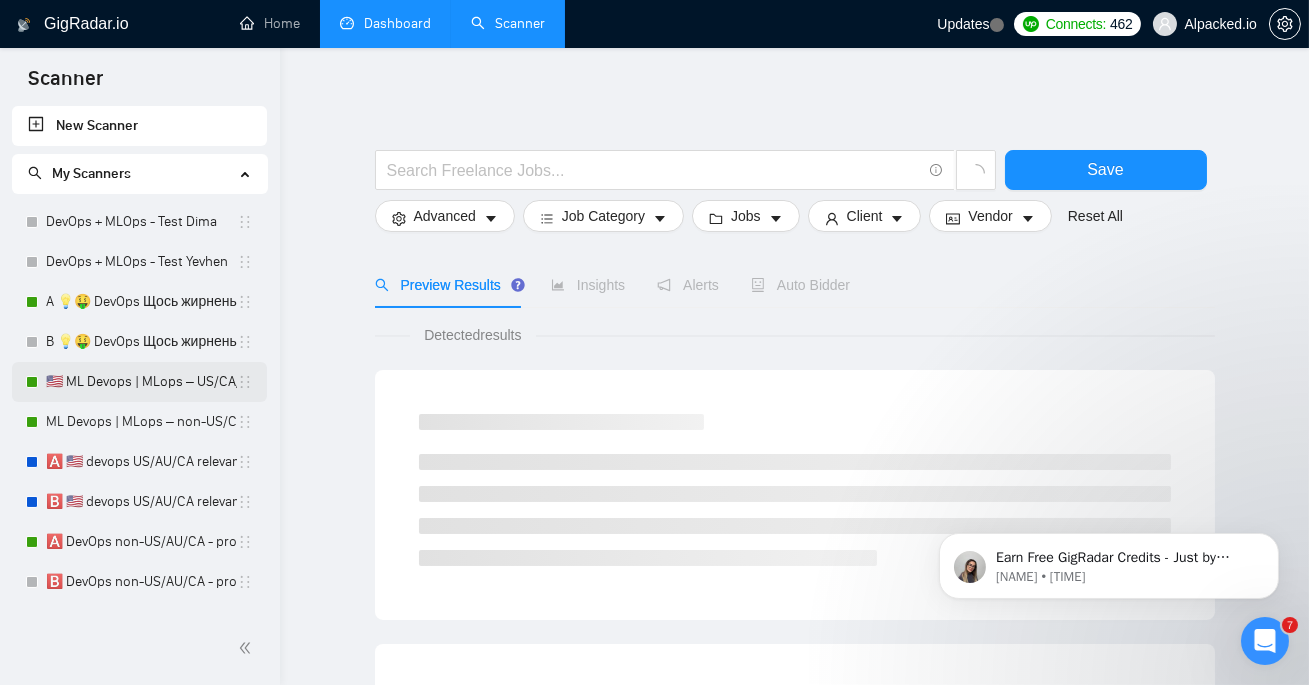 click on "🇺🇸 ML Devops | MLops – US/CA/AU" at bounding box center (141, 382) 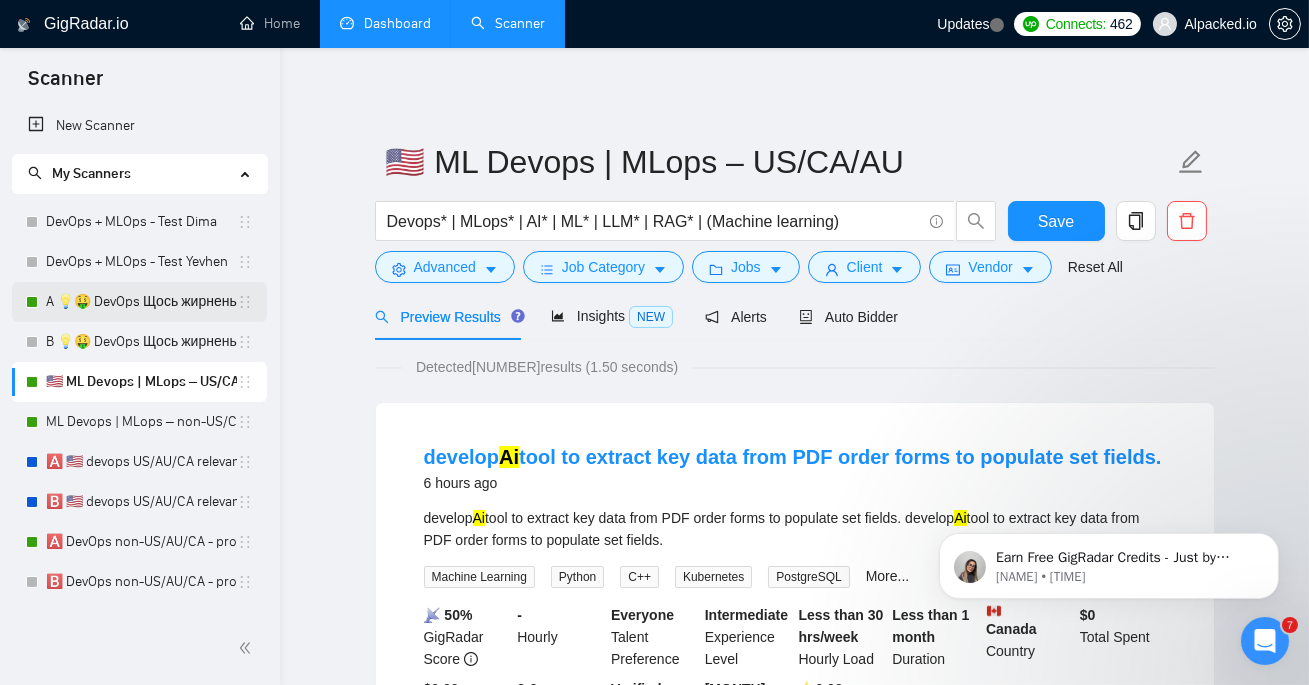 click on "A 💡🤑 DevOps Щось жирненьке -" at bounding box center [141, 302] 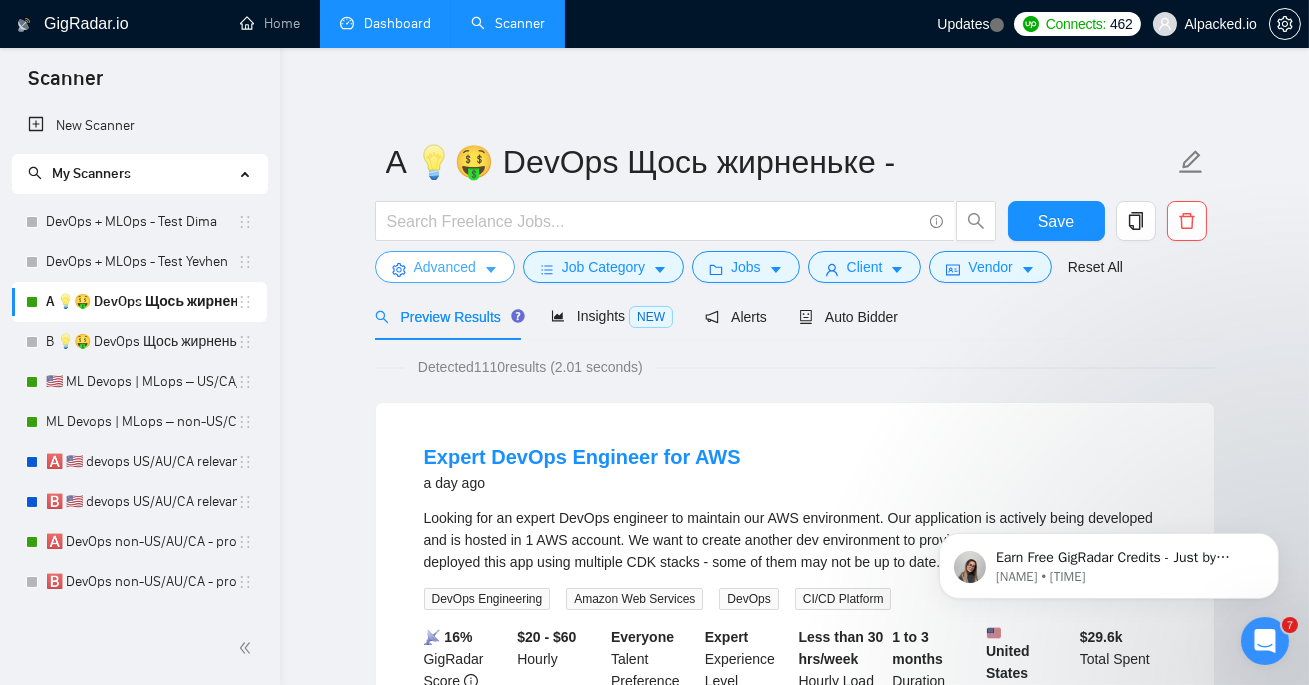 click on "Advanced" at bounding box center (445, 267) 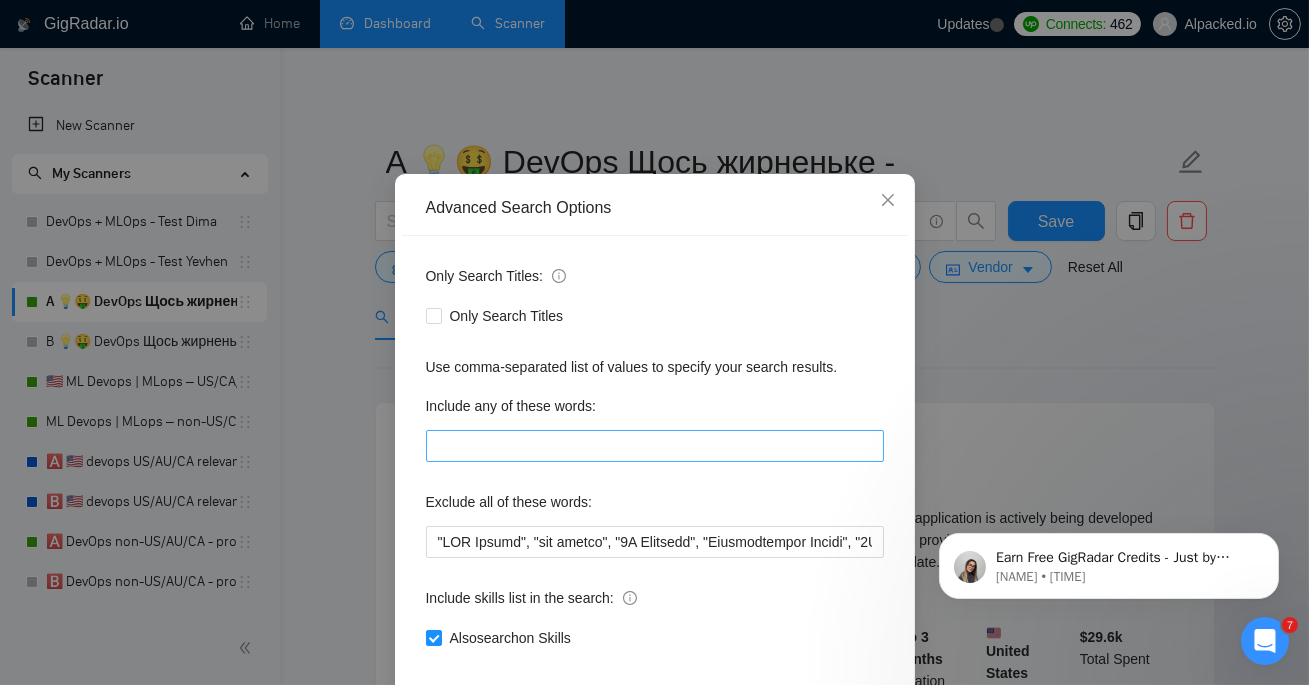 scroll, scrollTop: 96, scrollLeft: 0, axis: vertical 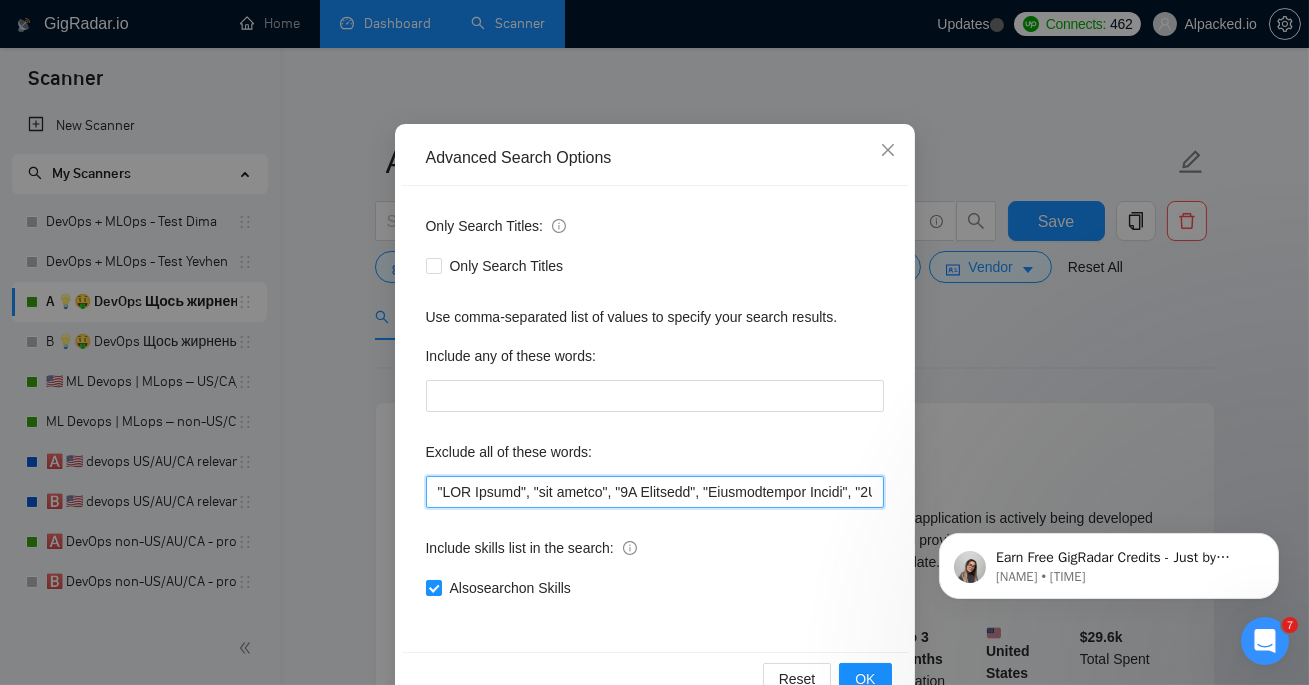 click at bounding box center (655, 492) 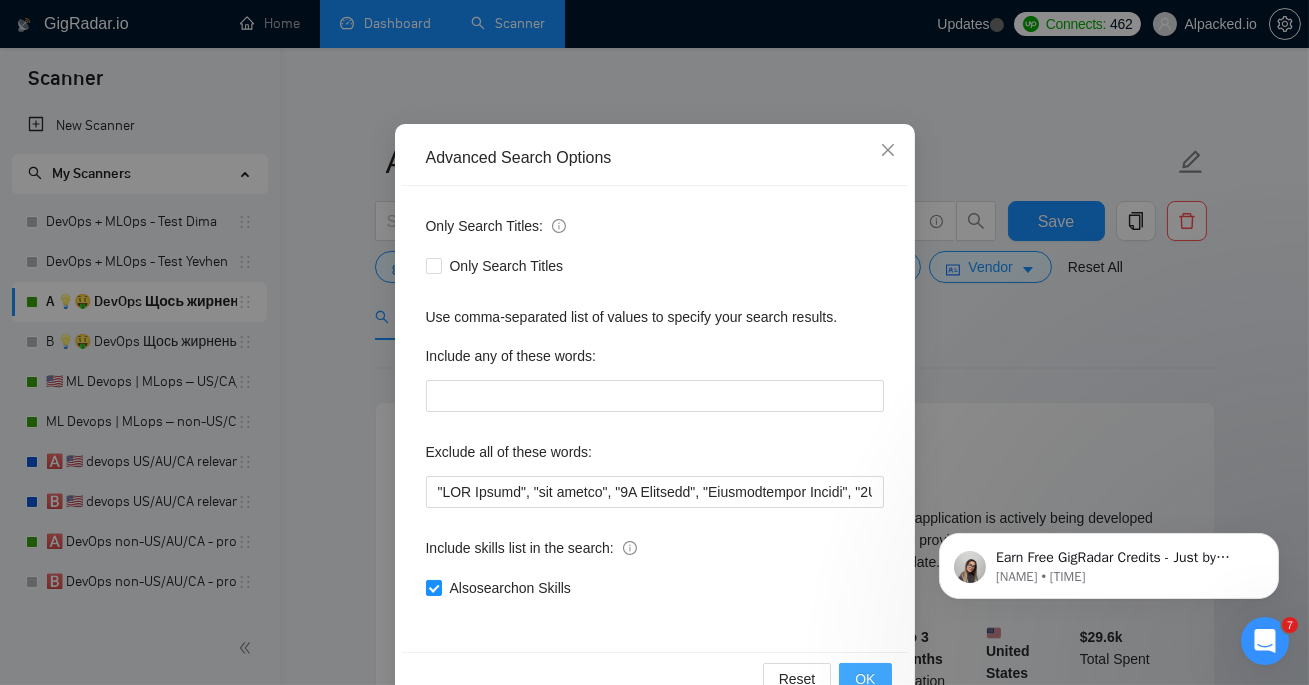 click on "OK" at bounding box center (865, 679) 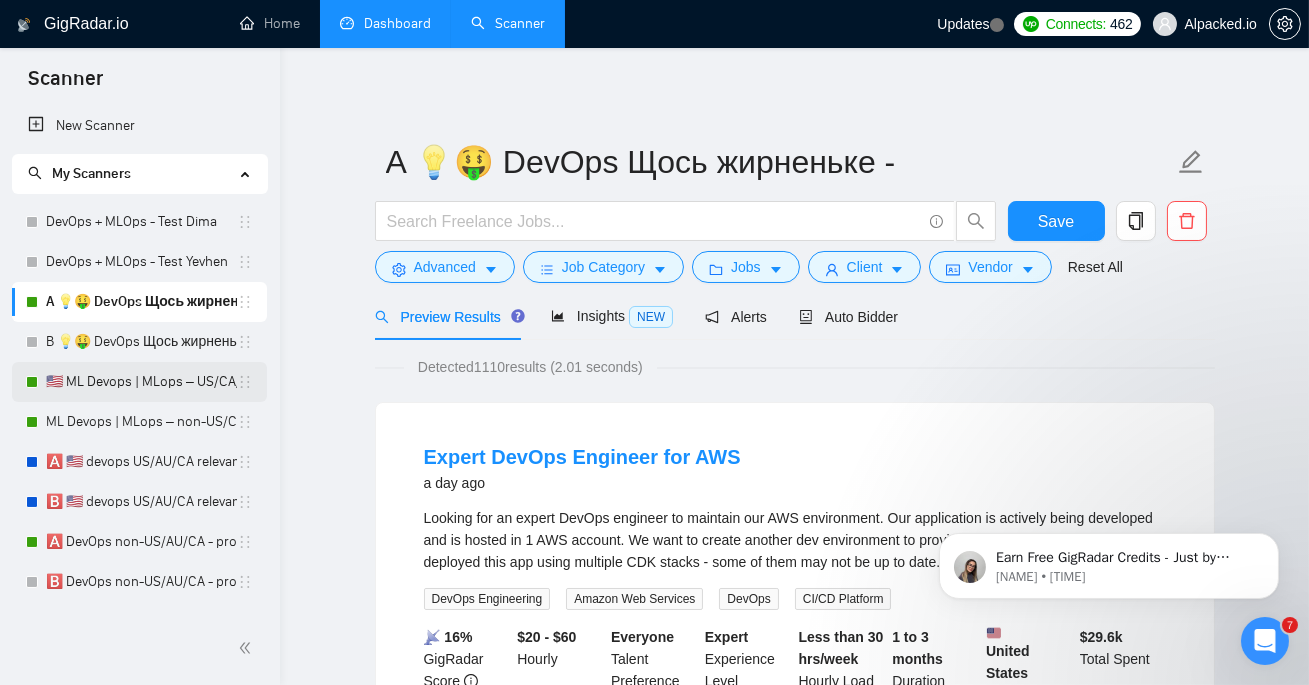 click on "🇺🇸 ML Devops | MLops – US/CA/AU" at bounding box center [141, 382] 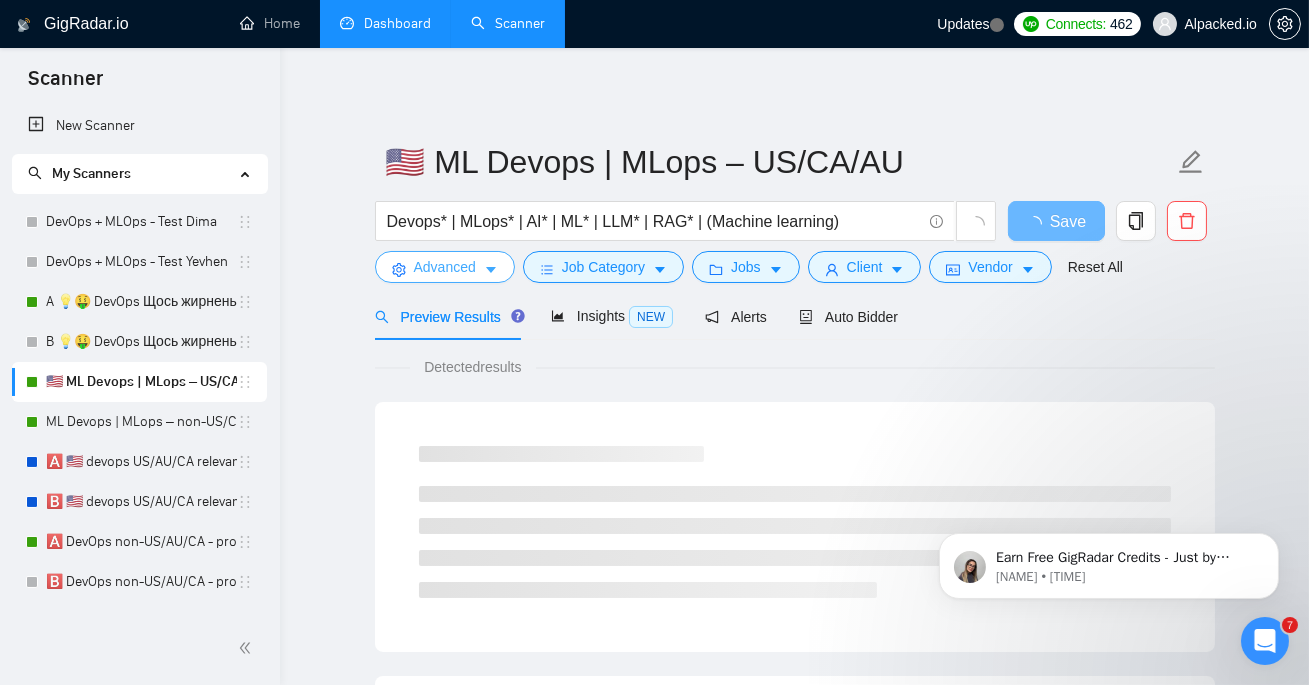 click 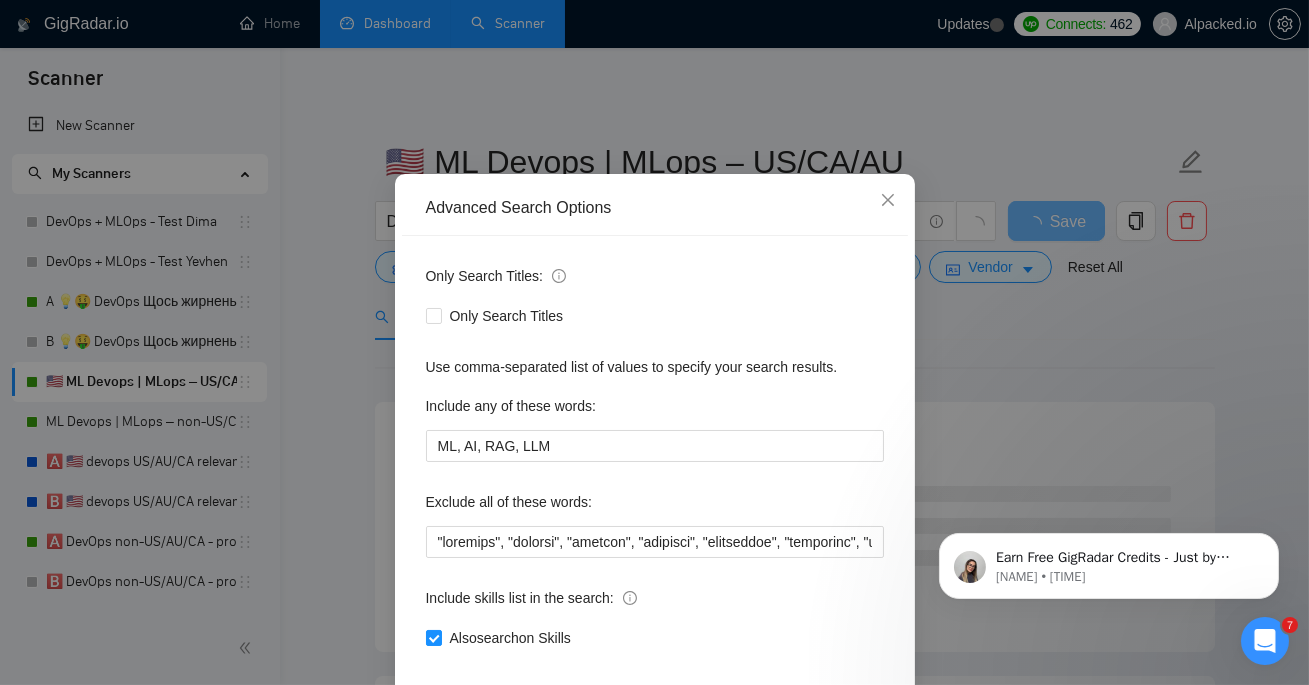 scroll, scrollTop: 146, scrollLeft: 0, axis: vertical 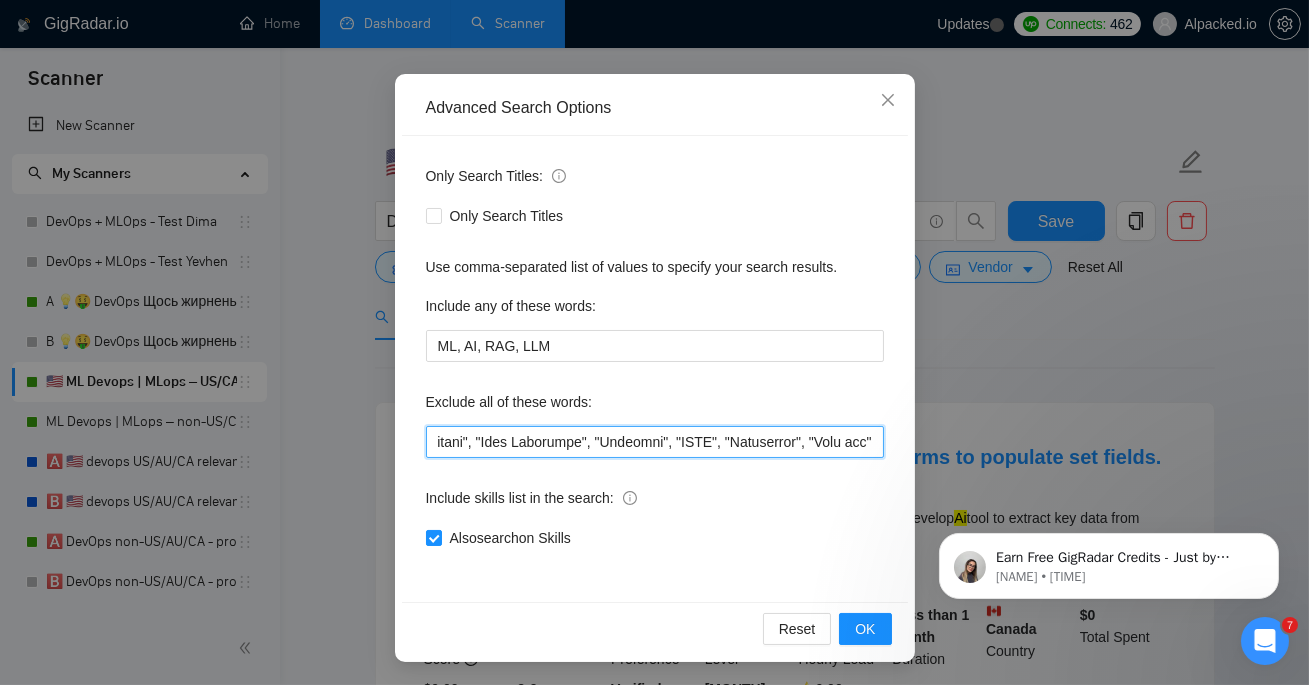 click at bounding box center (655, 442) 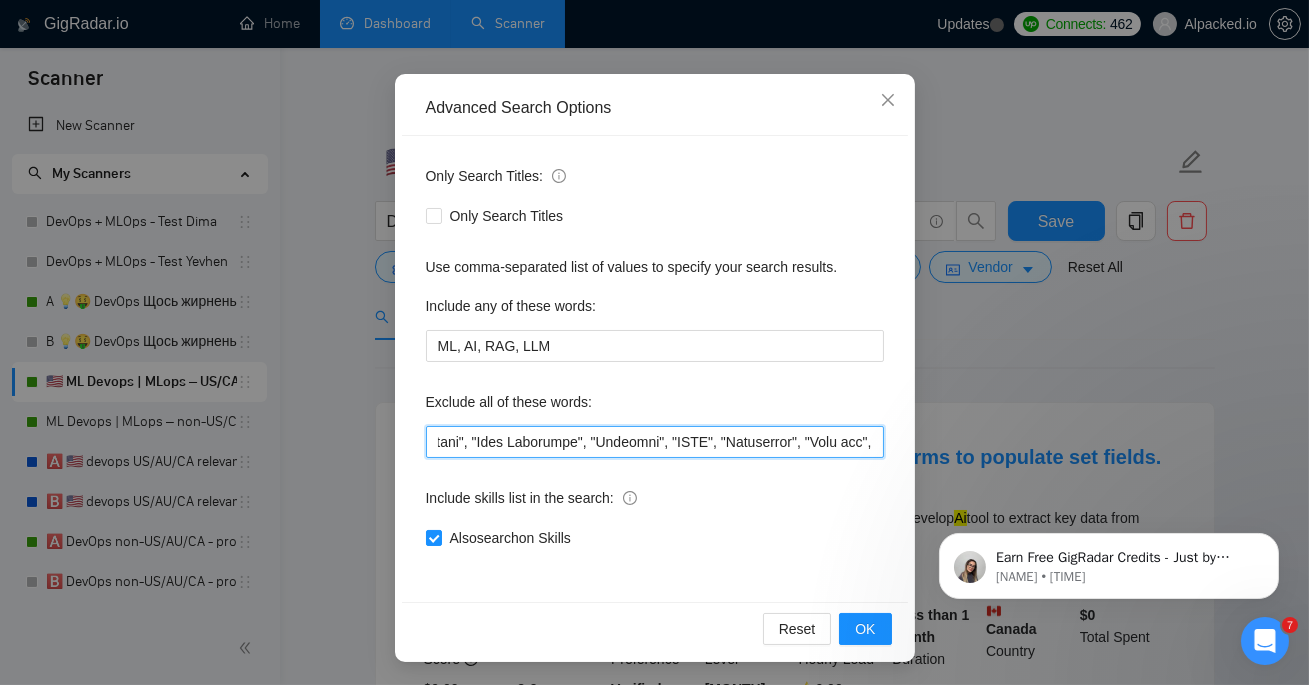 scroll, scrollTop: 0, scrollLeft: 9685, axis: horizontal 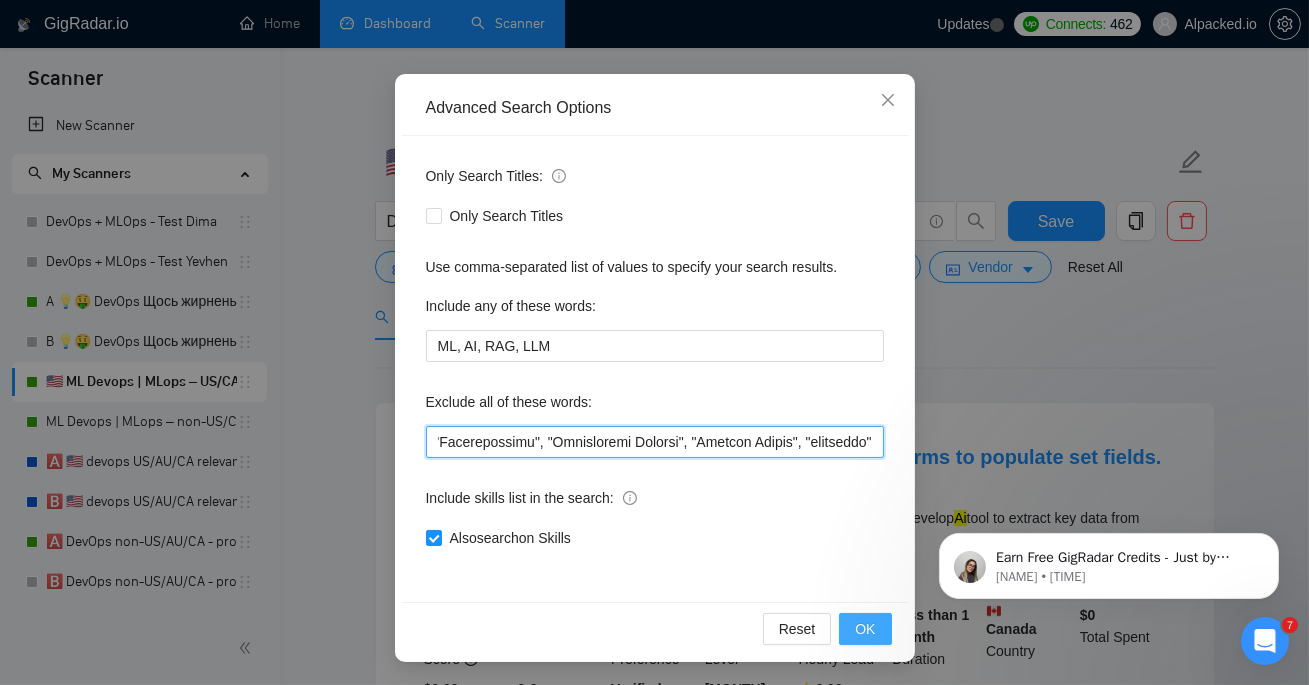 type on ""whatsapp", "scraper", "twitter", "facebook", "translator", "translate", "translation", "asap", "forecast", "oracle fusion", "salesforce", "Jungo/Salesforce", "Developer to join", "payroll", "SAP", "Assistance", "Quick", "Short-term", "Small task", "One-time", "Hourly", "Guide", "Mentor", "Temporary", "Tutorial", "Walkthrough", "Debug", "Fix", "Repair", "Adjustment", "Error resolution", "Immediate", "On-call", "Ad-hoc", "Quick fix", "Issue resolution", "One-off", "integration engineer", "Seeking experienced developer", "Full Stack Developer", "ERP System architect", "frontend developer", "OpenProject", "Looking for software architect", "Setting up CRM system", "Dynamics 365", "setting up Okta", "tonight", "Mattermost", "Jboss", "Erlang Developer", "Oracle SOA", "Penetration Tester", "Course Material", "SMTP Developer", "JavaScript Developer", "TypeScript Developer", "experience in developing", "Wordpress Developer", "Full-Stack Developer", "Instructor", "Full Stack Dev", "Java Engineer", "Senior QA Enginee..." 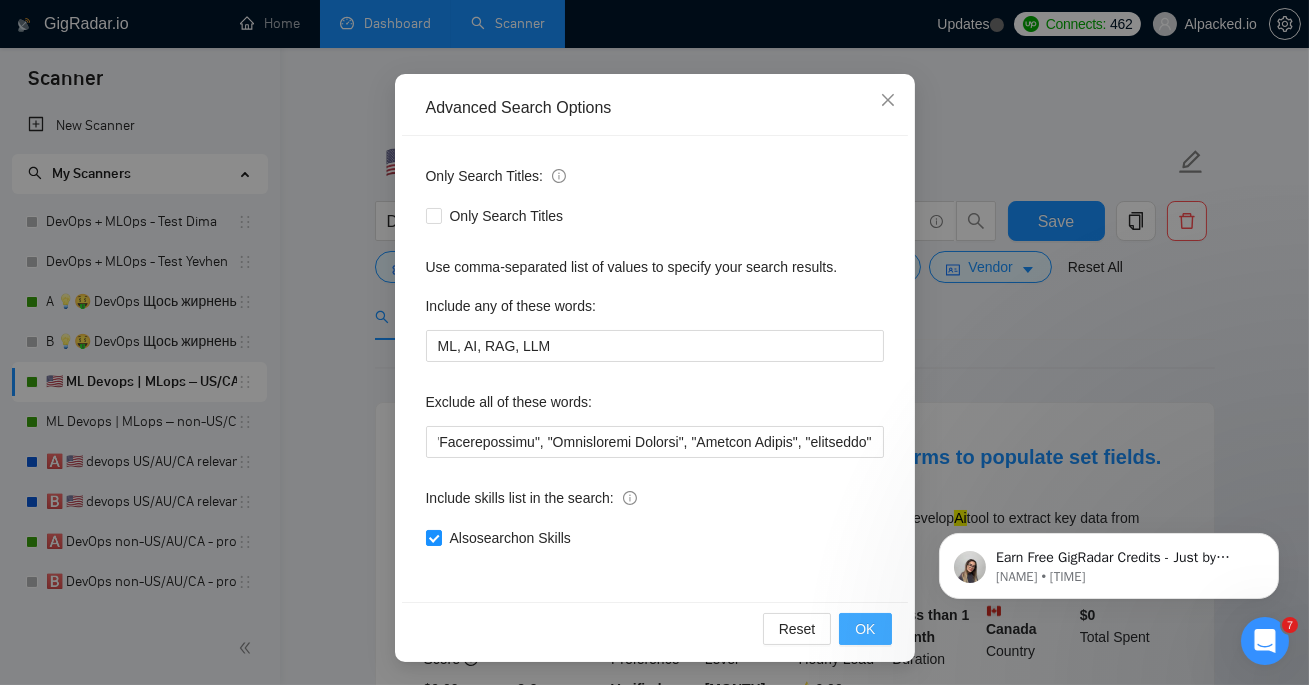 scroll, scrollTop: 0, scrollLeft: 0, axis: both 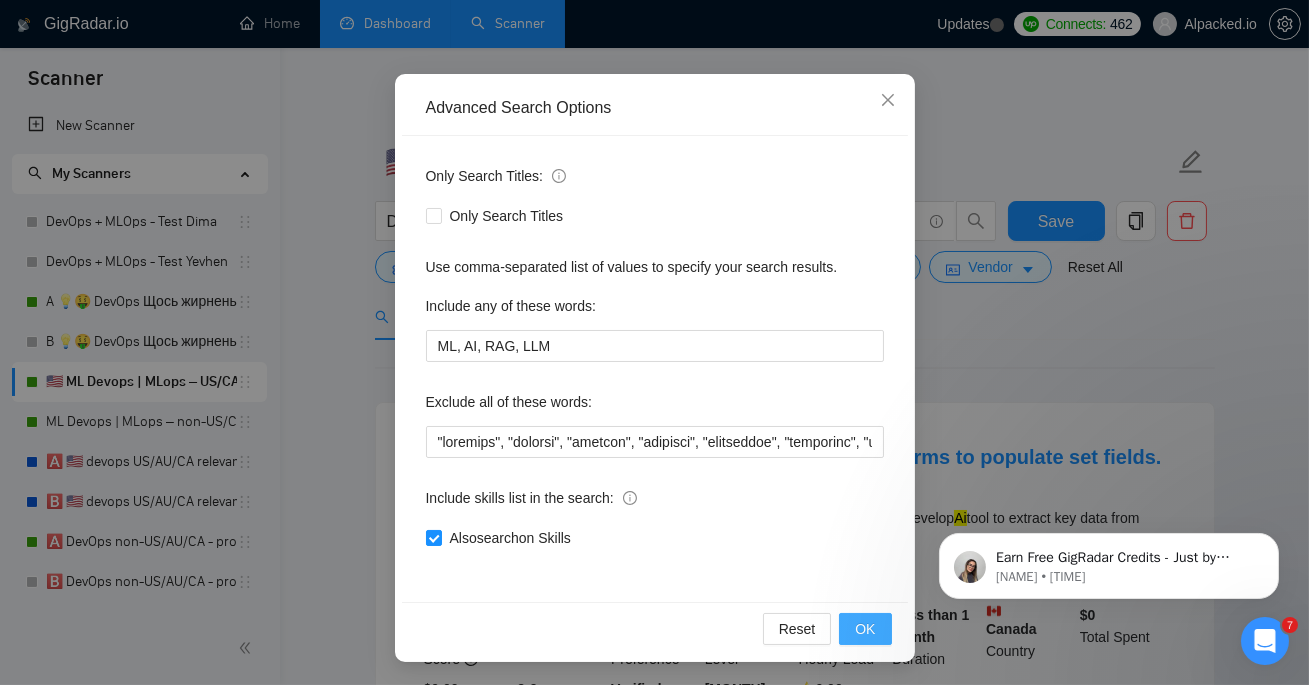 click on "OK" at bounding box center (865, 629) 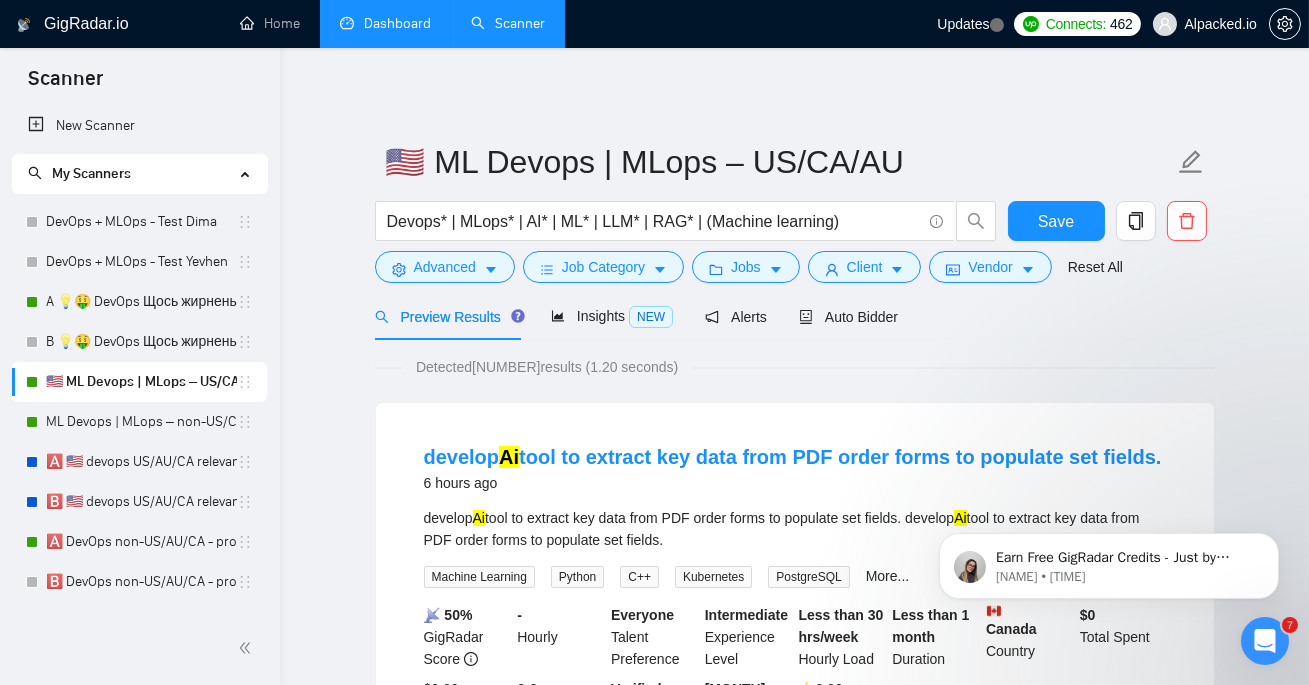 scroll, scrollTop: 46, scrollLeft: 0, axis: vertical 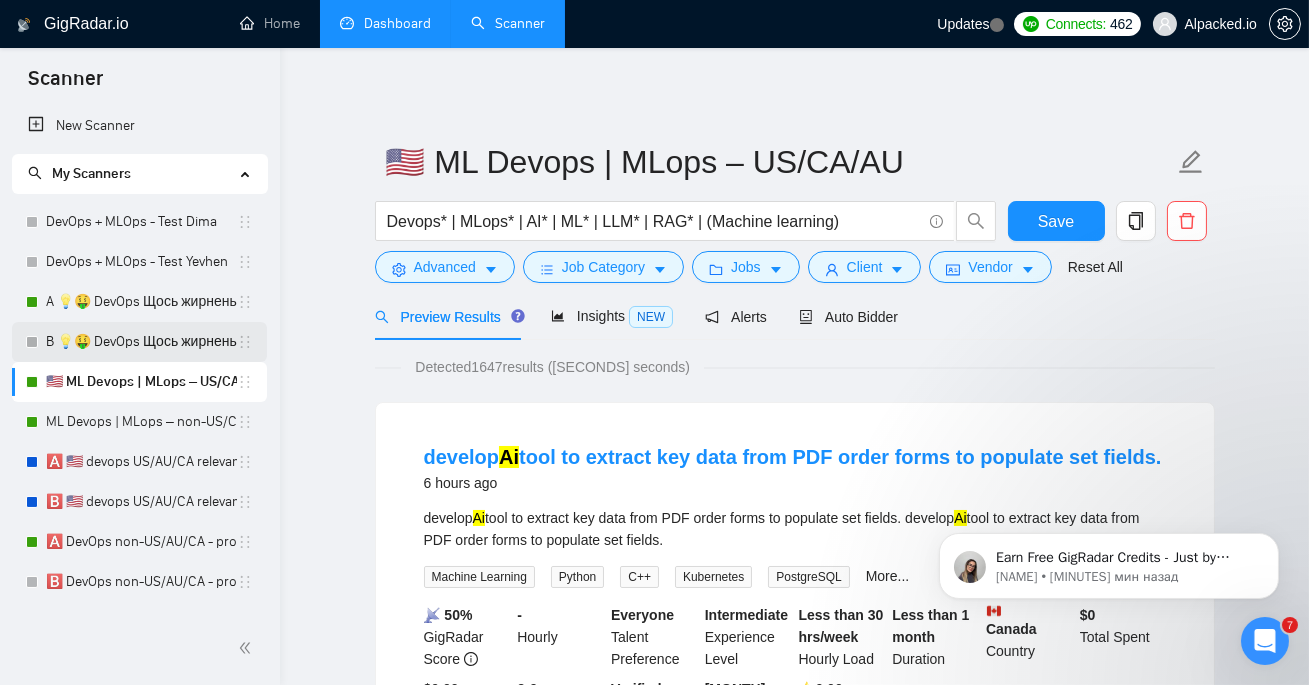 click on "B 💡🤑 DevOps Щось жирненьке -" at bounding box center (141, 342) 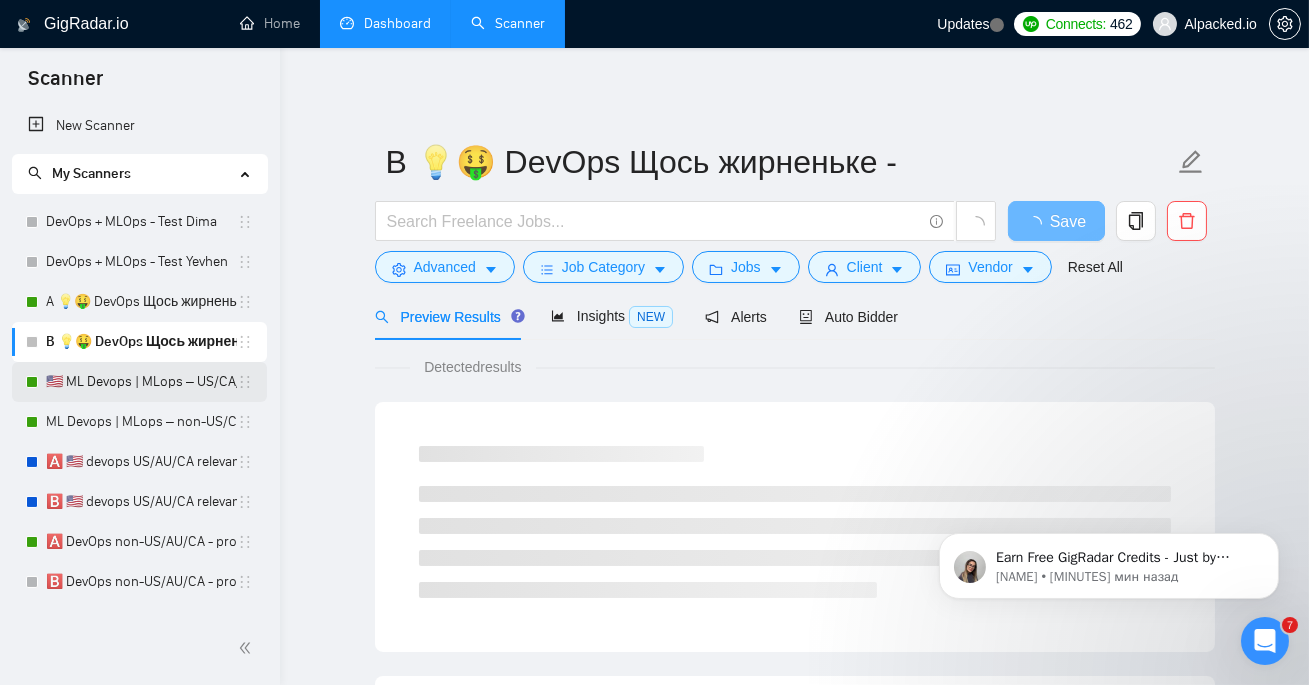 click on "🇺🇸 ML Devops | MLops – US/CA/AU" at bounding box center [141, 382] 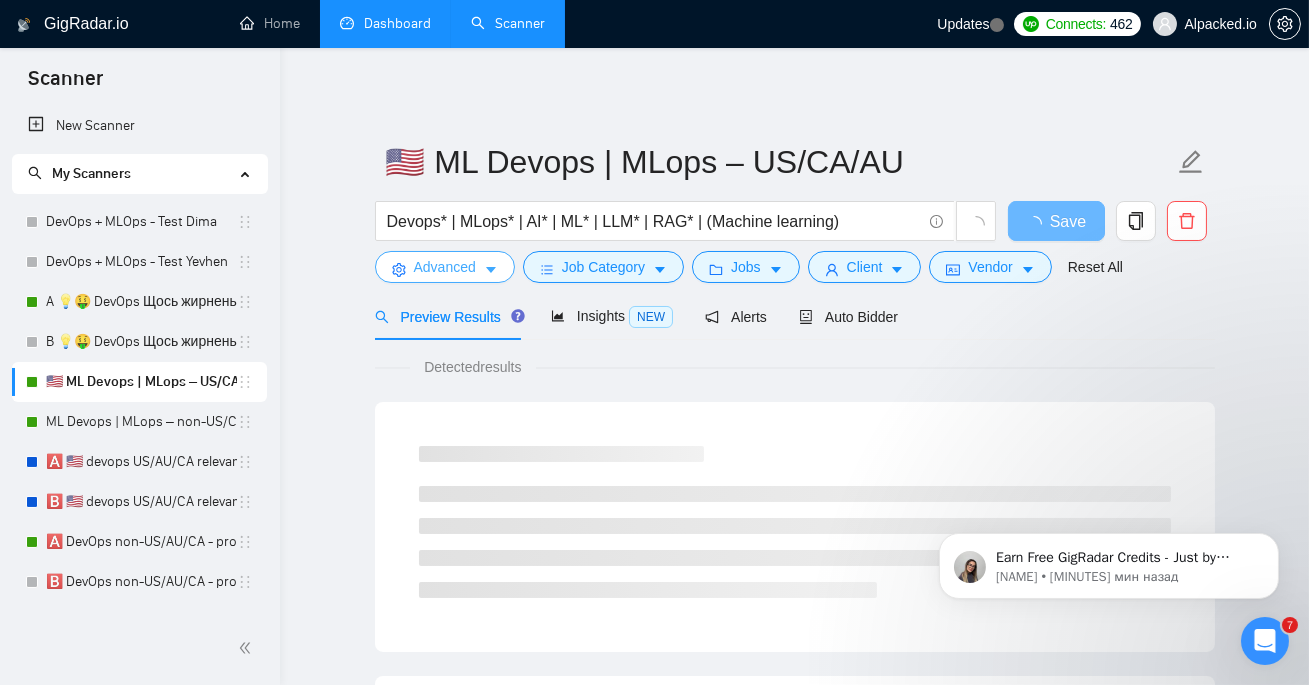 click on "Advanced" at bounding box center (445, 267) 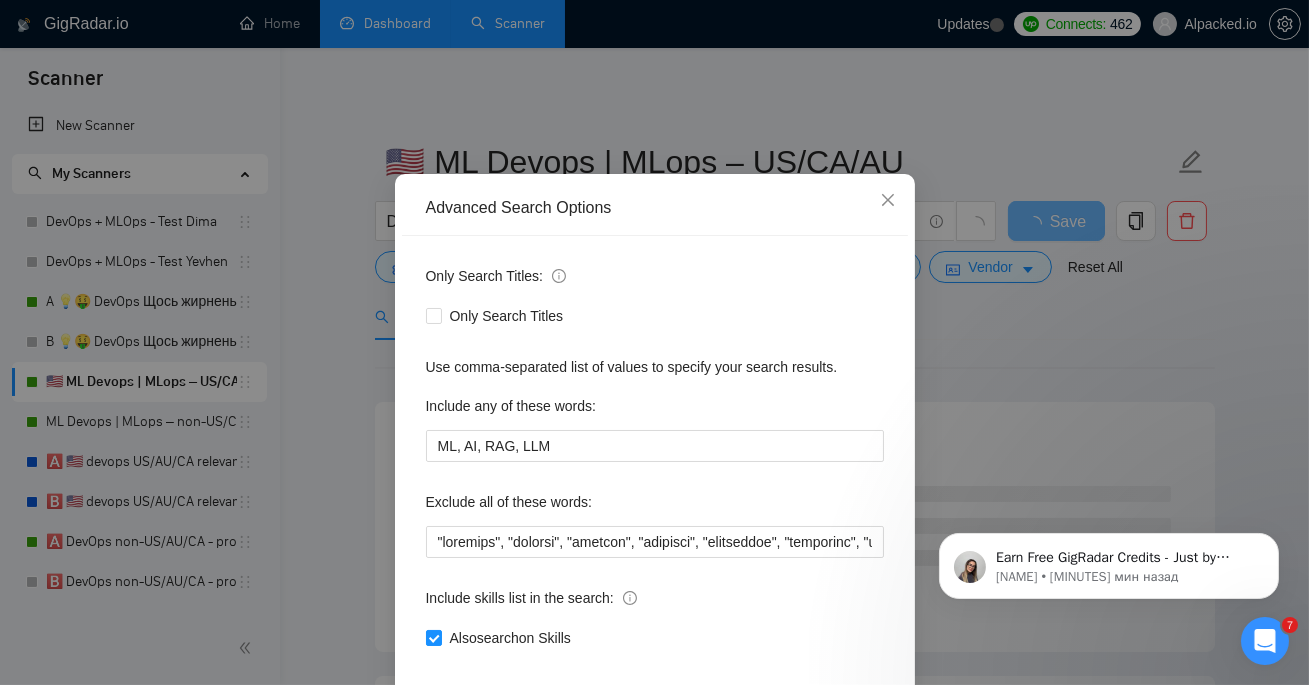 scroll, scrollTop: 146, scrollLeft: 0, axis: vertical 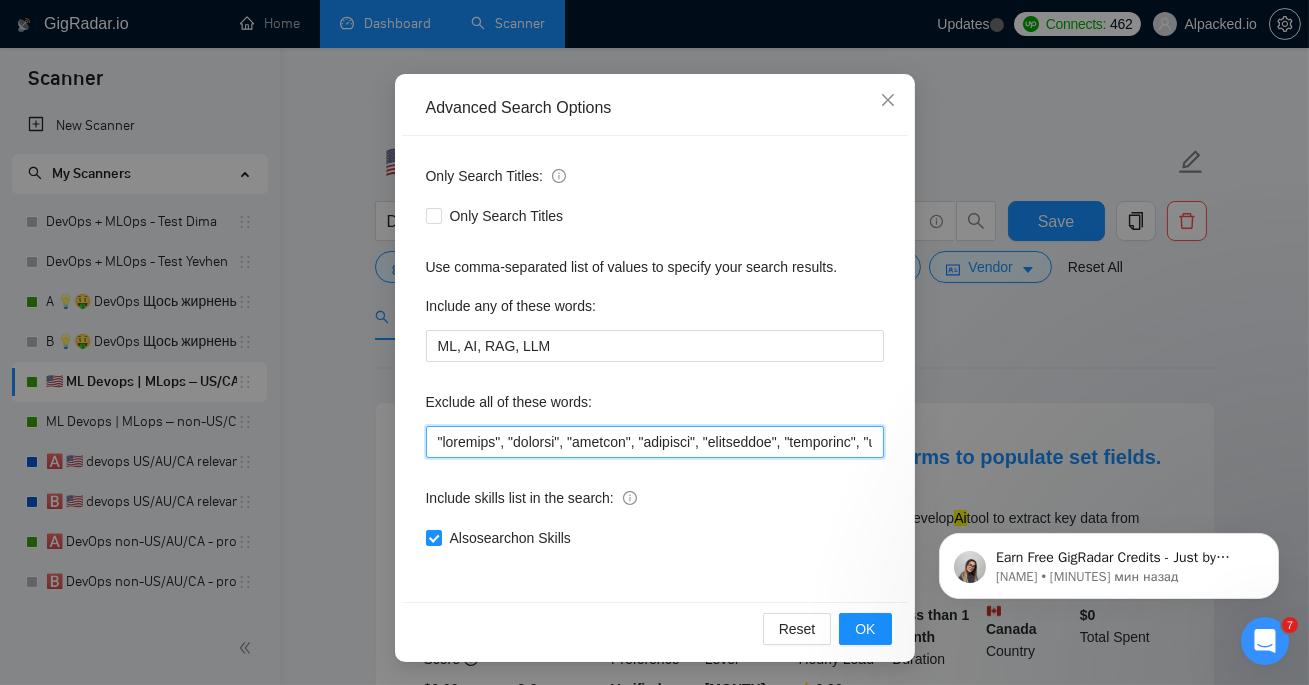 click at bounding box center [655, 442] 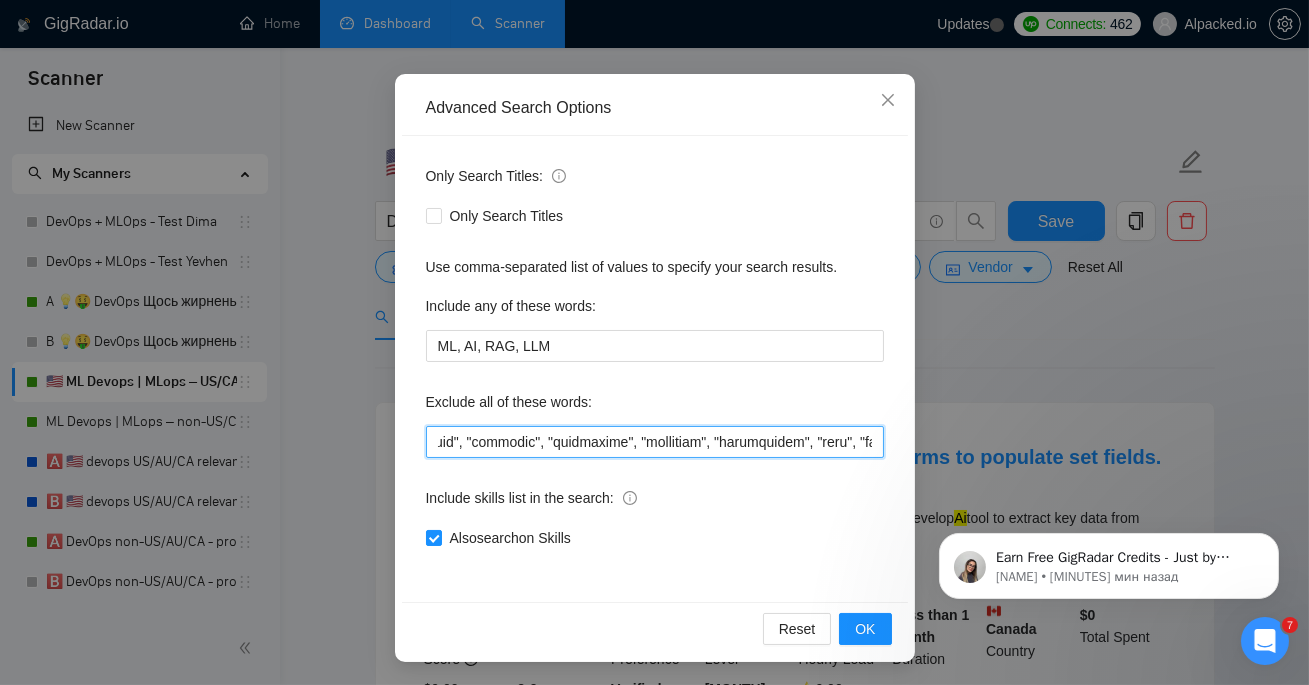 scroll, scrollTop: 0, scrollLeft: 13941, axis: horizontal 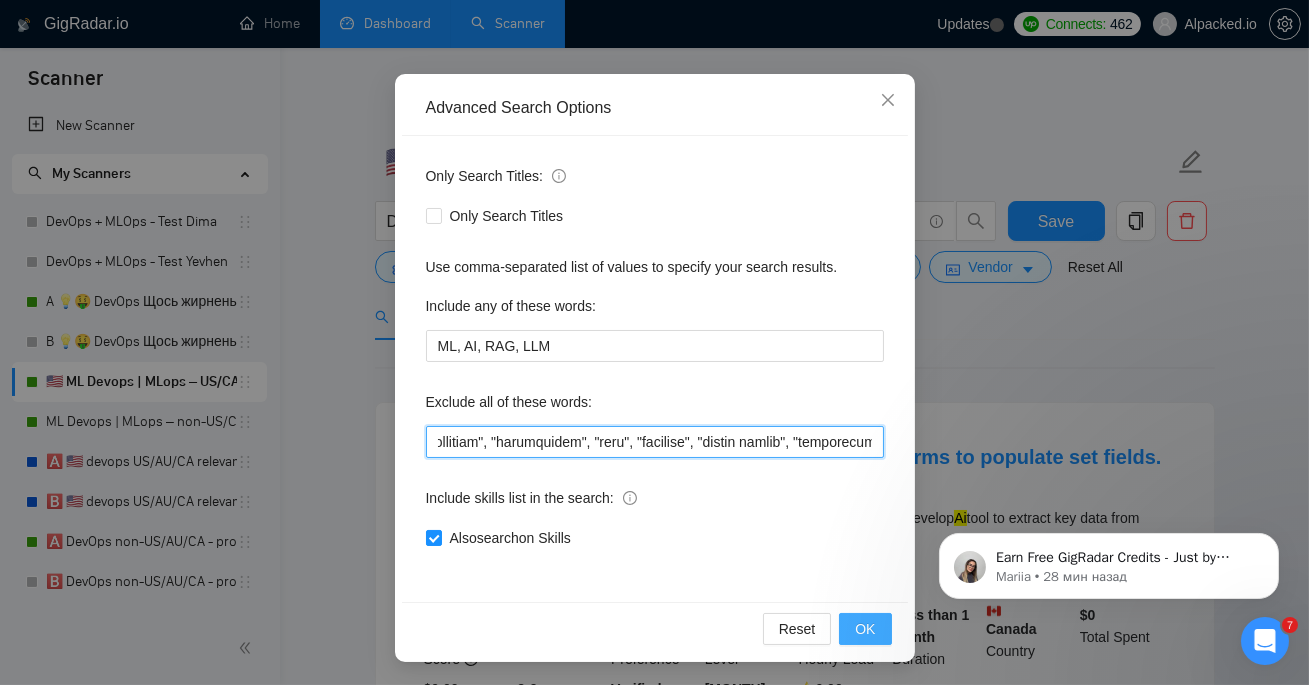 type on ""IBM Maximo", "ibm maximo","Oracle IAM", "Oracle SFA", "Oracle Cloud Infrastructure", "Monday.com", "PBX integration", "Zoho", "Kommo", "No-Code", "short-term", "LinkedIn integration", "Instagram", "Tik-Tok", "build backend", "Indonesia", "Bali", "Short-term", "short contract", "few weeks", "immediate start", "asap", "urgent support", "on-call", "quick turnaround", "ASAP", "emergency response", "start today", "life coding", "screensharing", "instagram", "phone farm", "phone farm", "DM outbound", "speak Spanish", "Spanisch", "Indian", "Ad Operations", "Google Ad Manager", "Ad Manager", "OpenRTB", "VPAID", "SSAI", "solve this specific issue","in an hour," "WordPress," "India," "less than an hour," "share my screen," "screen-sharing," "screen sharing," "YouTube Rate Limits," "YouTube Ban," "YouTube," "youtube," "VPN," "vpn," "break/fix issues," "fix issues," "screen-sharing session," "win11," "windows," "Adobe After Effects," "Adobe," "US timezone work schedule," "US timezone schedule," "immediately," "as soo..." 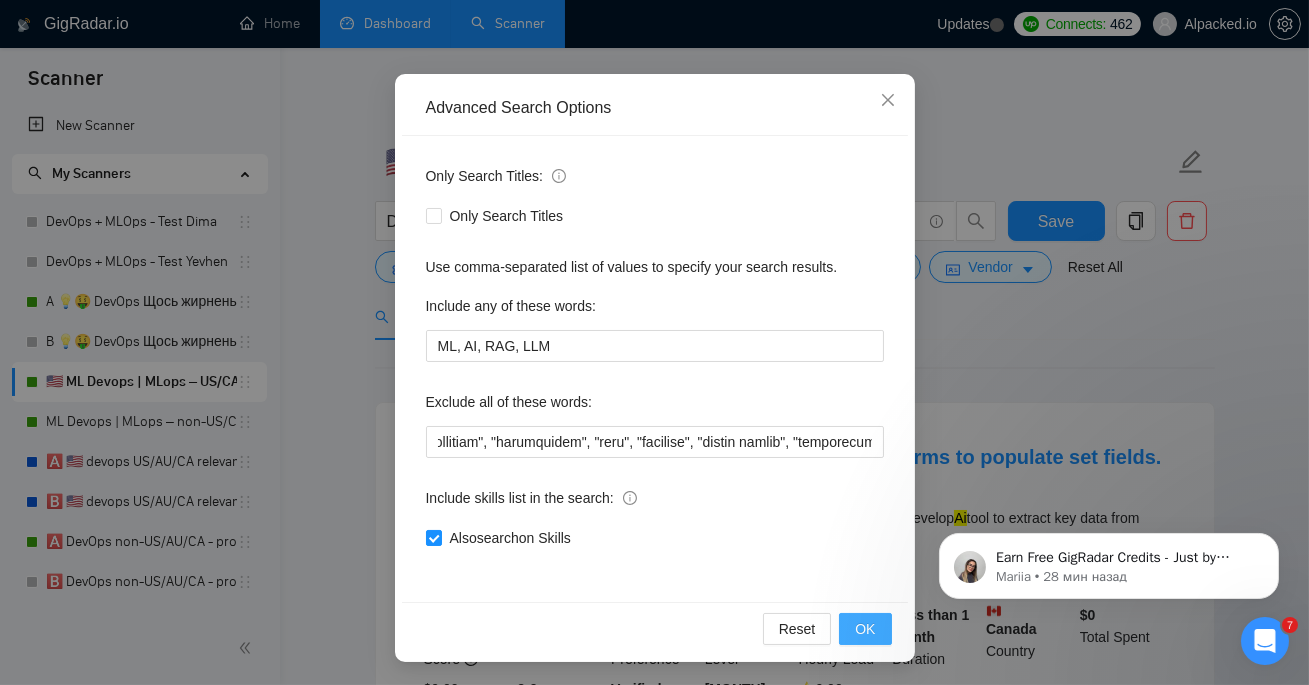 scroll, scrollTop: 0, scrollLeft: 0, axis: both 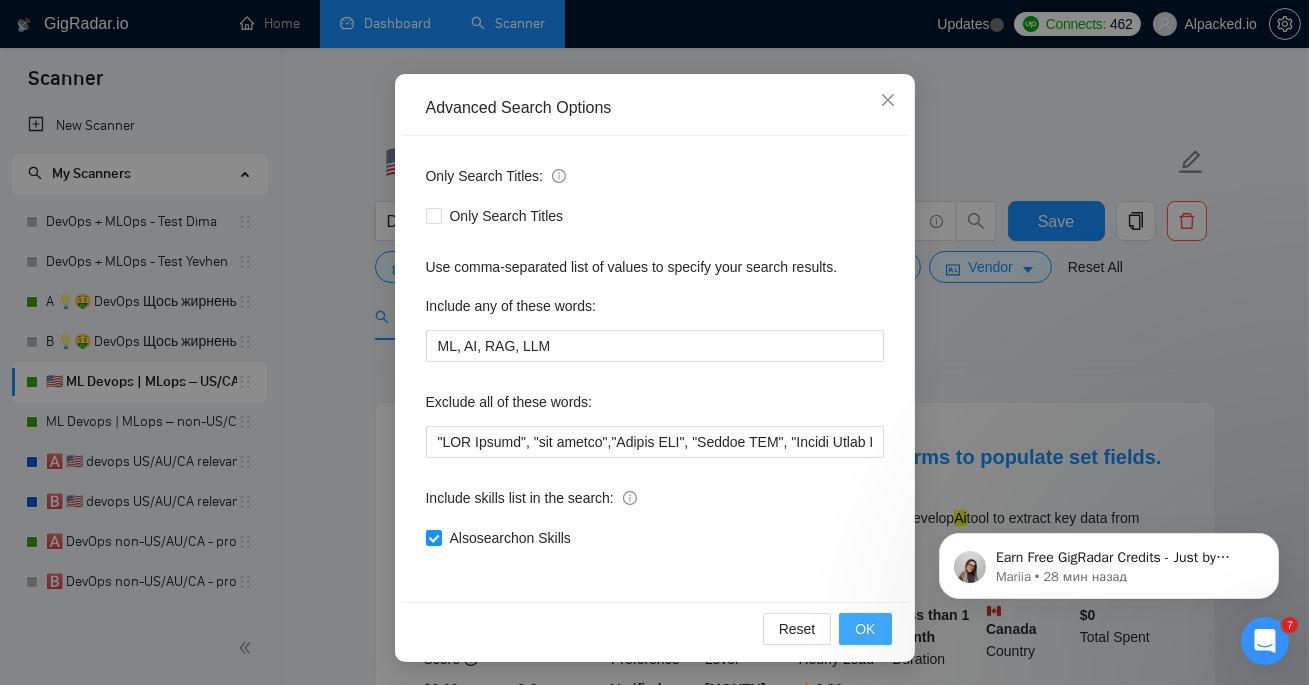 click on "OK" at bounding box center (865, 629) 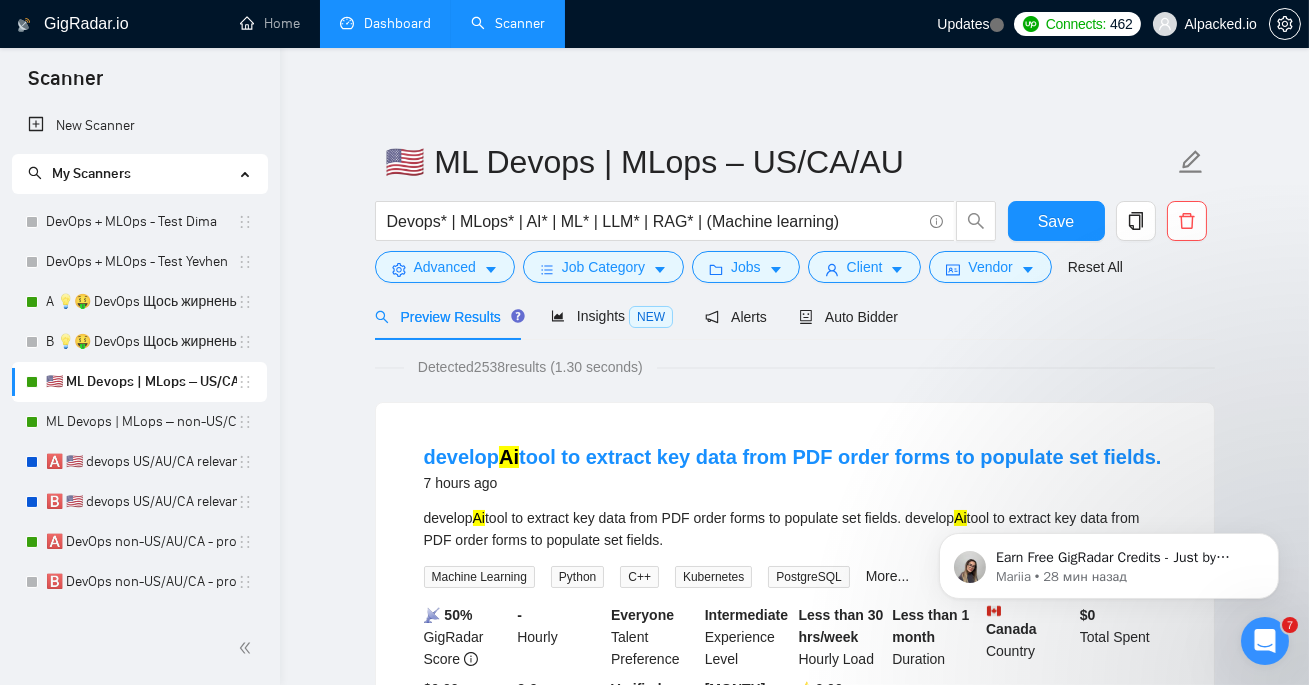 scroll, scrollTop: 46, scrollLeft: 0, axis: vertical 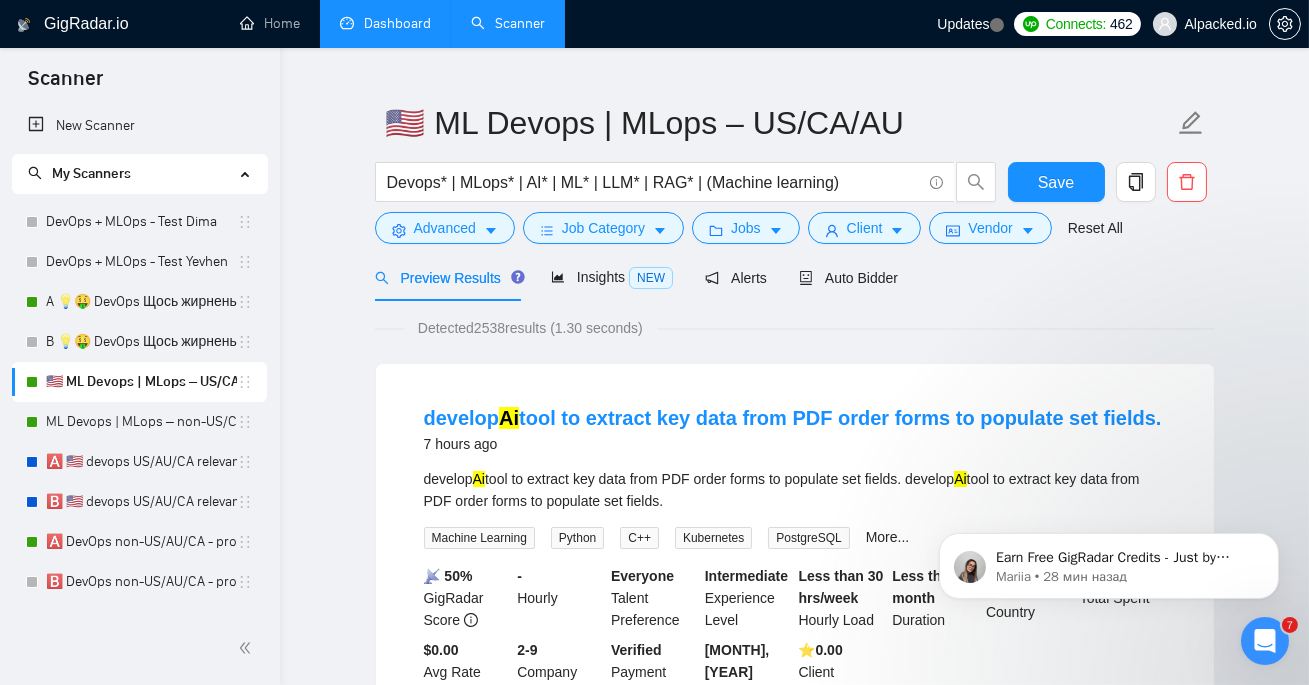 click on "Detected   2538  results   (1.30 seconds)" at bounding box center [530, 328] 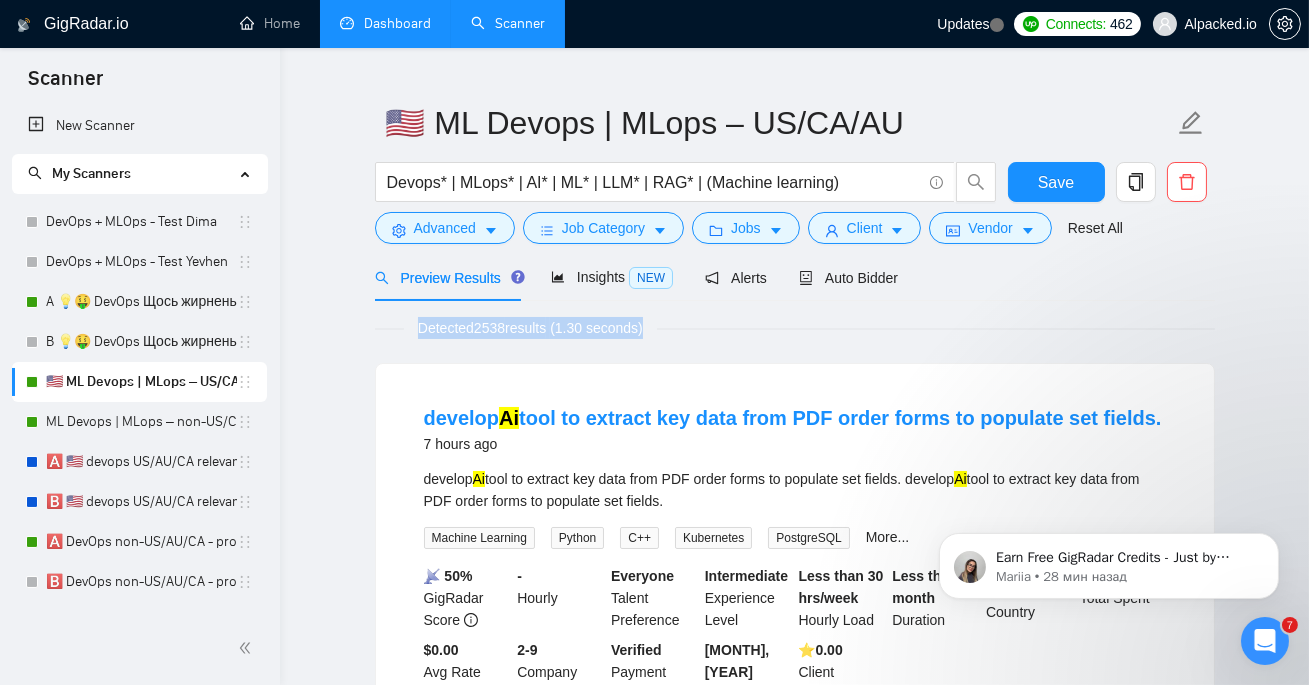 click on "Detected   2538  results   (1.30 seconds)" at bounding box center (530, 328) 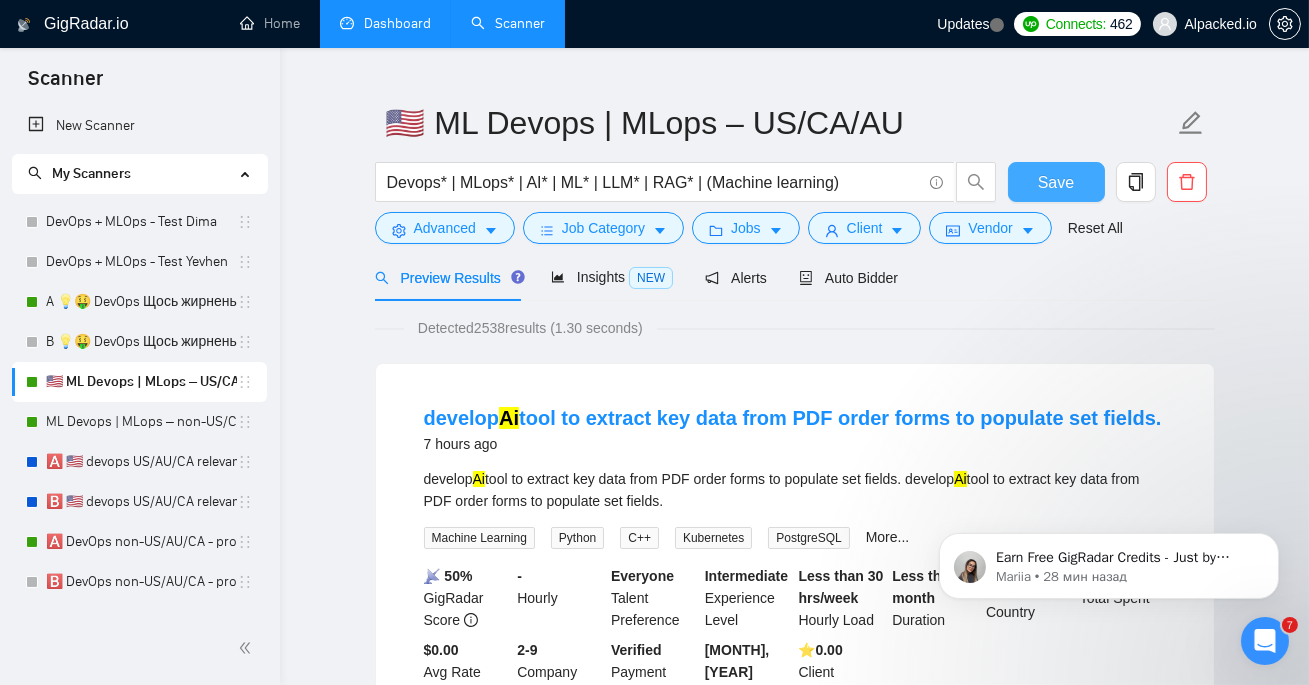 click on "Save" at bounding box center (1056, 182) 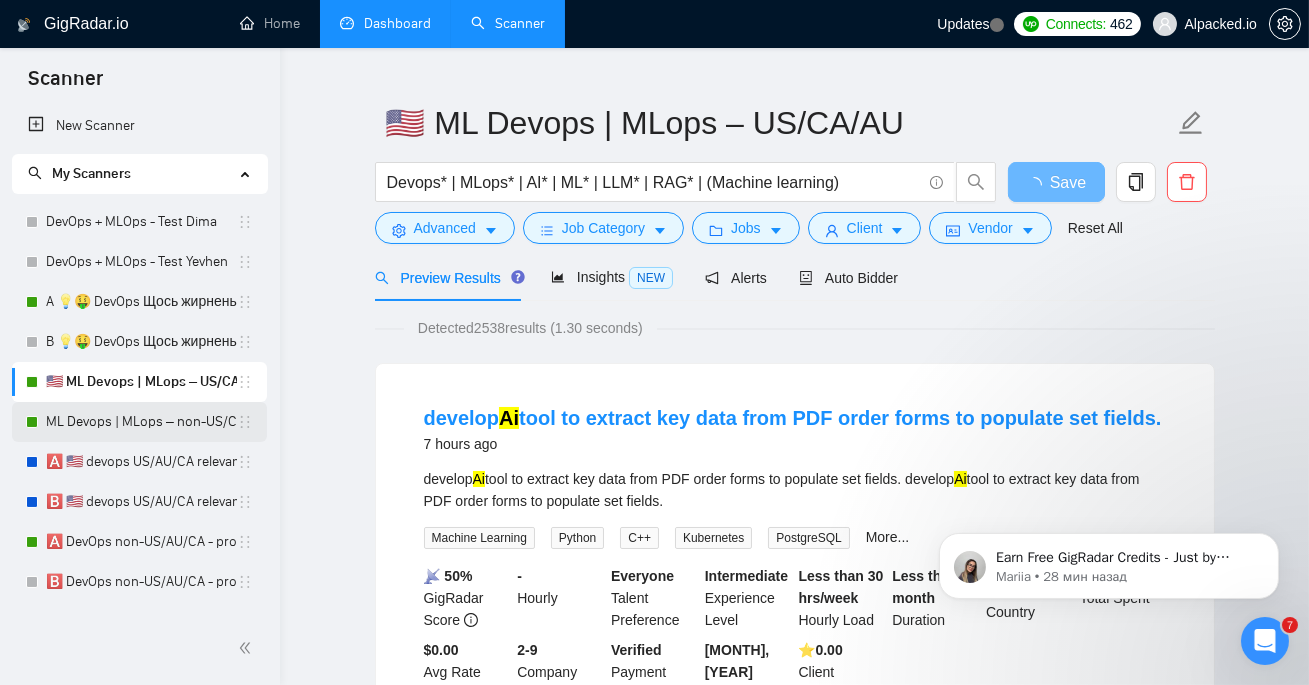 click on "ML Devops | MLops – non-US/CA/AU" at bounding box center (141, 422) 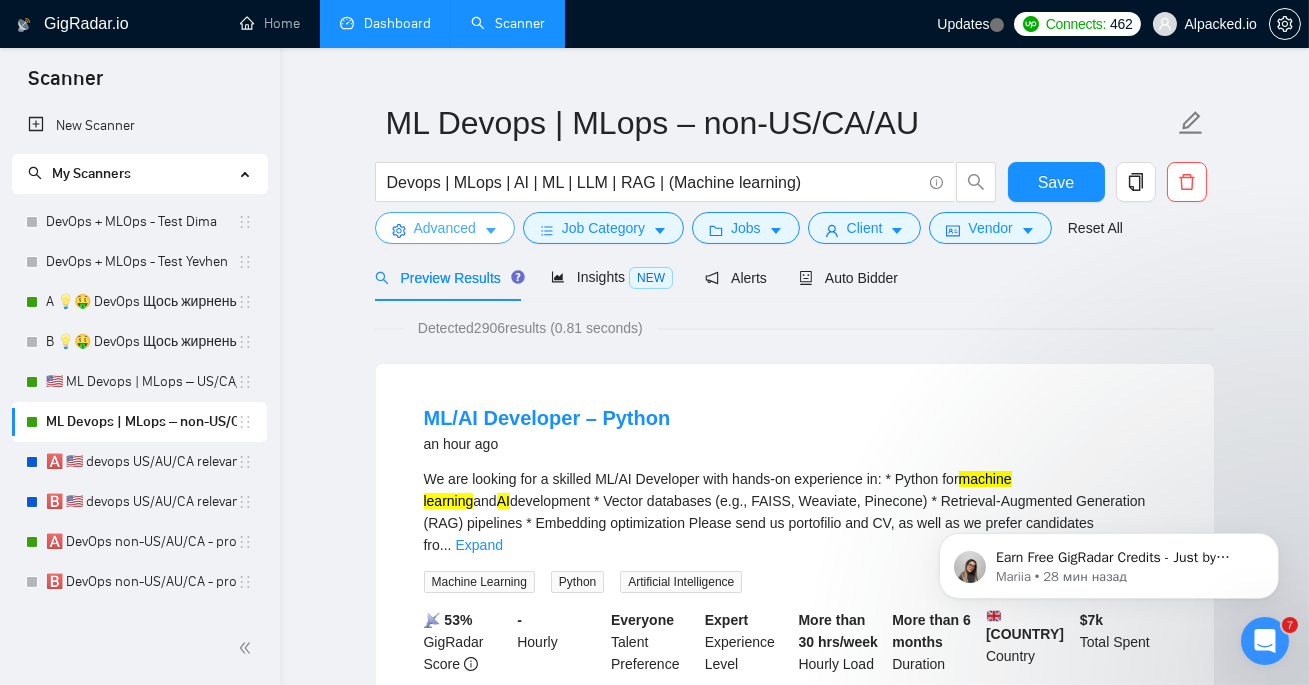 click on "Advanced" at bounding box center (445, 228) 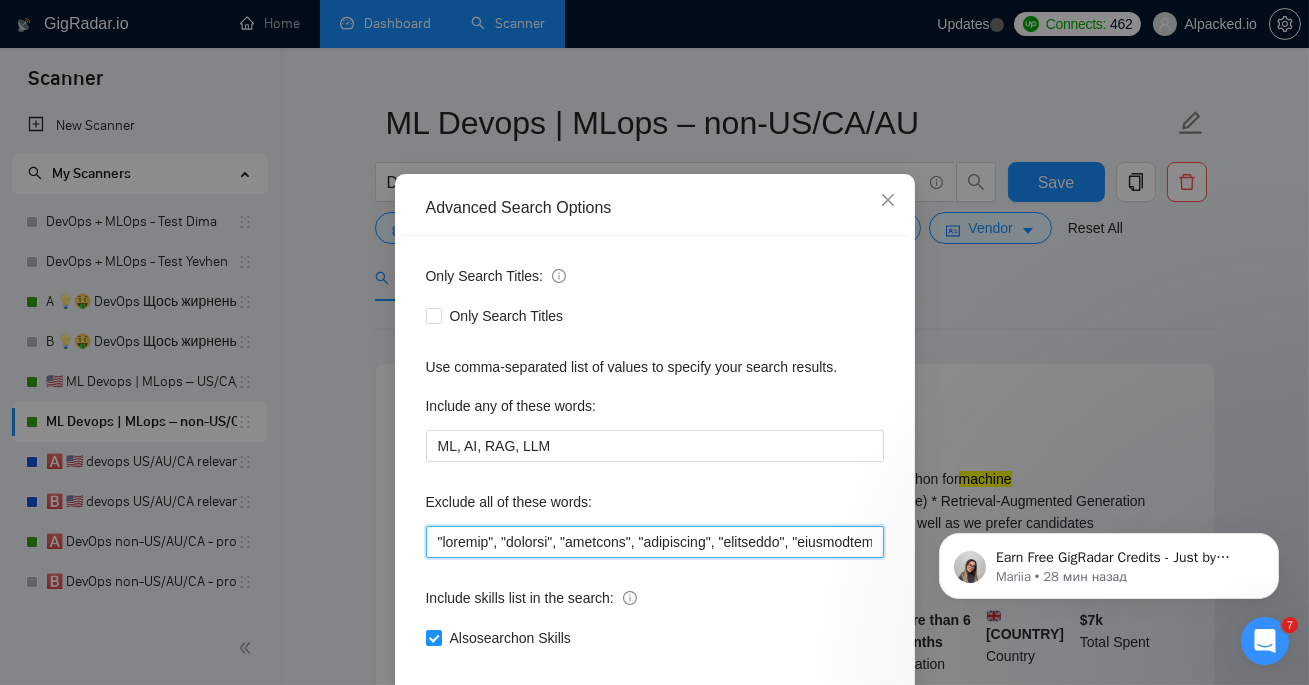 click at bounding box center [655, 542] 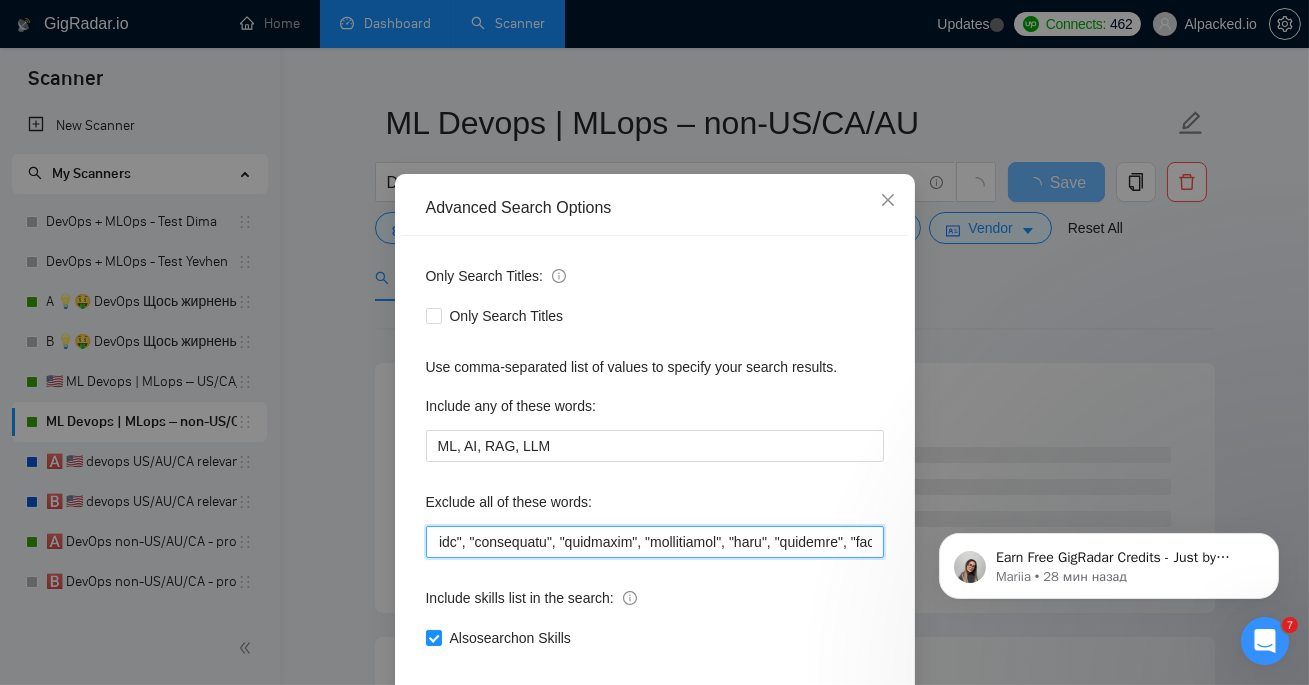 scroll, scrollTop: 0, scrollLeft: 13941, axis: horizontal 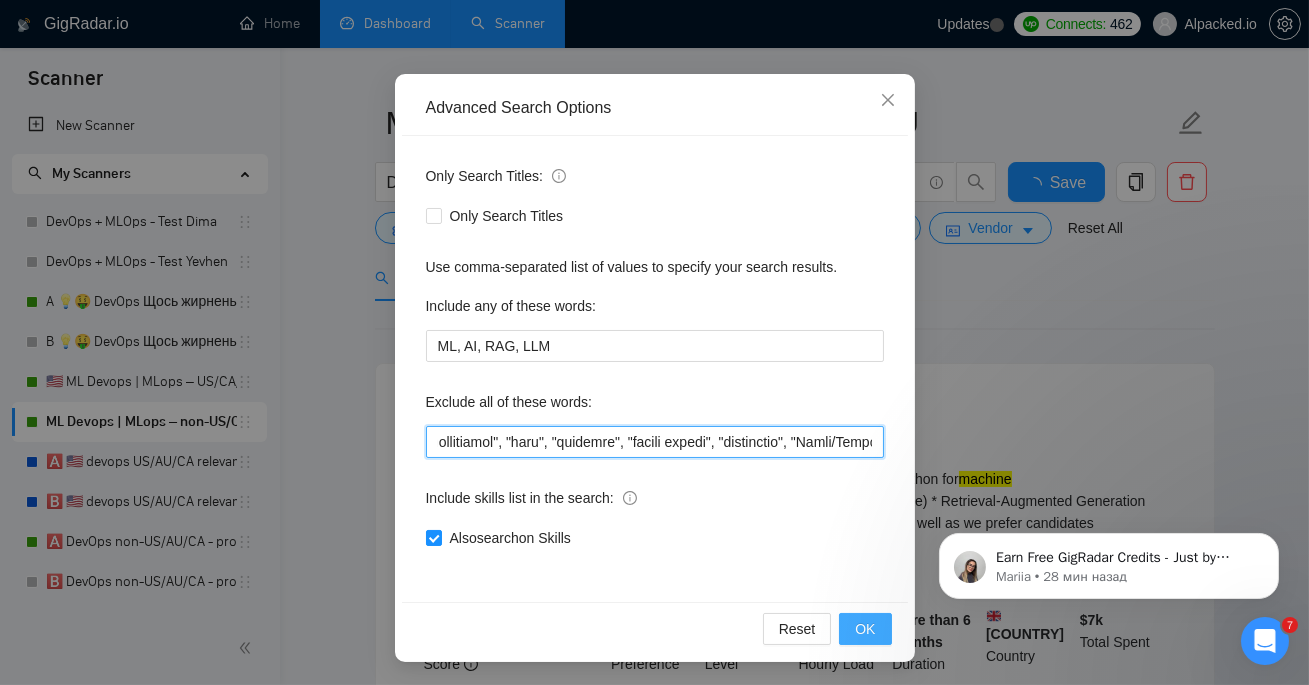 type on ""IBM Maximo", "ibm maximo","Oracle IAM", "Oracle SFA", "Oracle Cloud Infrastructure", "Monday.com", "PBX integration", "Zoho", "Kommo", "No-Code", "short-term", "LinkedIn integration", "Instagram", "Tik-Tok", "build backend", "Indonesia", "Bali", "Short-term", "short contract", "few weeks", "immediate start", "asap", "urgent support", "on-call", "quick turnaround", "ASAP", "emergency response", "start today", "life coding", "screensharing", "instagram", "phone farm", "phone farm", "DM outbound", "speak Spanish", "Spanisch", "Indian", "Ad Operations", "Google Ad Manager", "Ad Manager", "OpenRTB", "VPAID", "SSAI", "solve this specific issue","in an hour," "WordPress," "India," "less than an hour," "share my screen," "screen-sharing," "screen sharing," "YouTube Rate Limits," "YouTube Ban," "YouTube," "youtube," "VPN," "vpn," "break/fix issues," "fix issues," "screen-sharing session," "win11," "windows," "Adobe After Effects," "Adobe," "US timezone work schedule," "US timezone schedule," "immediately," "as soo..." 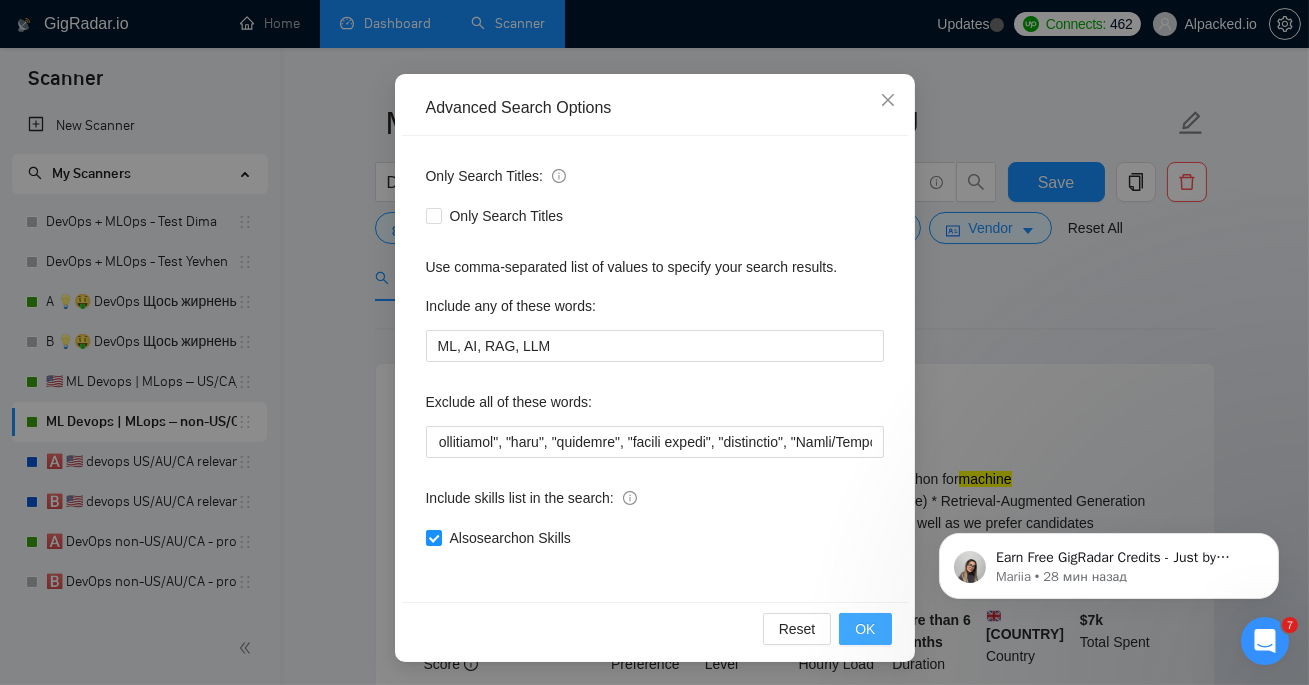 click on "OK" at bounding box center (865, 629) 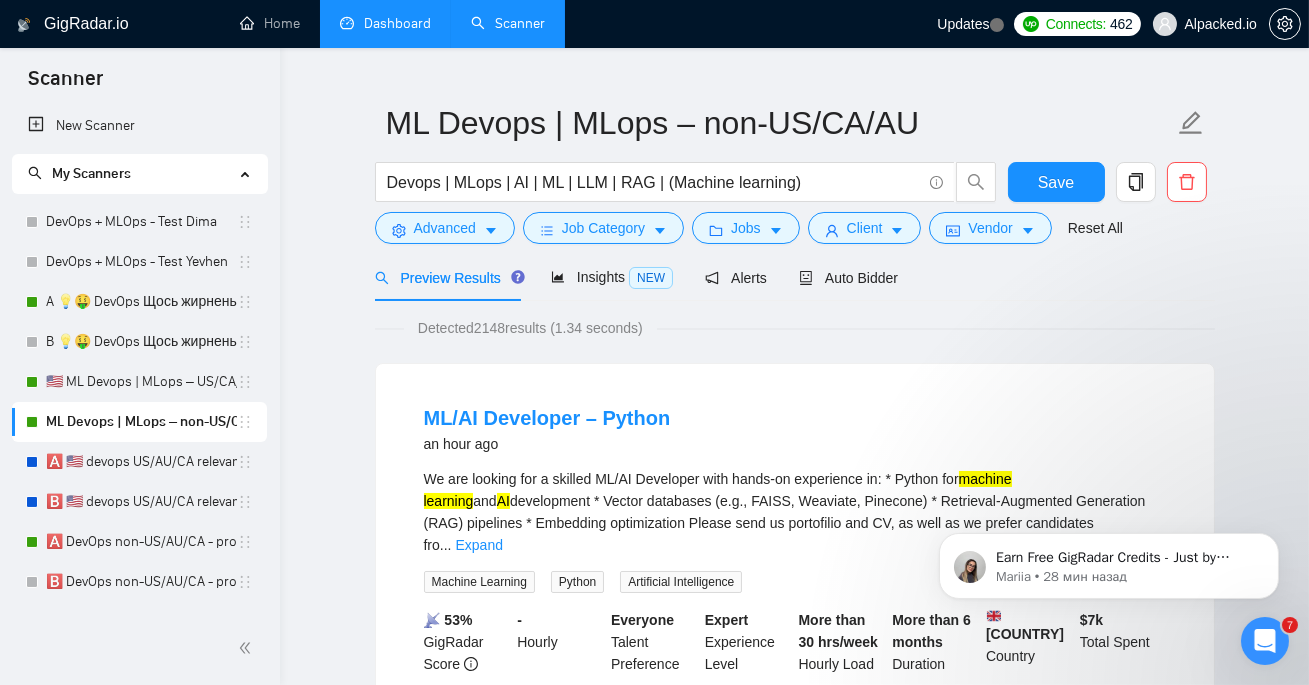 scroll, scrollTop: 46, scrollLeft: 0, axis: vertical 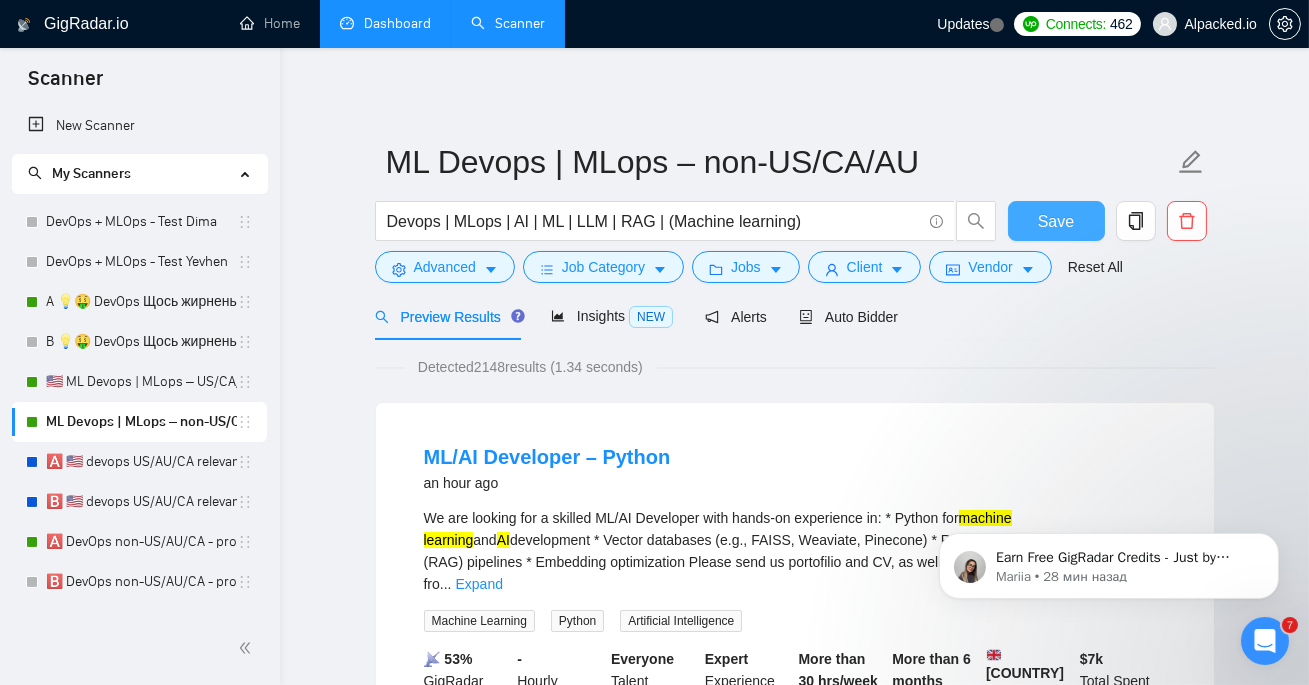 click on "Save" at bounding box center [1056, 221] 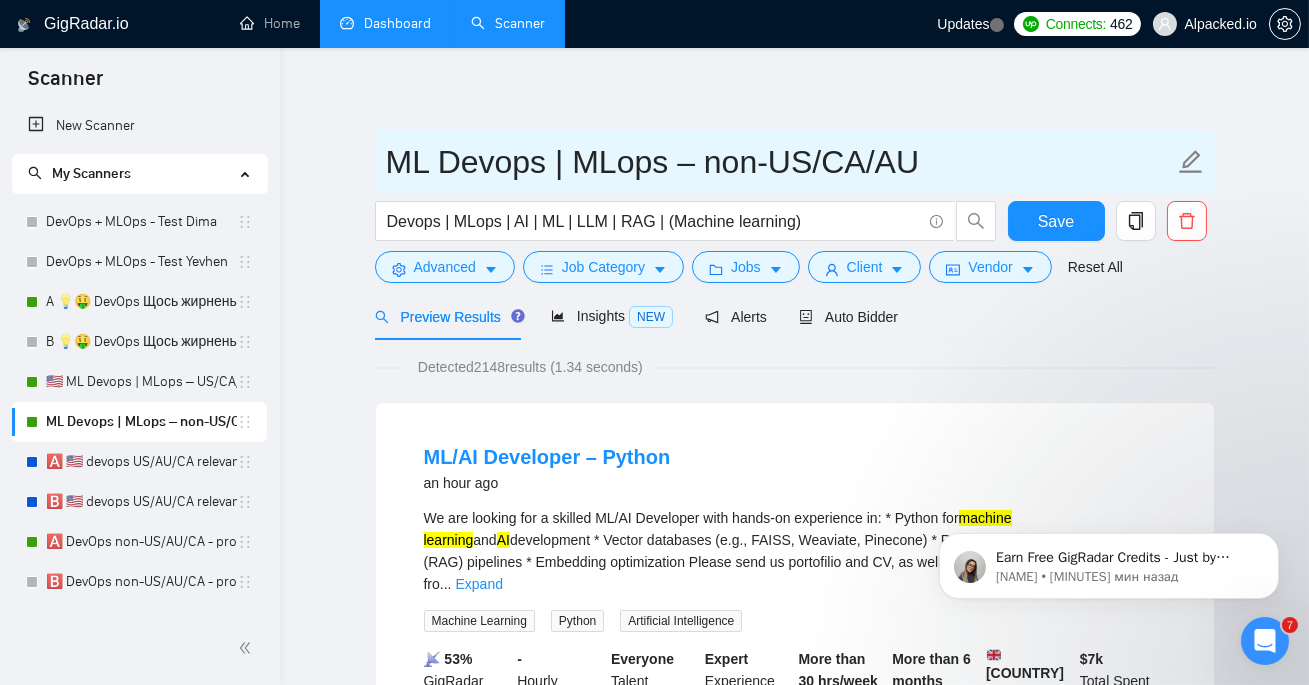 click on "ML Devops | MLops – non-US/CA/AU" at bounding box center [780, 162] 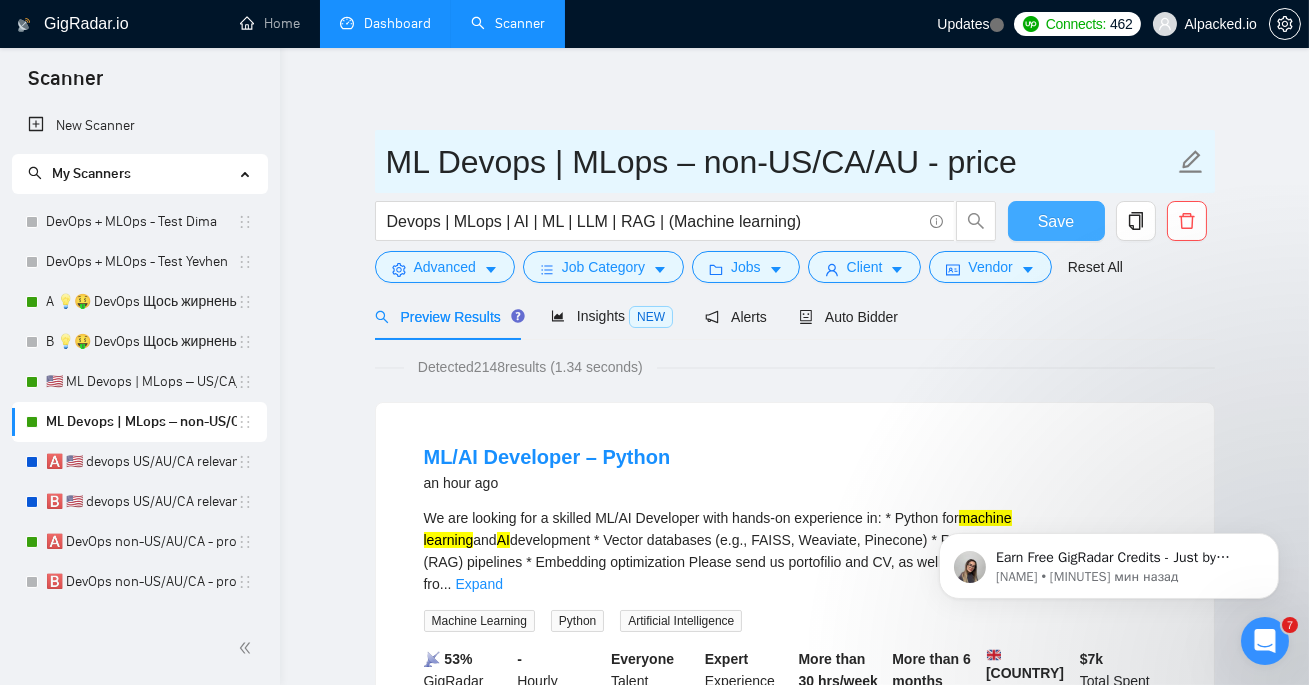 type on "ML Devops | MLops – non-US/CA/AU - price" 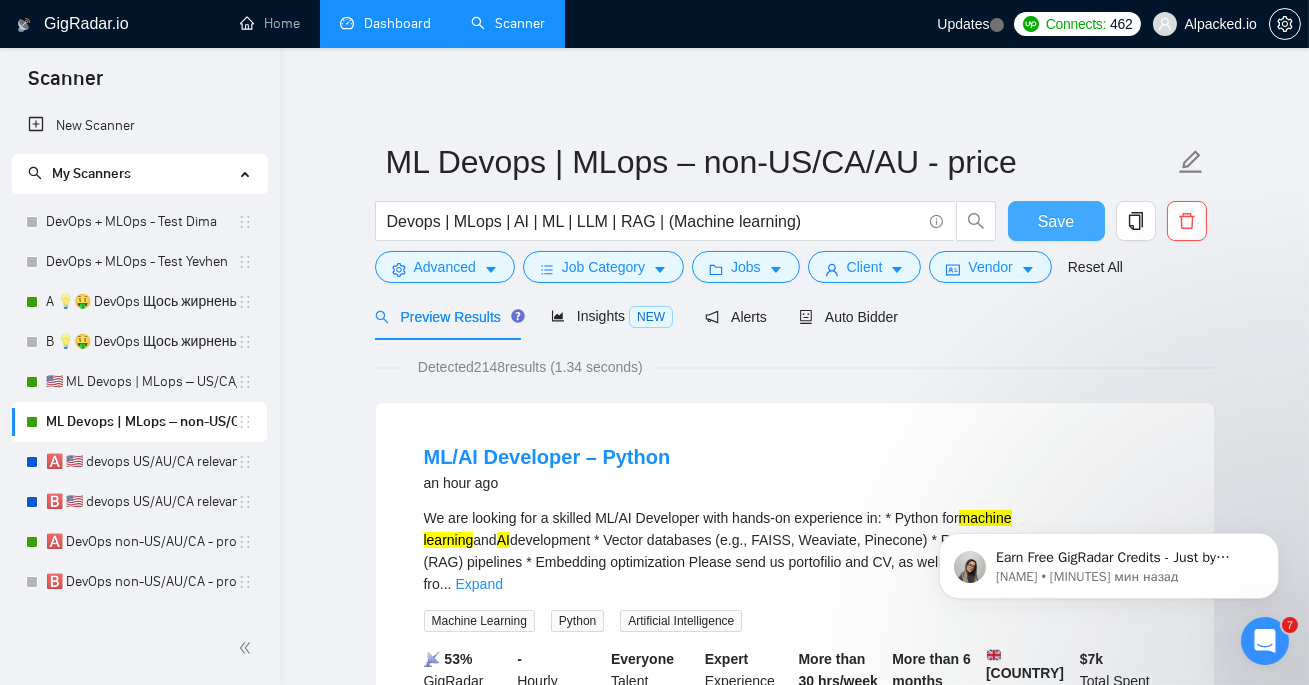 click on "Save" at bounding box center [1056, 221] 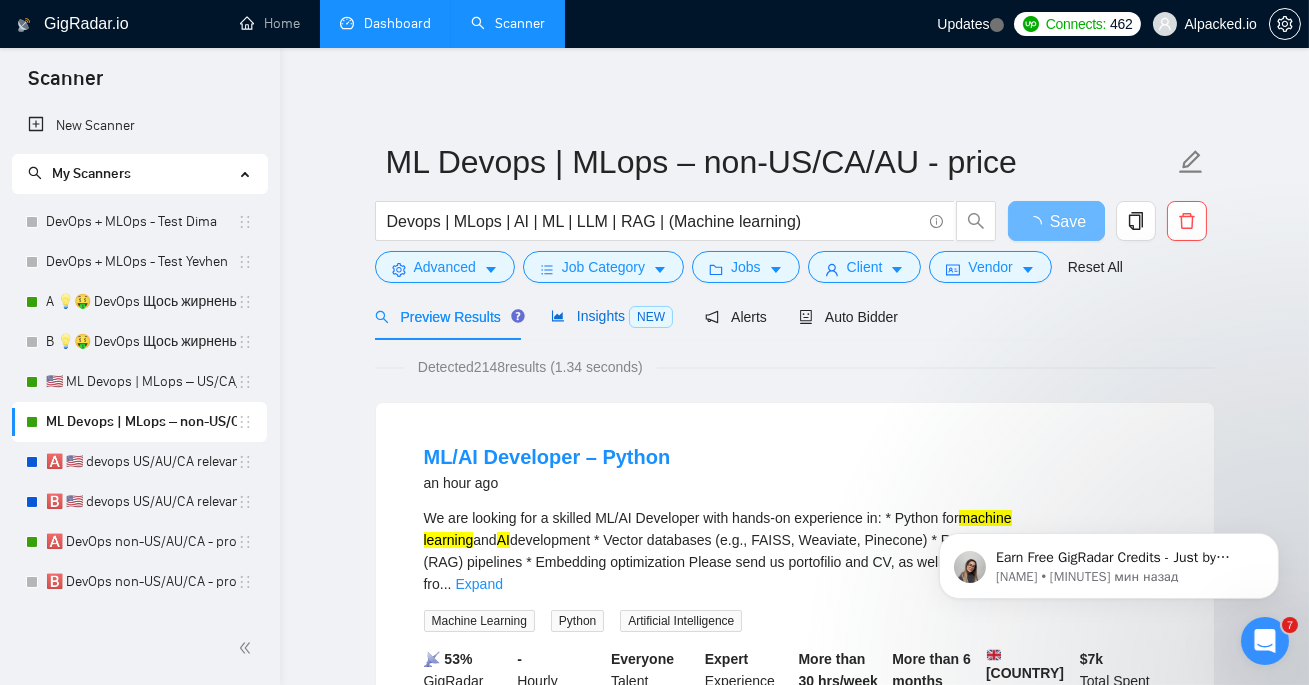 click on "NEW" at bounding box center (651, 317) 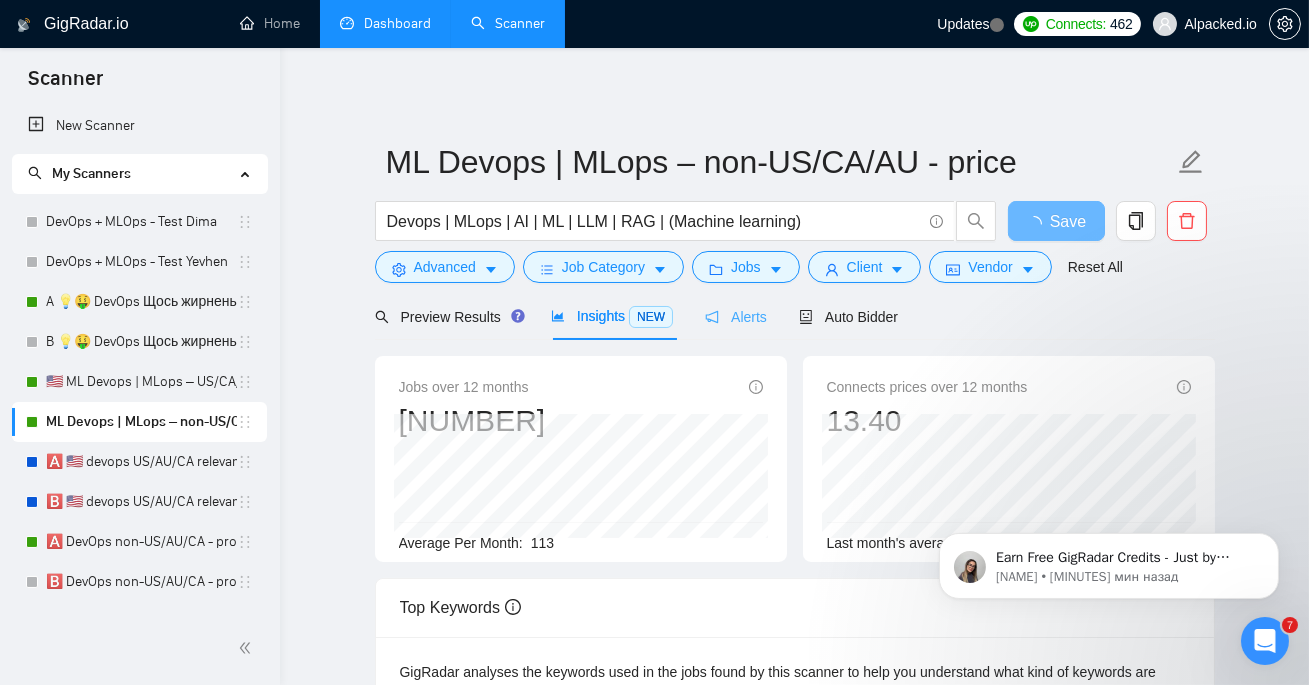click on "Alerts" at bounding box center [736, 316] 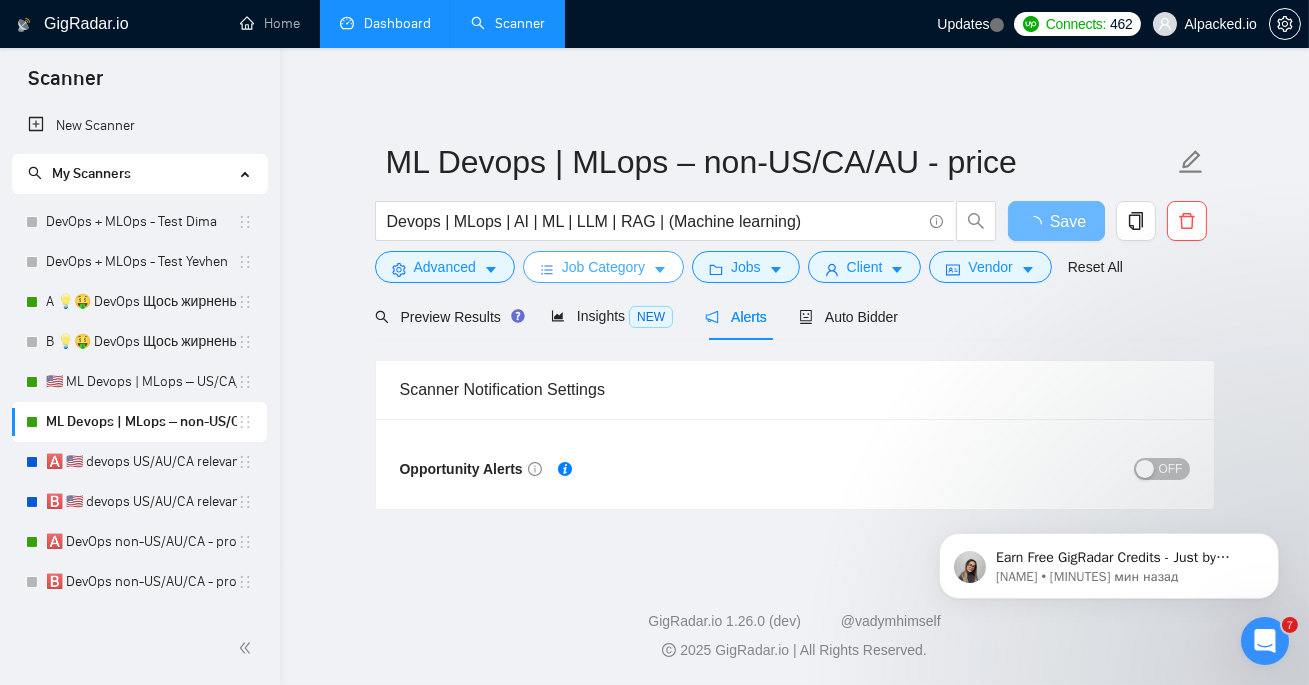 click on "Job Category" at bounding box center (603, 267) 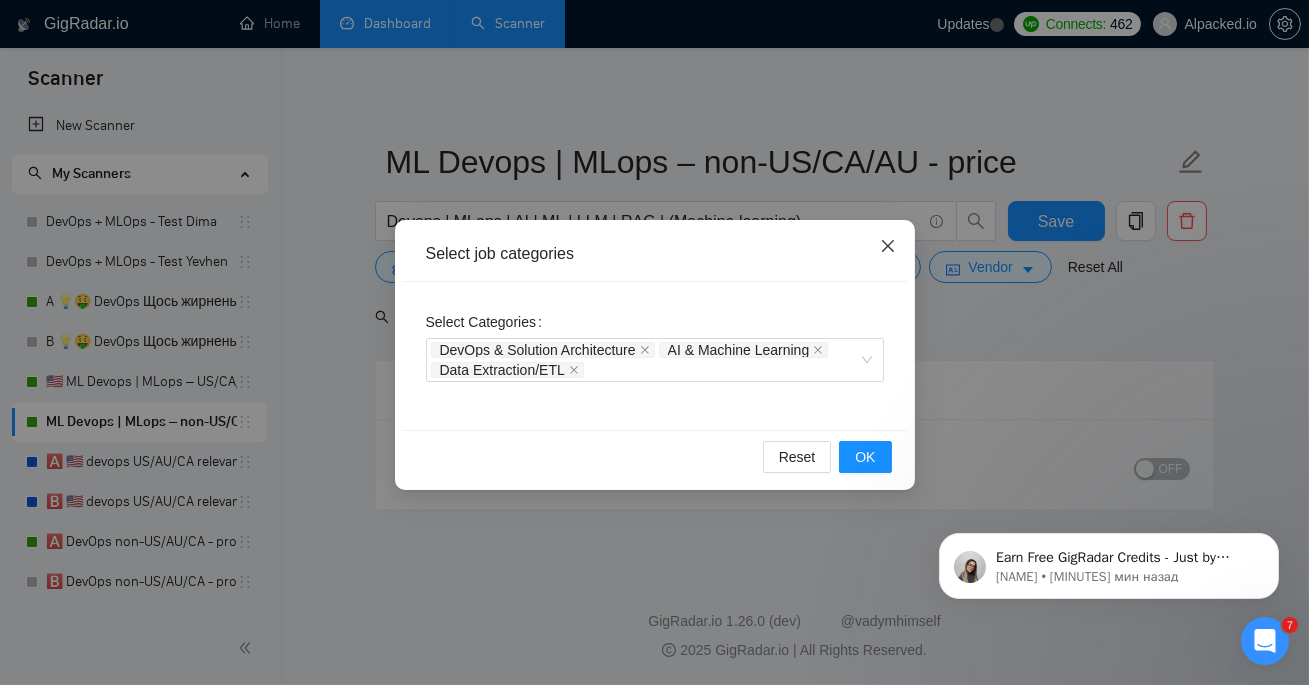 click at bounding box center [888, 247] 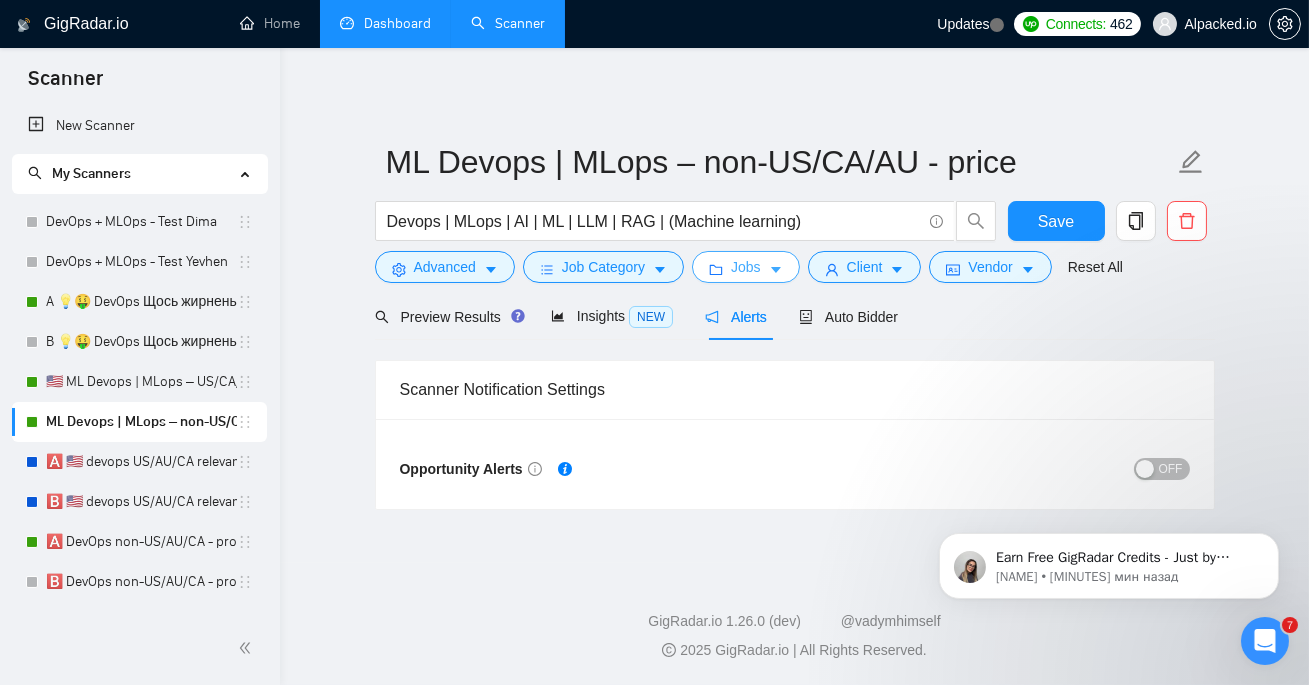 click on "Jobs" at bounding box center [746, 267] 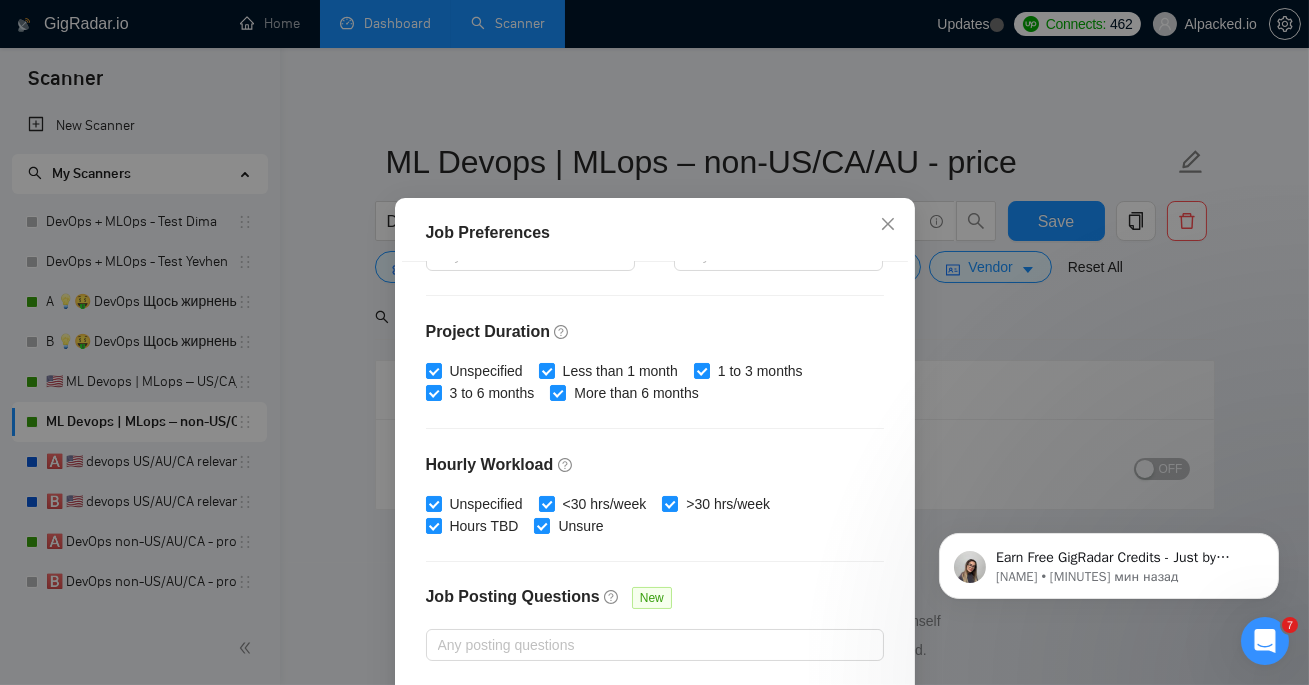 scroll, scrollTop: 647, scrollLeft: 0, axis: vertical 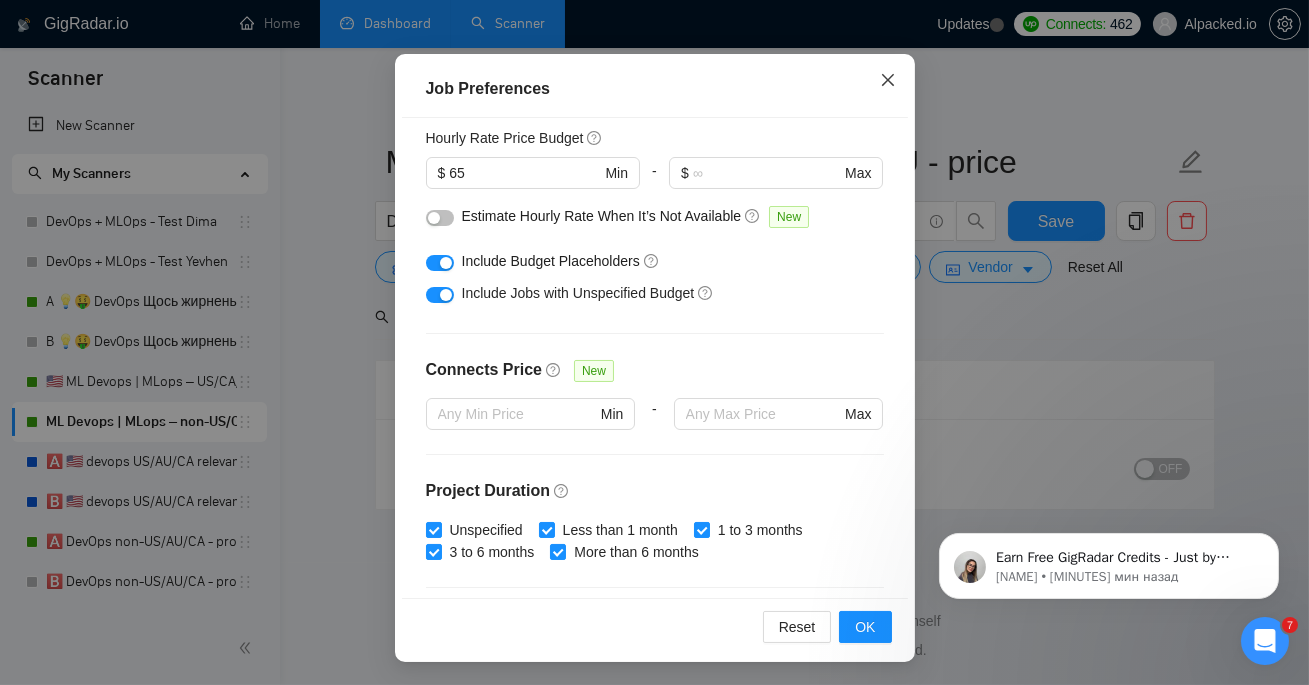 click at bounding box center [888, 81] 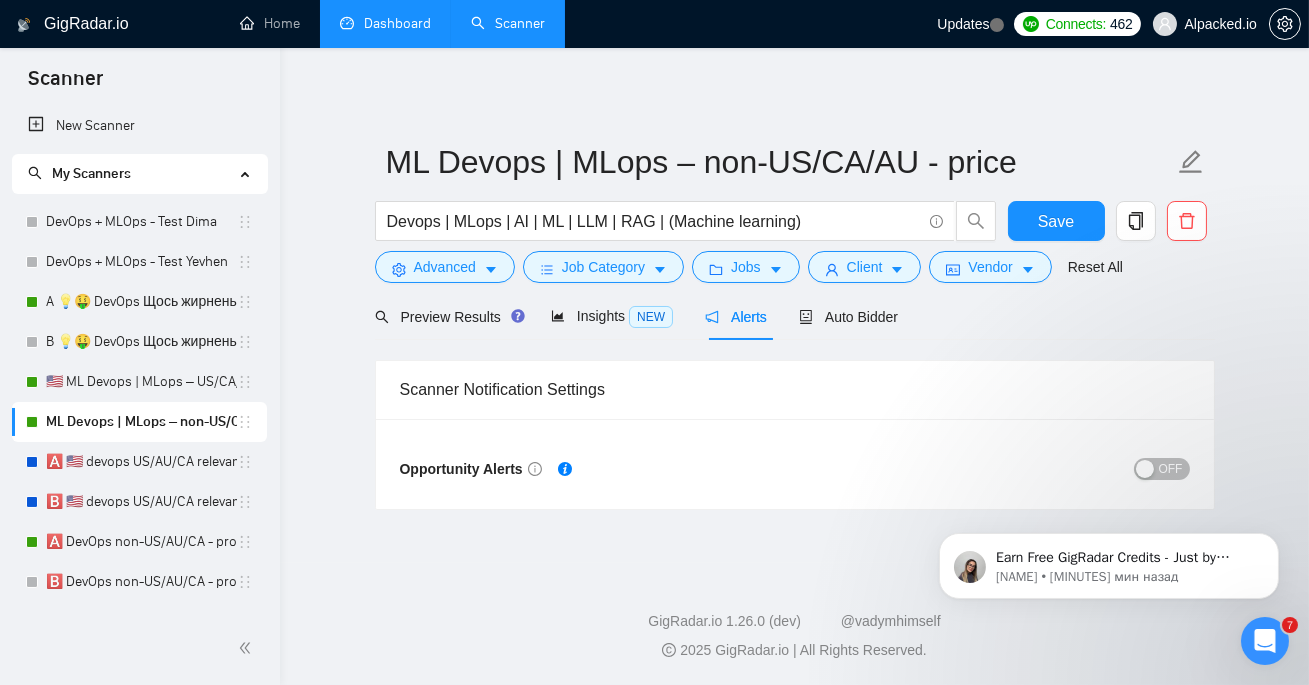 scroll, scrollTop: 66, scrollLeft: 0, axis: vertical 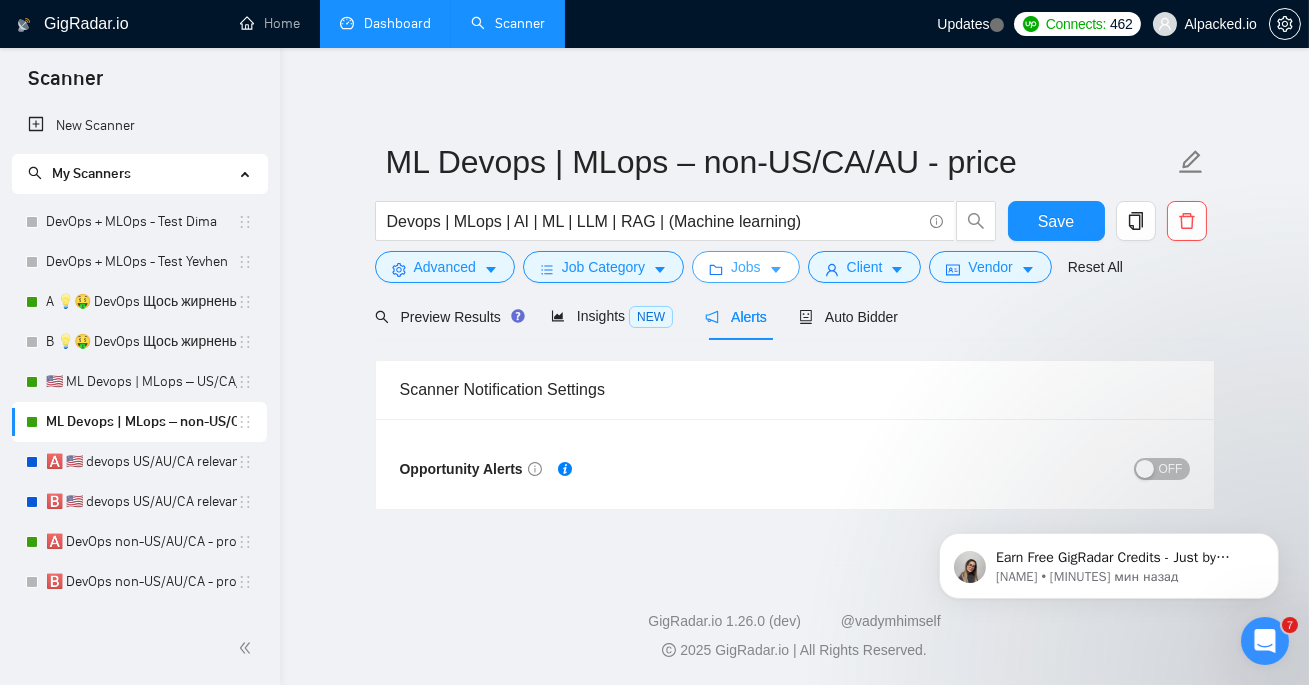click on "Jobs" at bounding box center (746, 267) 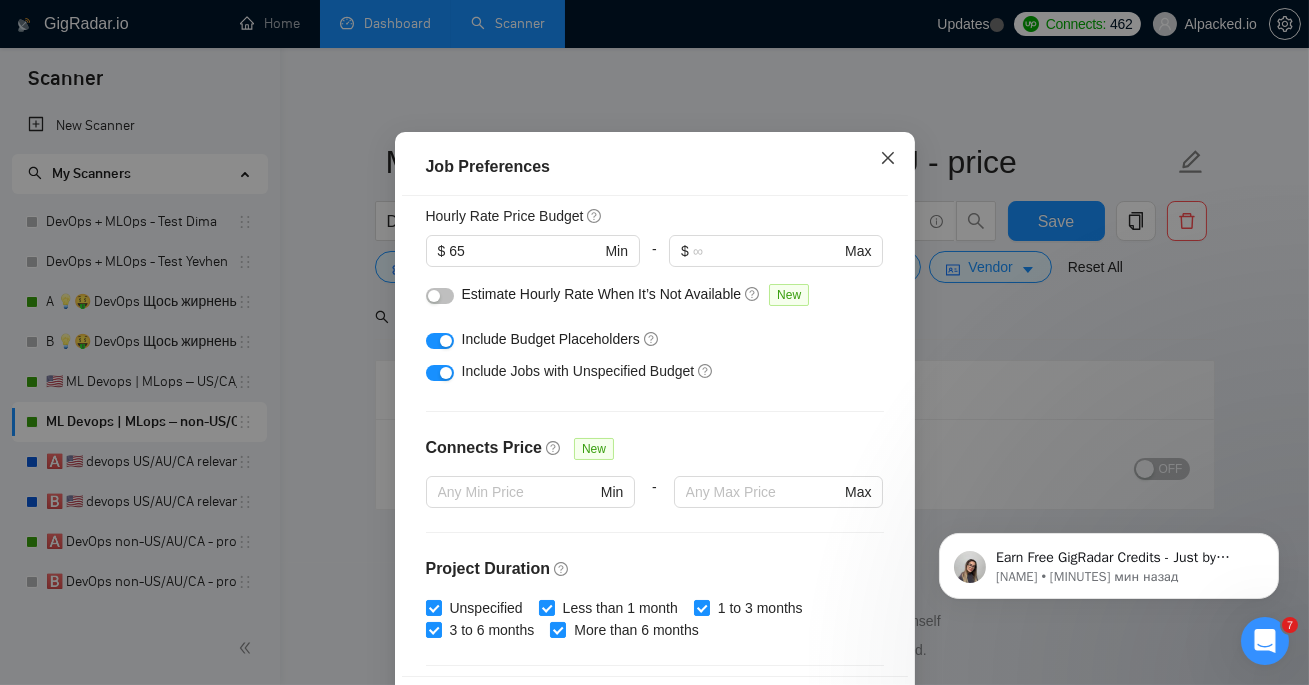 click 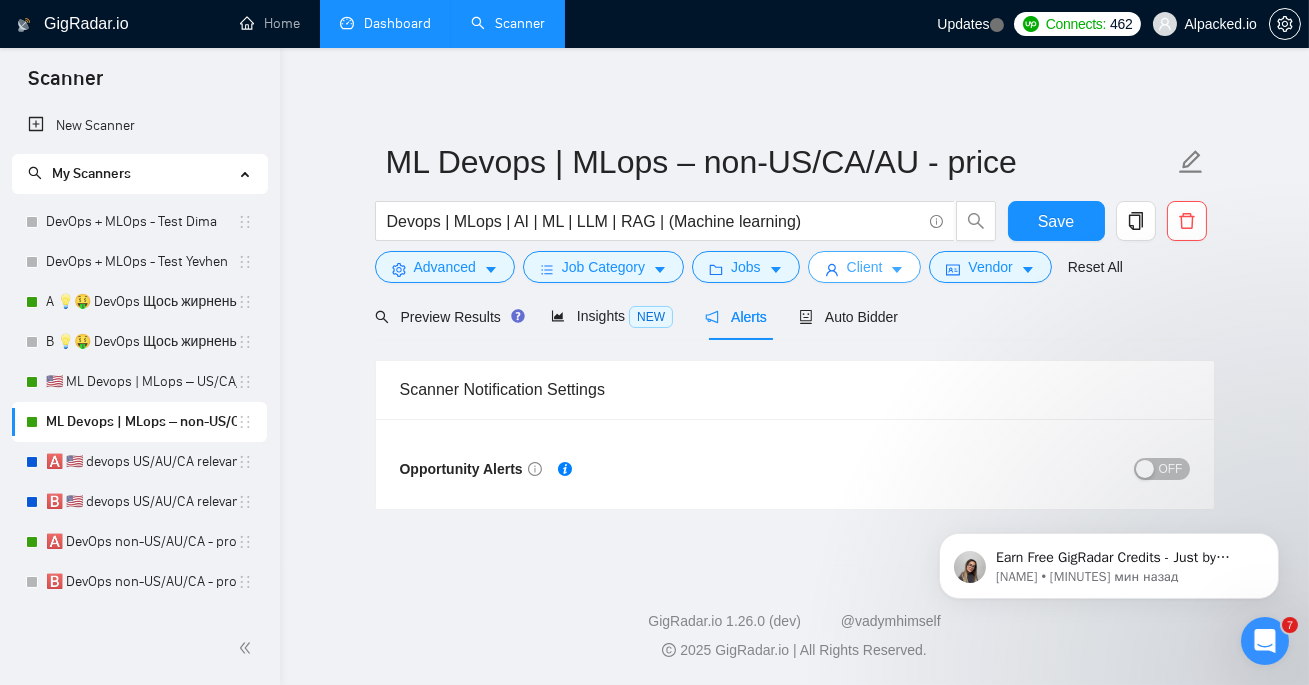 click on "Client" at bounding box center [865, 267] 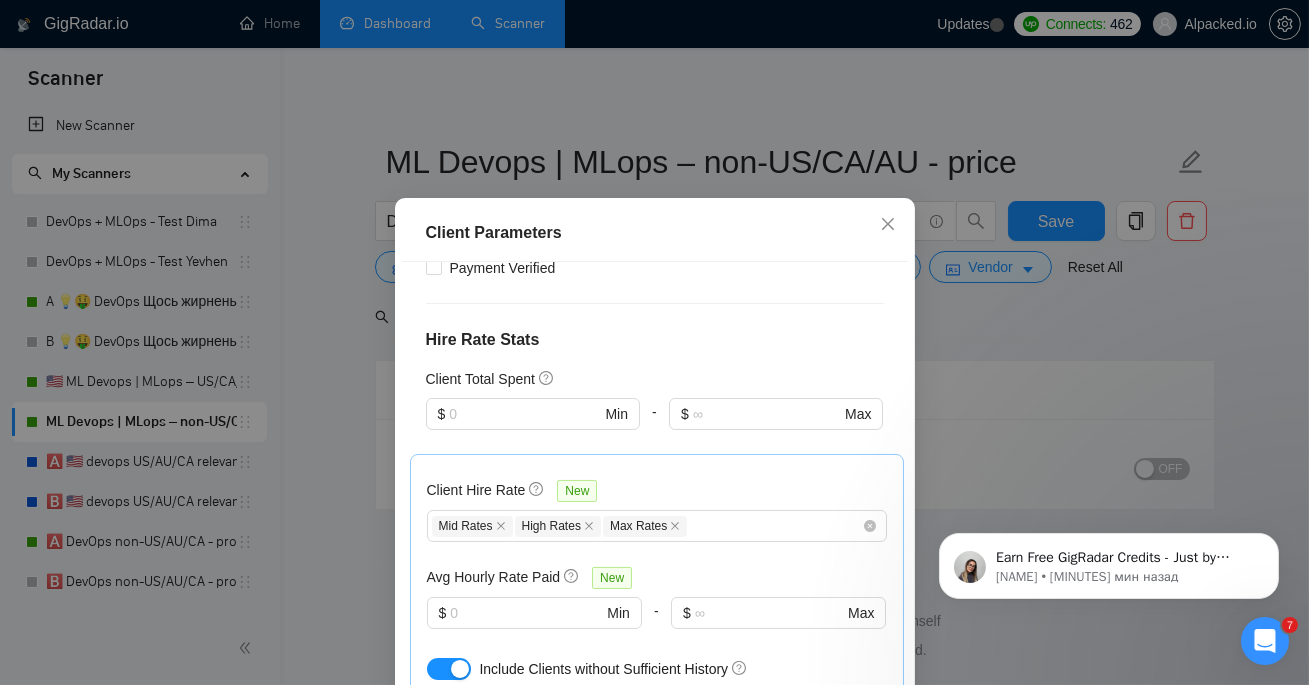 scroll, scrollTop: 840, scrollLeft: 0, axis: vertical 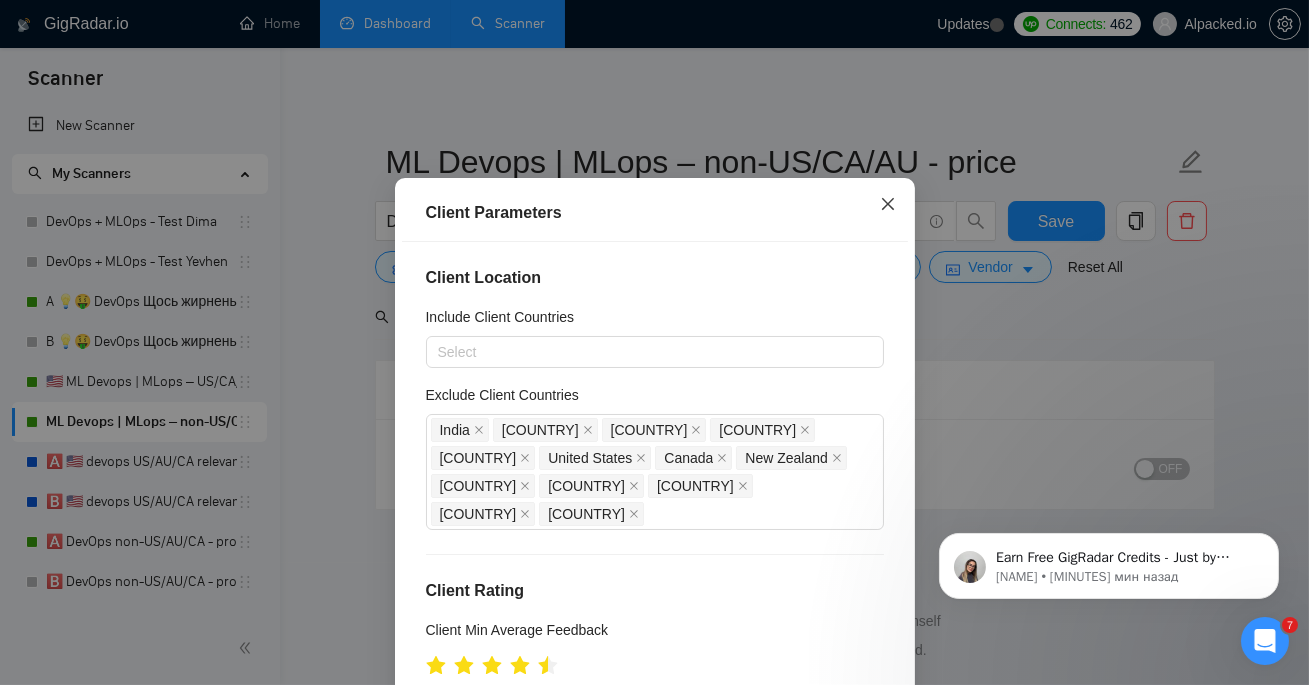 click 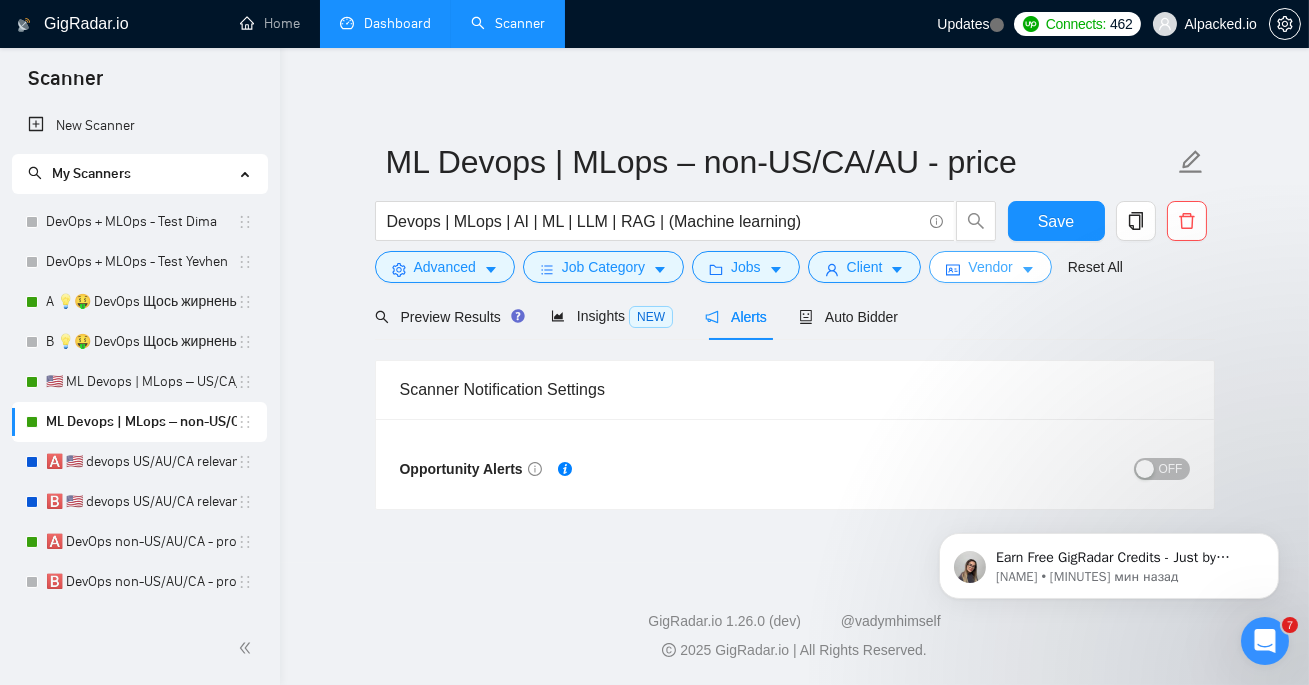 click on "Vendor" at bounding box center [990, 267] 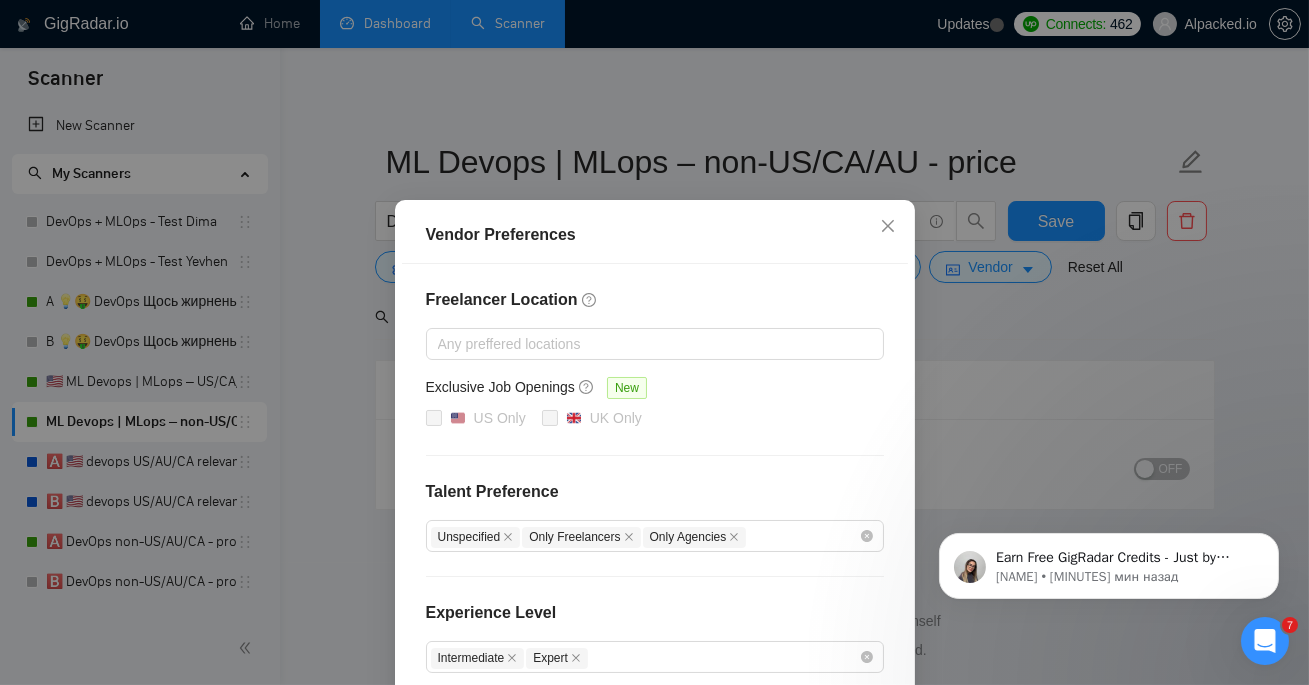 scroll, scrollTop: 0, scrollLeft: 0, axis: both 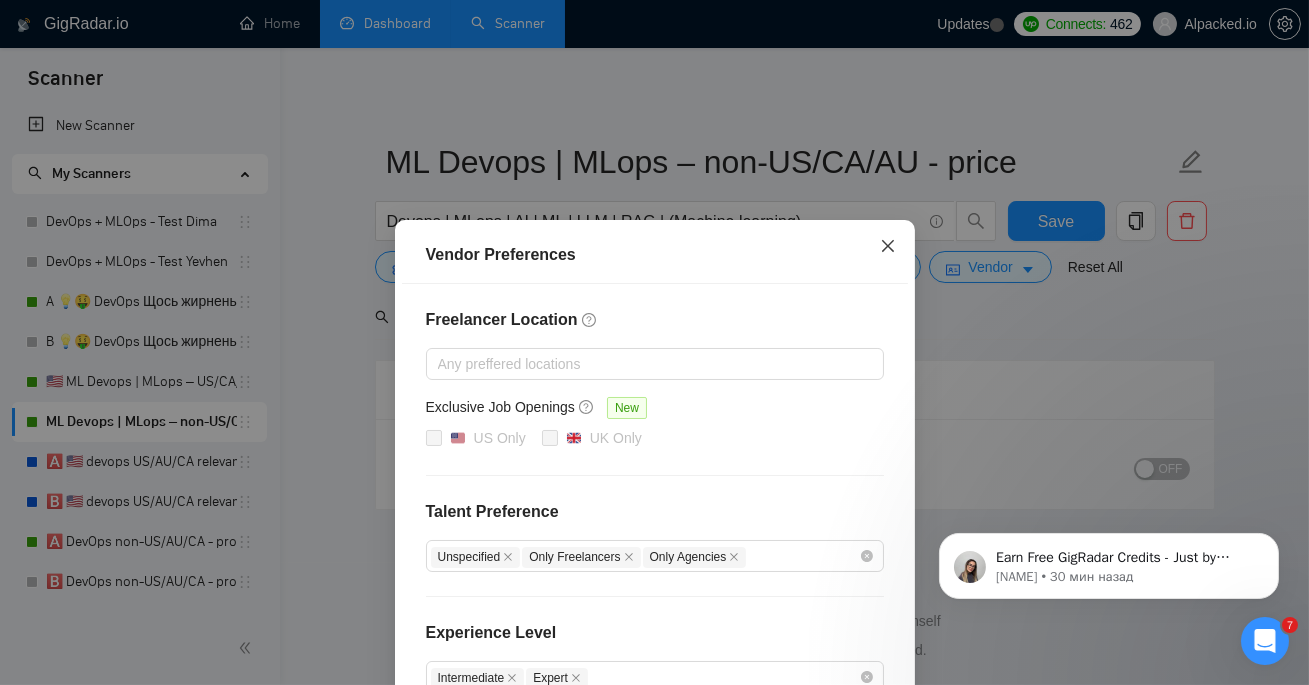 click 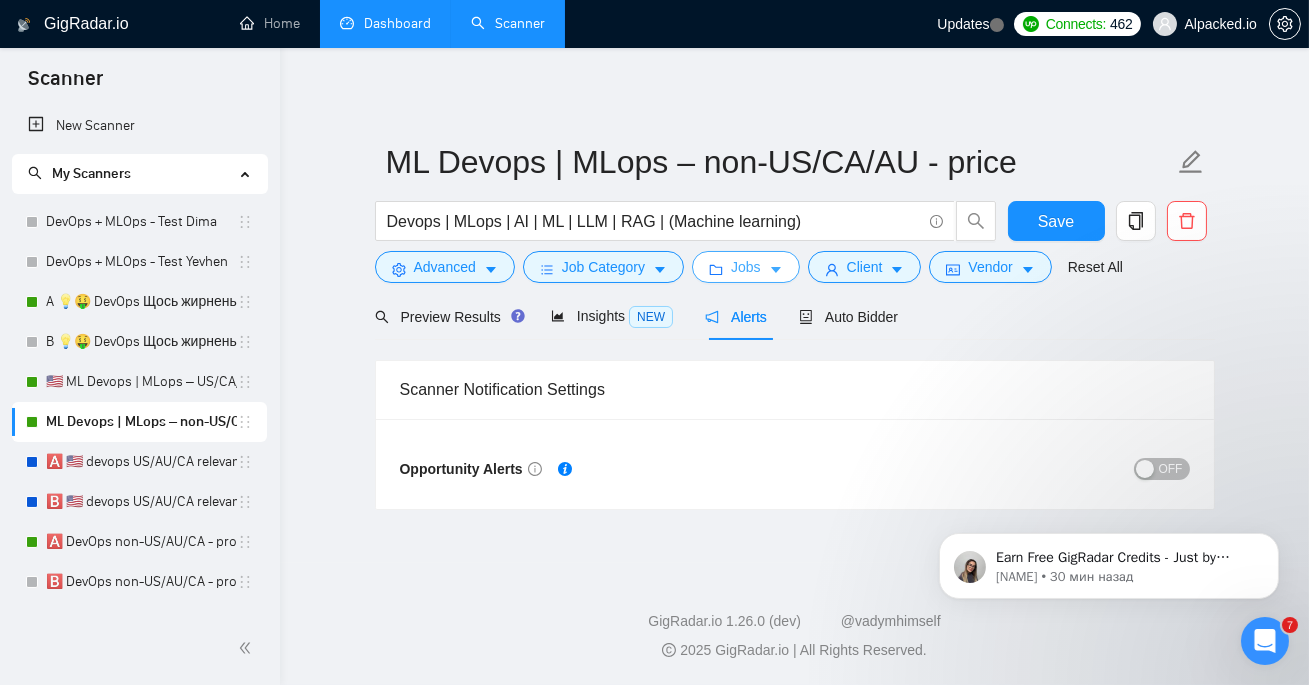 click on "Jobs" at bounding box center [746, 267] 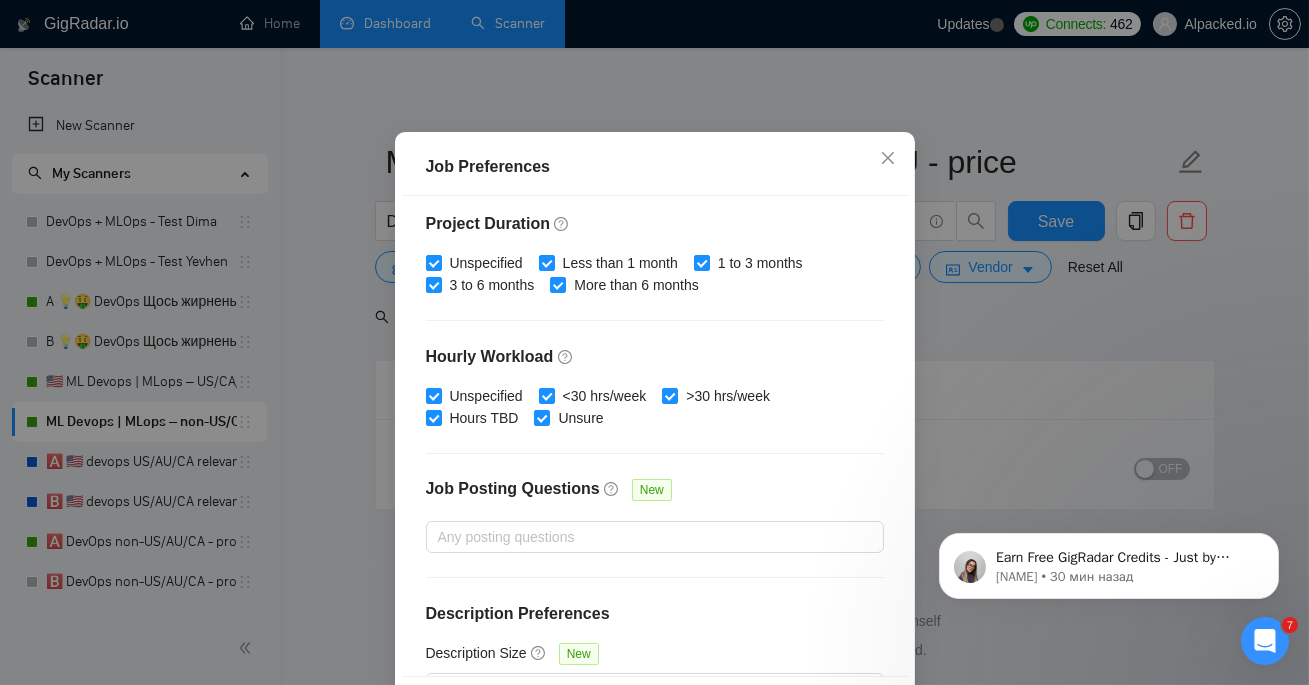 scroll, scrollTop: 647, scrollLeft: 0, axis: vertical 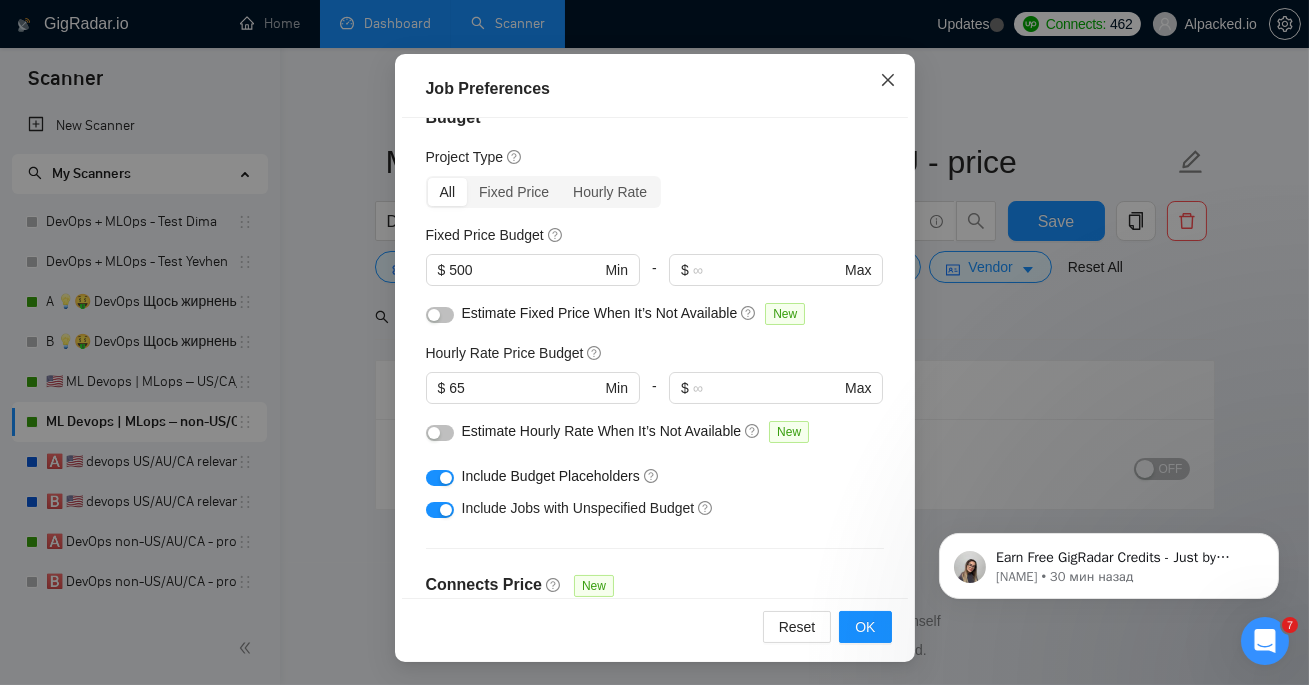 click 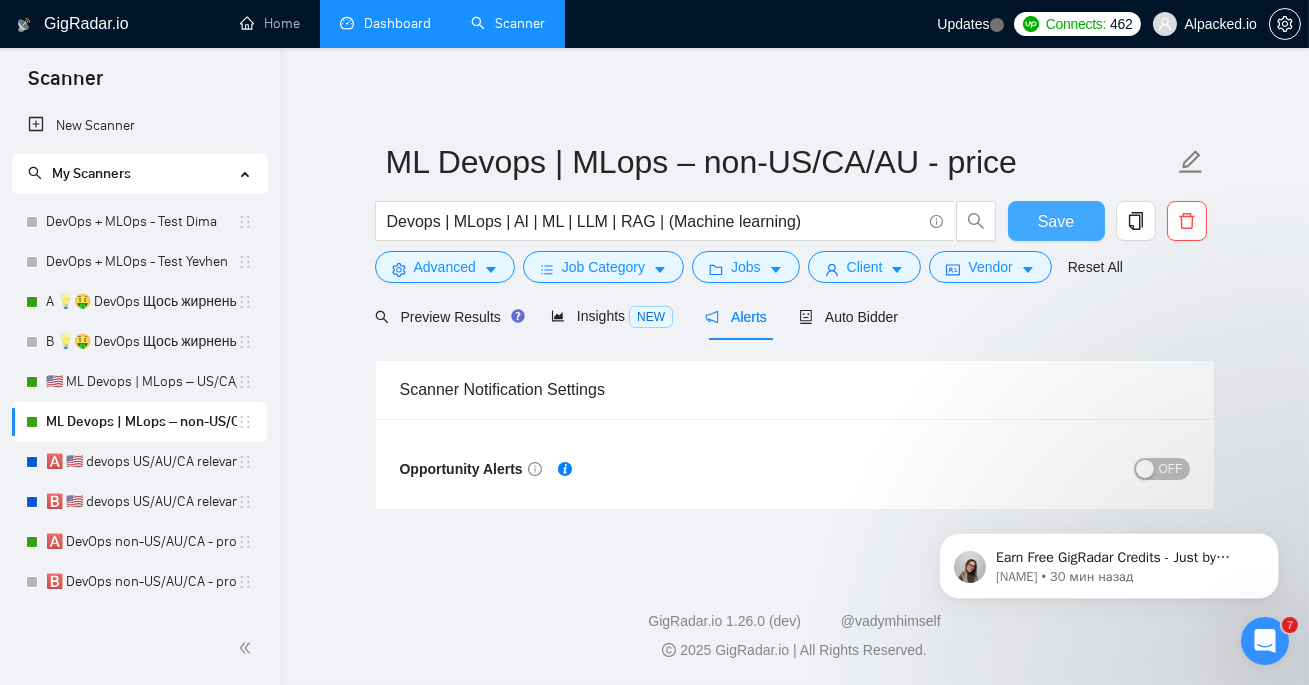 click on "Save" at bounding box center [1056, 221] 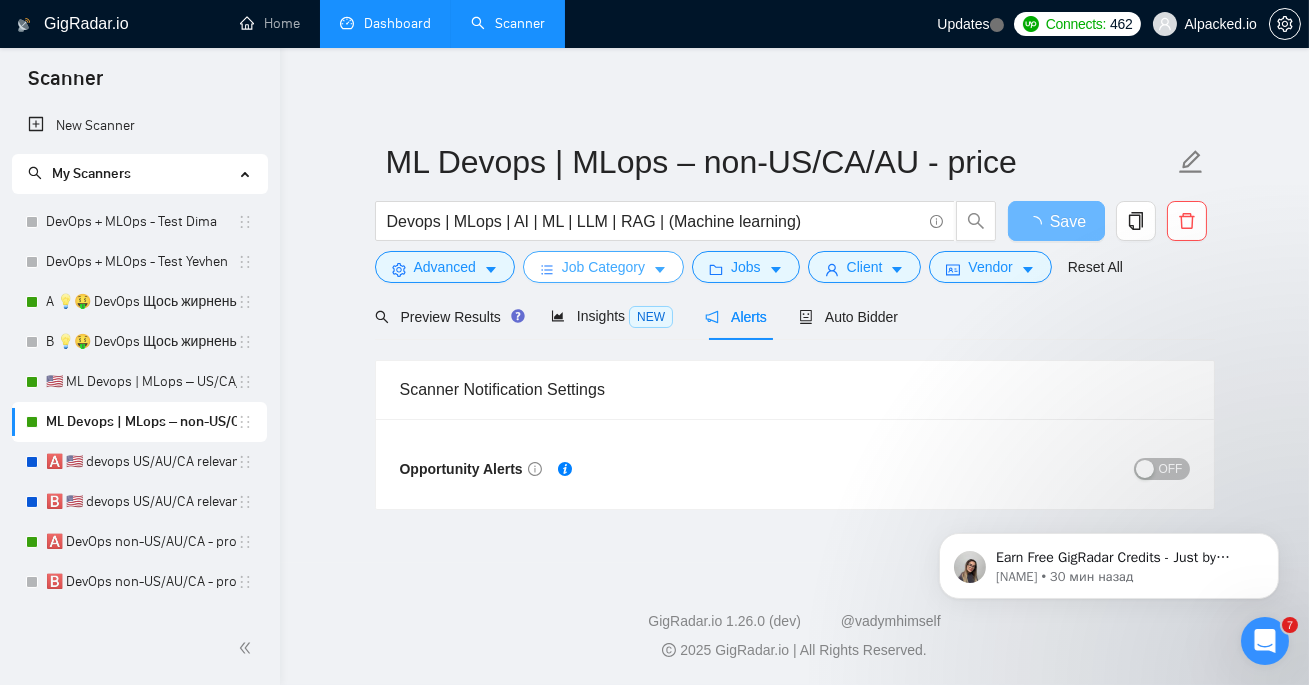 click on "Job Category" at bounding box center (603, 267) 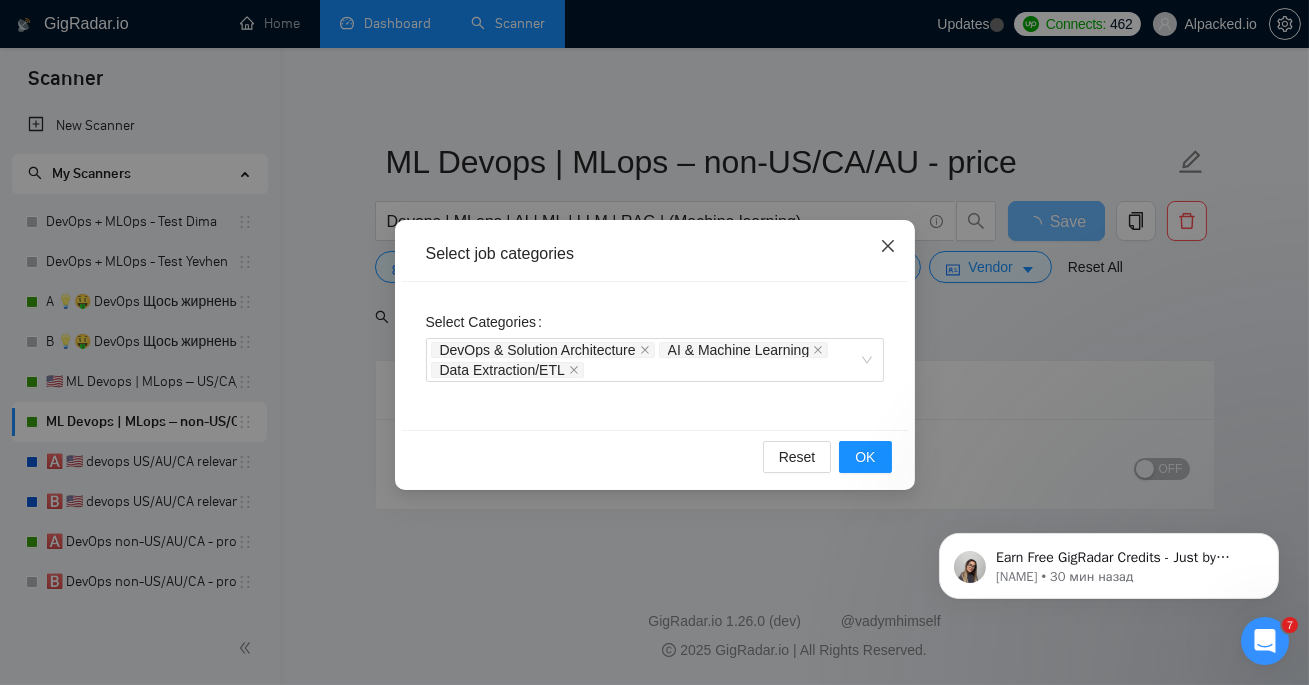 click 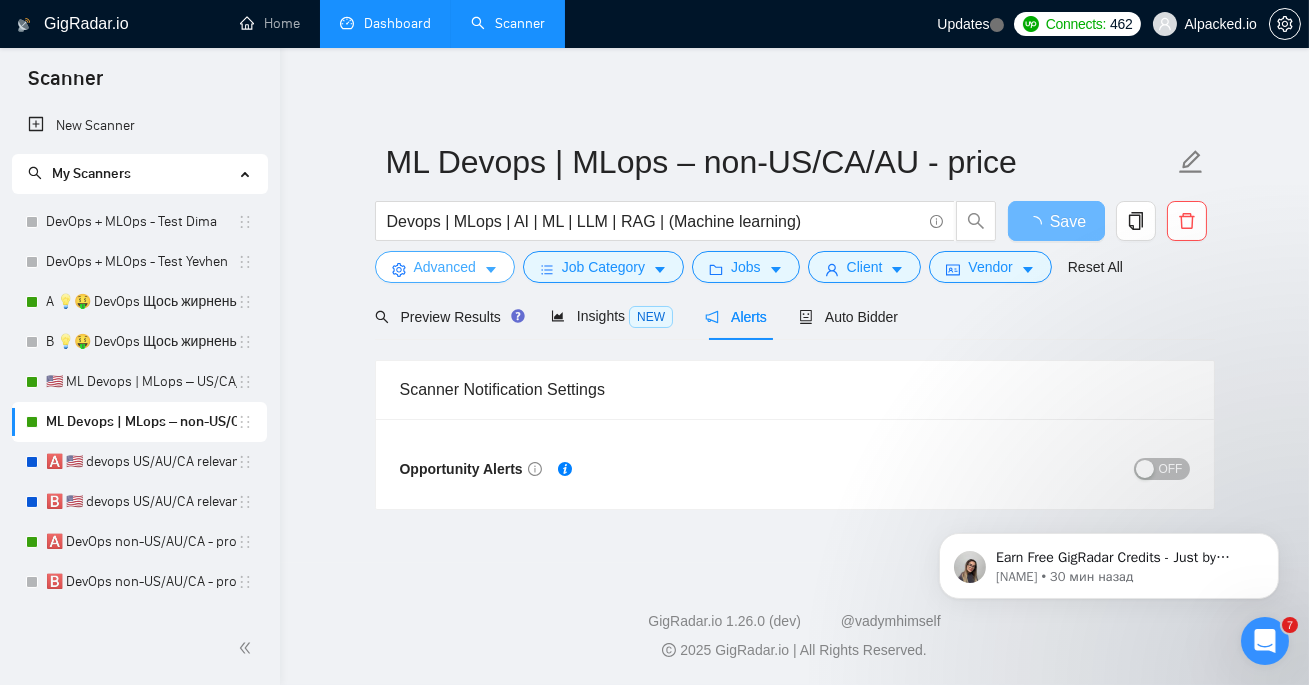 click 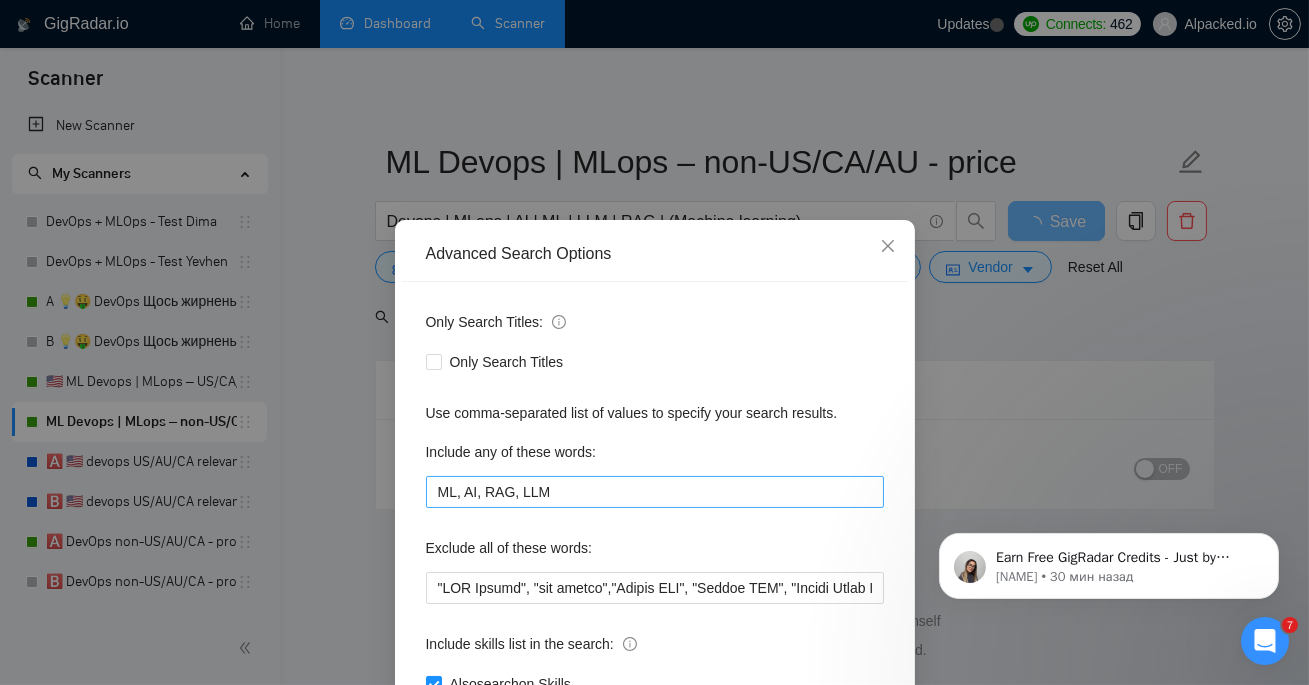 scroll, scrollTop: 146, scrollLeft: 0, axis: vertical 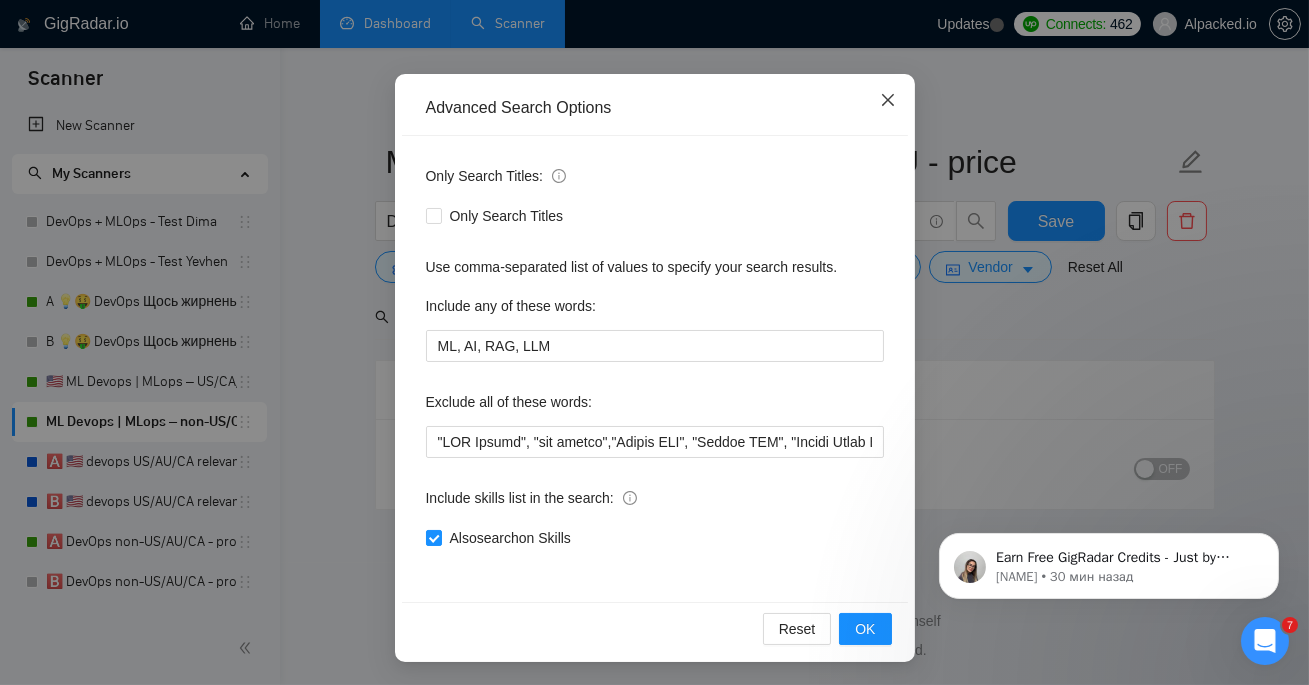 click 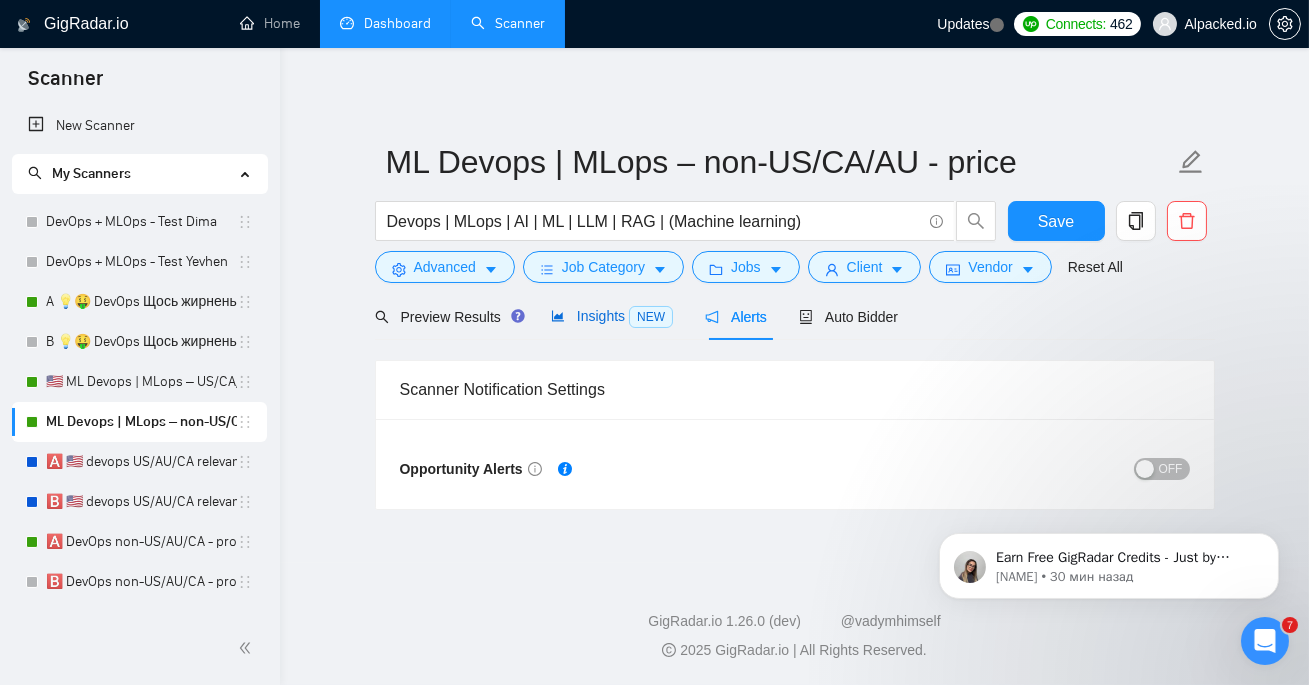 click on "Insights NEW" at bounding box center (612, 316) 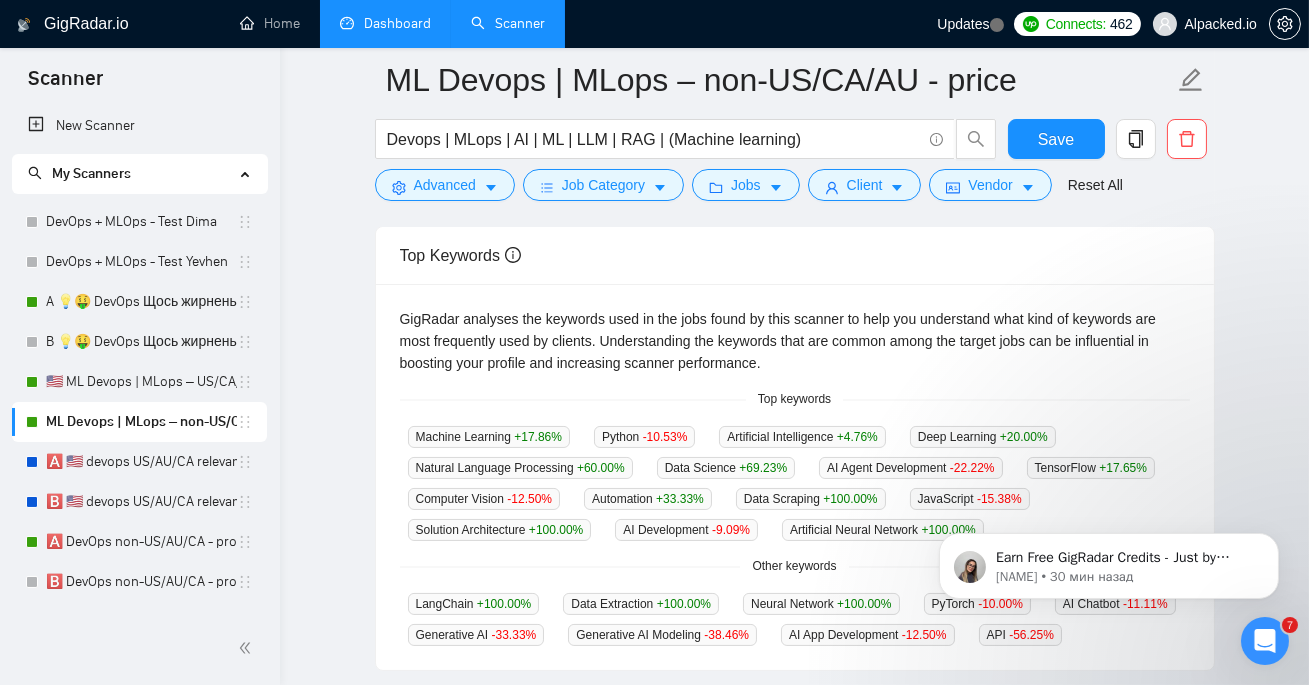 scroll, scrollTop: 499, scrollLeft: 0, axis: vertical 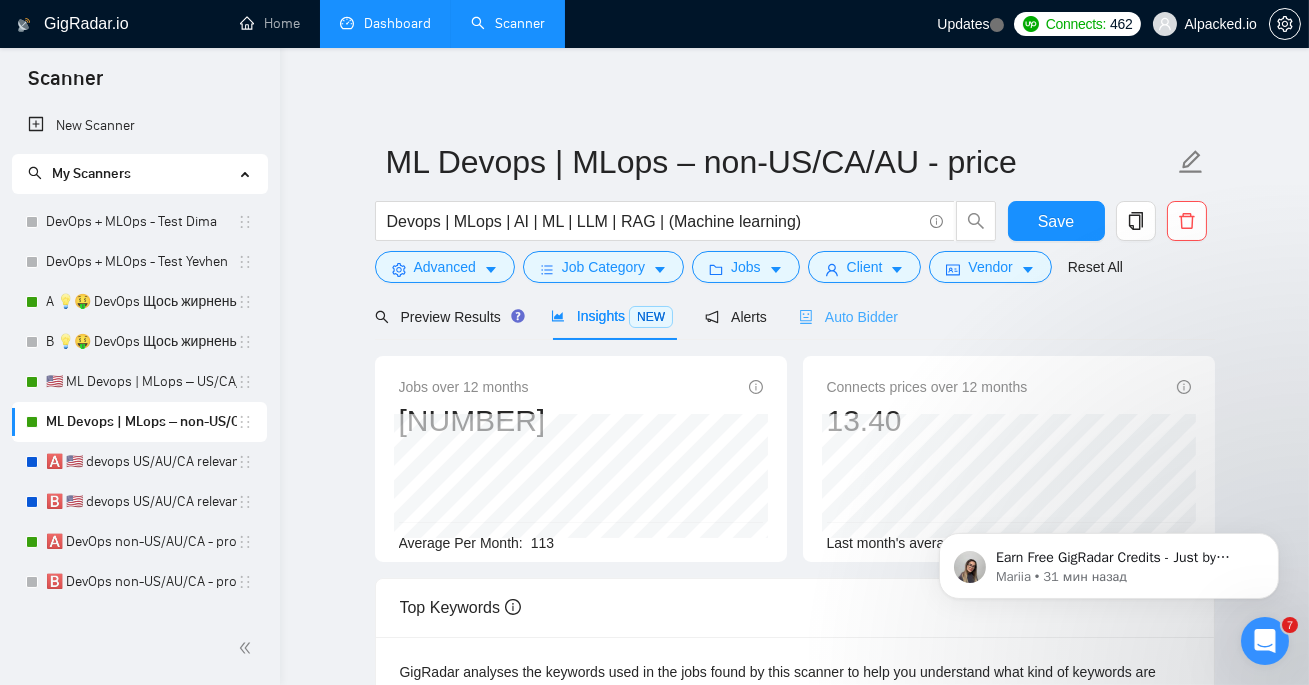 click on "Auto Bidder" at bounding box center (848, 316) 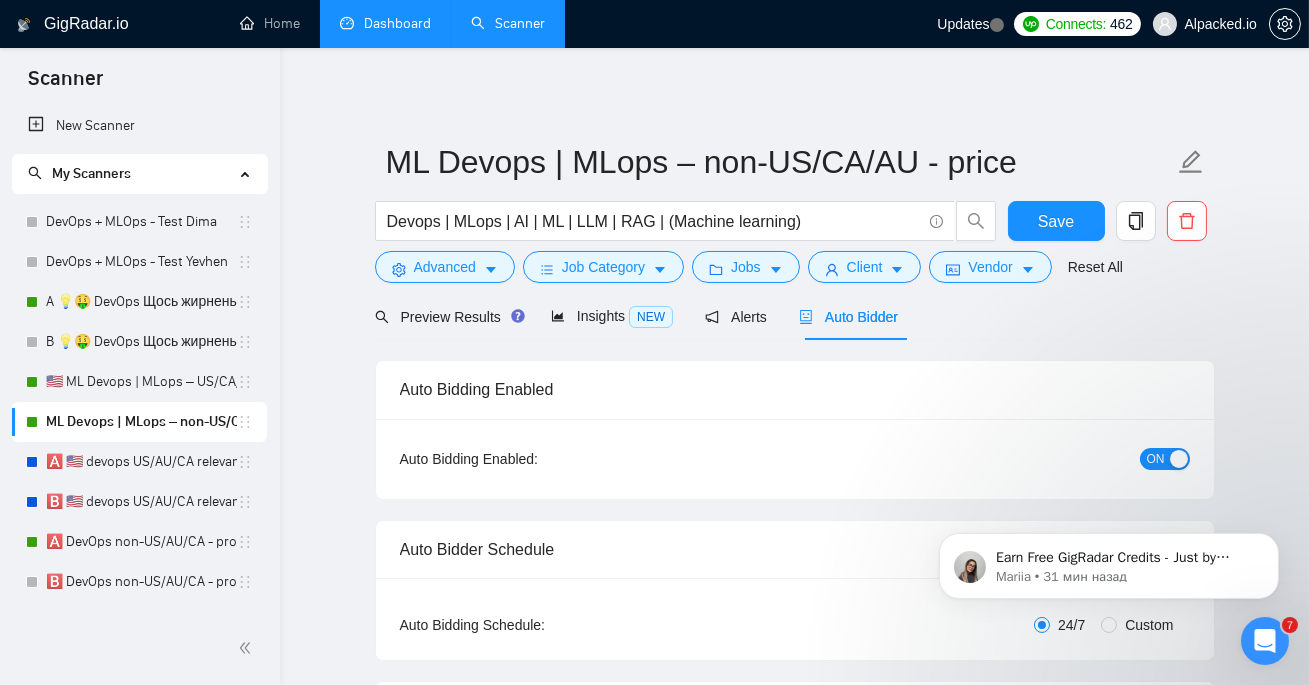 checkbox on "true" 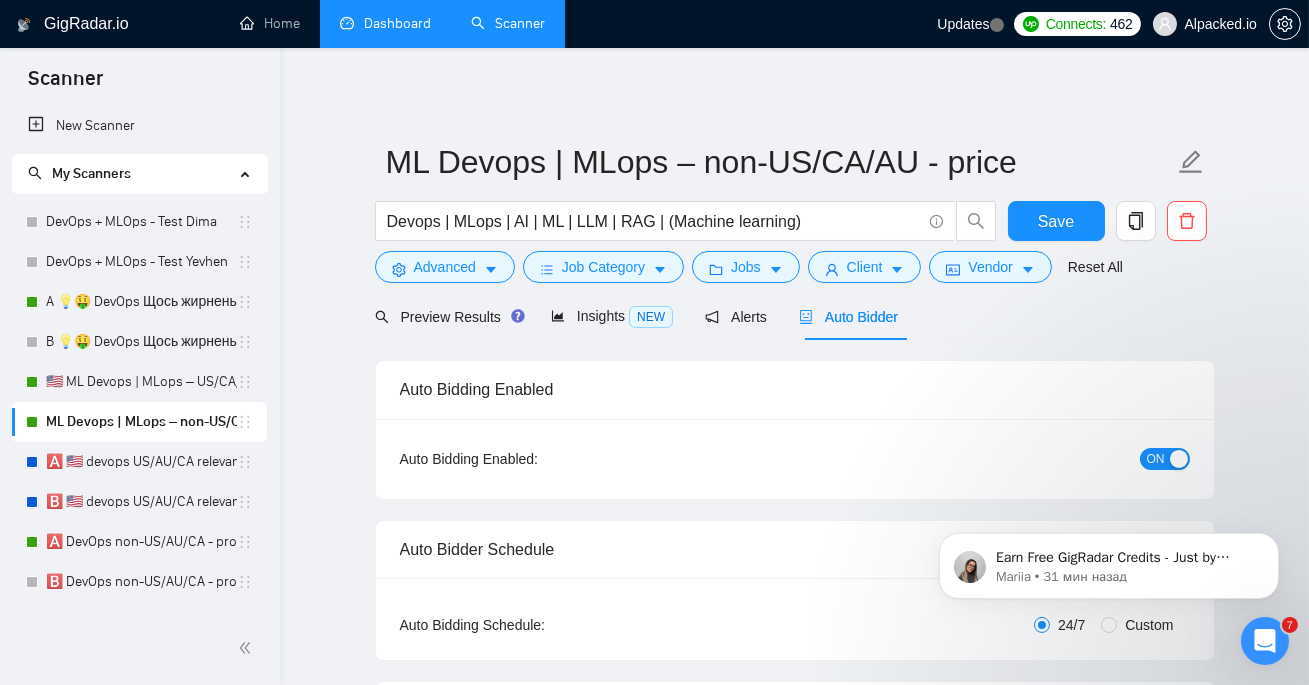 type 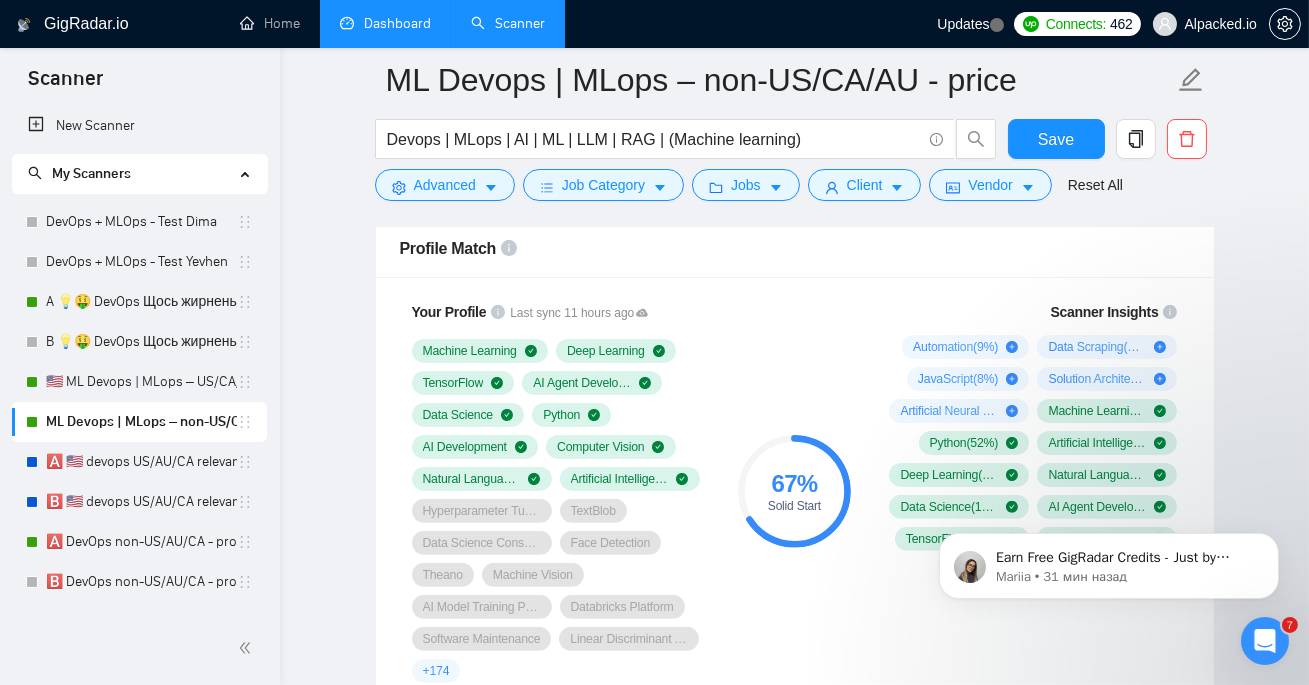 scroll, scrollTop: 1314, scrollLeft: 0, axis: vertical 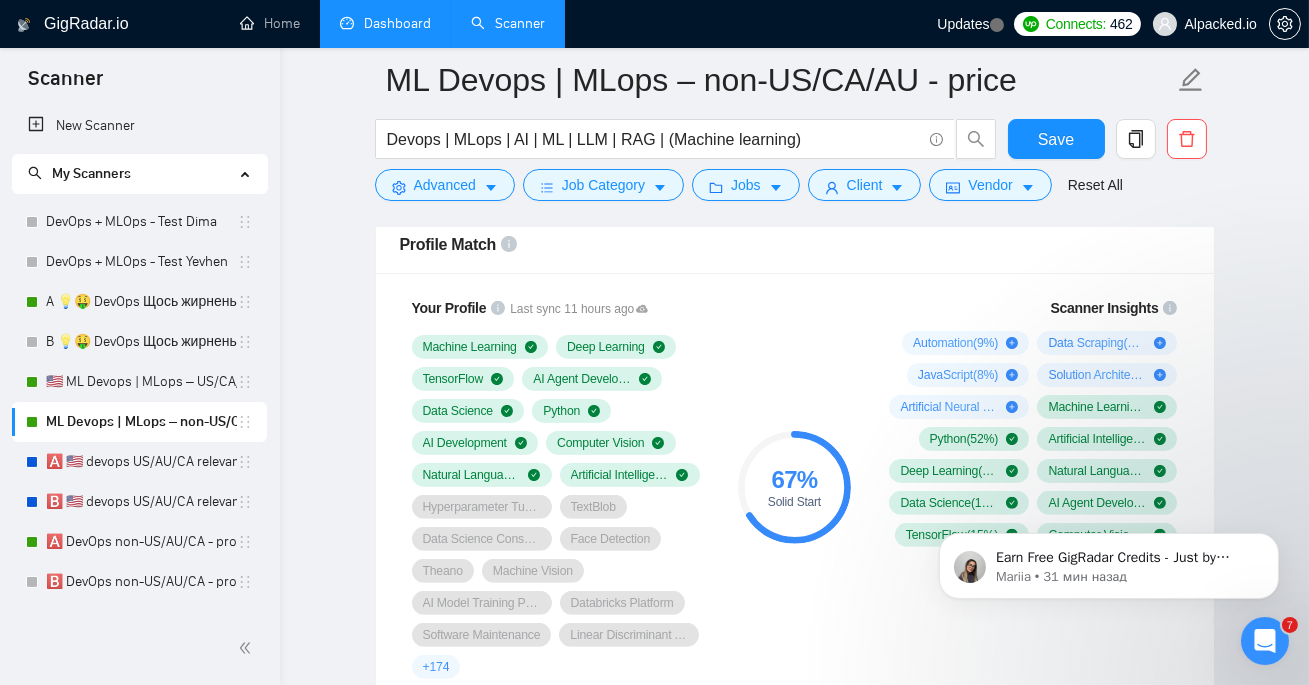 click on "ML Devops | MLops – non-US/CA/AU - price Devops | MLops | AI | ML | LLM | RAG | (Machine learning) Save Advanced   Job Category   Jobs   Client   Vendor   Reset All Preview Results Insights NEW Alerts Auto Bidder Auto Bidding Enabled Auto Bidding Enabled: ON Auto Bidder Schedule Auto Bidding Type: Automated (recommended) Semi-automated Auto Bidding Schedule: 24/7 Custom Custom Auto Bidder Schedule Repeat every week on Monday Tuesday Wednesday Thursday Friday Saturday Sunday Active Hours ( Europe/Lisbon ): From: To: ( 24  hours) Europe/Lisbon Auto Bidding Type Select your bidding algorithm: Choose the algorithm for you bidding. The price per proposal does not include your connects expenditure. Template Bidder Works great for narrow segments and short cover letters that don't change. 0.50  credits / proposal Sardor AI 🤖 Personalise your cover letter with ai [placeholders] 1.00  credits / proposal Experimental Laziza AI  👑   NEW   Learn more 2.00  credits / proposal $44.91 savings Team & Freelancer + 174" at bounding box center [794, 1942] 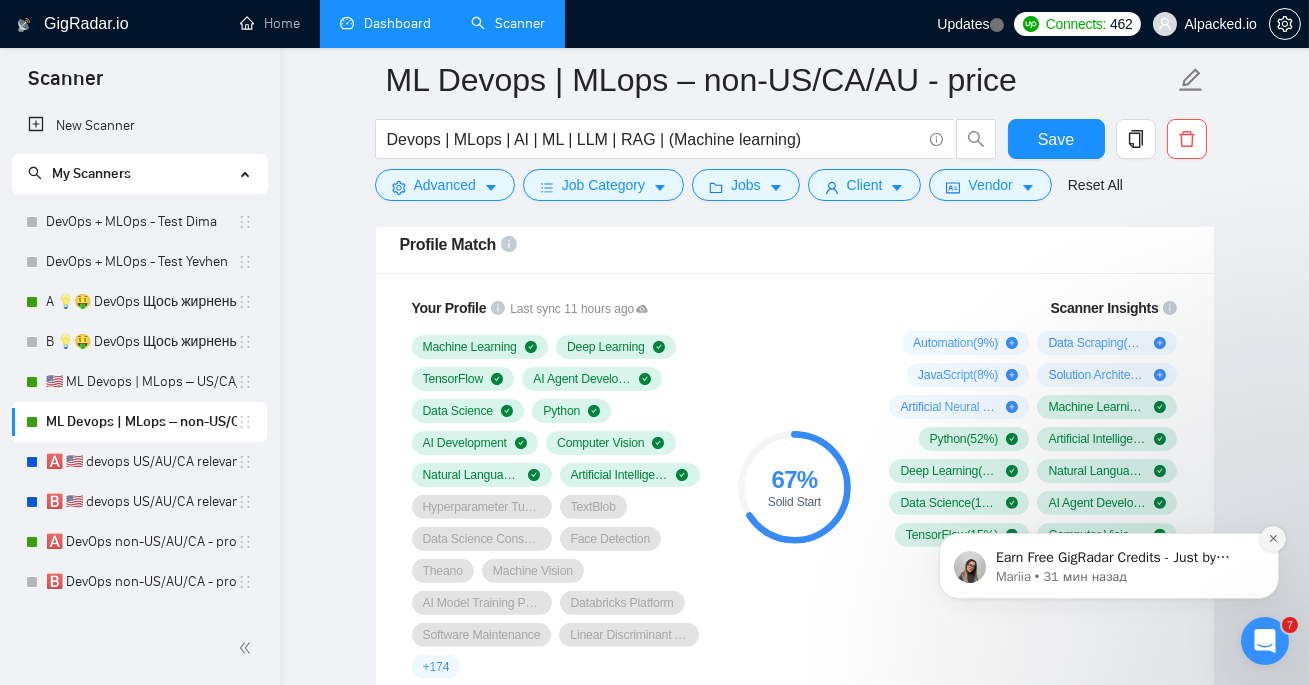 click 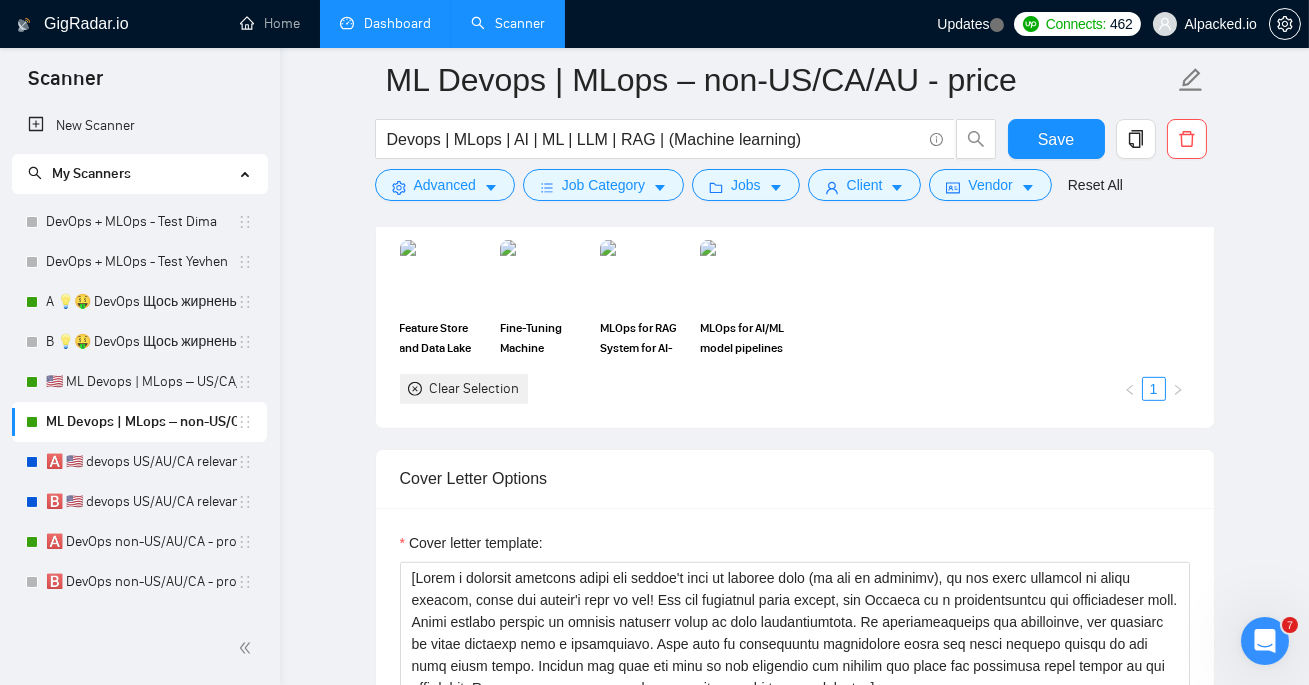 scroll, scrollTop: 2158, scrollLeft: 0, axis: vertical 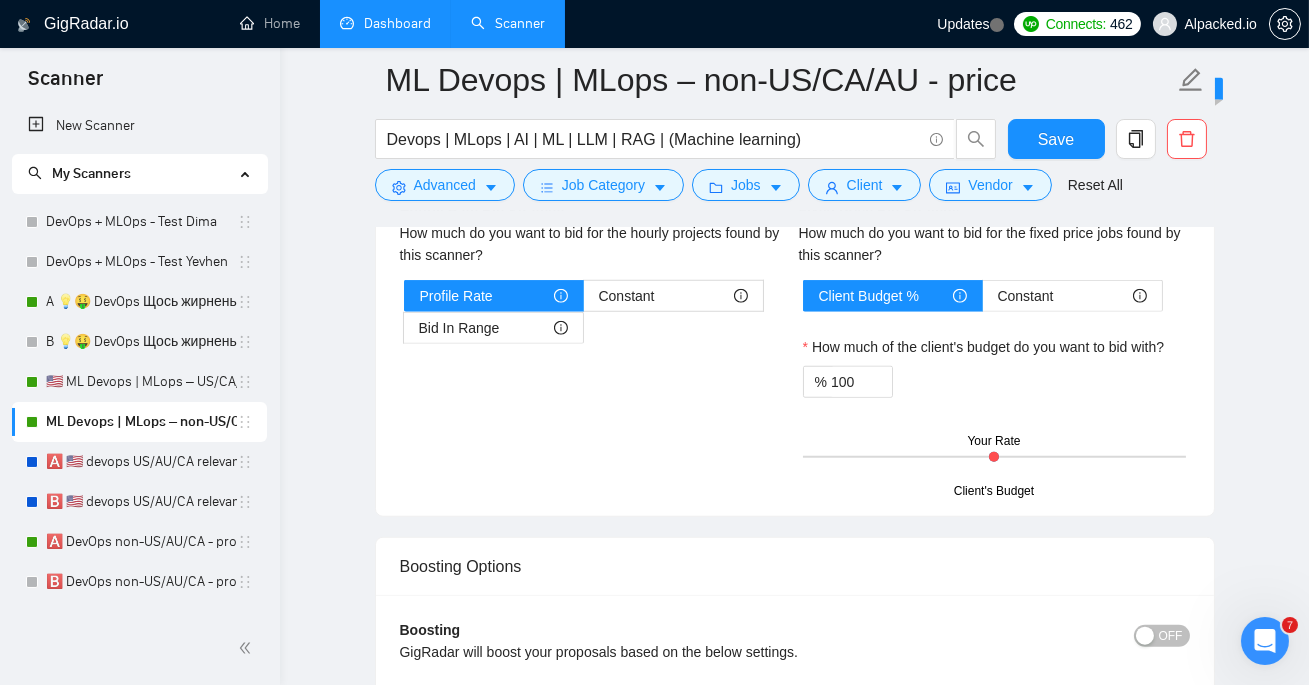 click on "Hourly Rate Hourly Rate Bid Strategy How much do you want to bid for the hourly projects found by this scanner? Profile Rate Constant  Bid In Range How much of the client's budget do you want to bid with? 50" at bounding box center [595, 260] 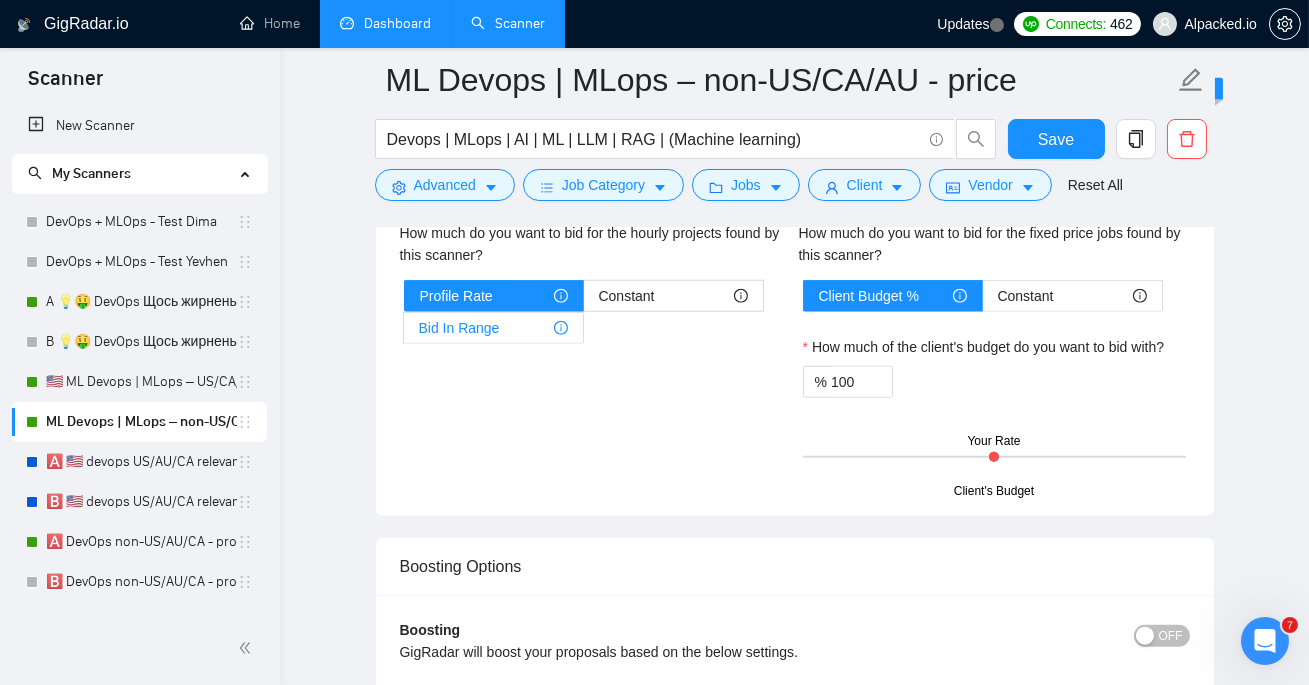 click on "Bid In Range" at bounding box center [493, 328] 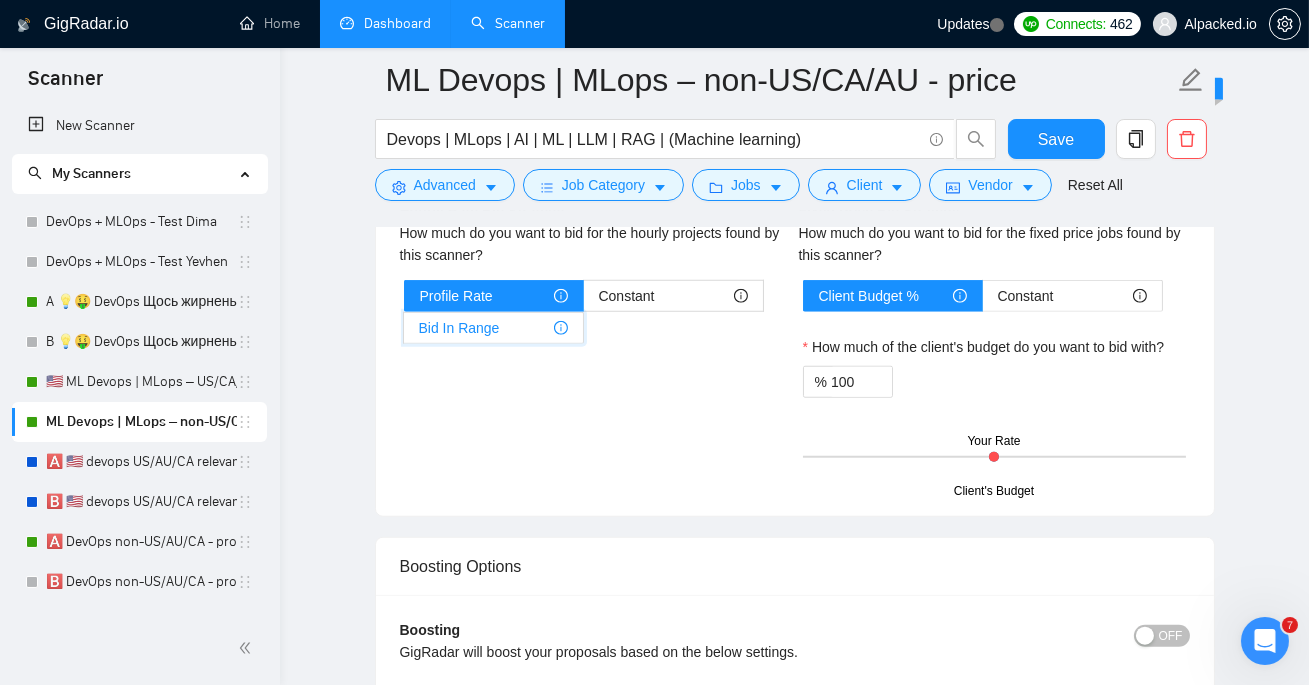 click on "Bid In Range" at bounding box center [404, 333] 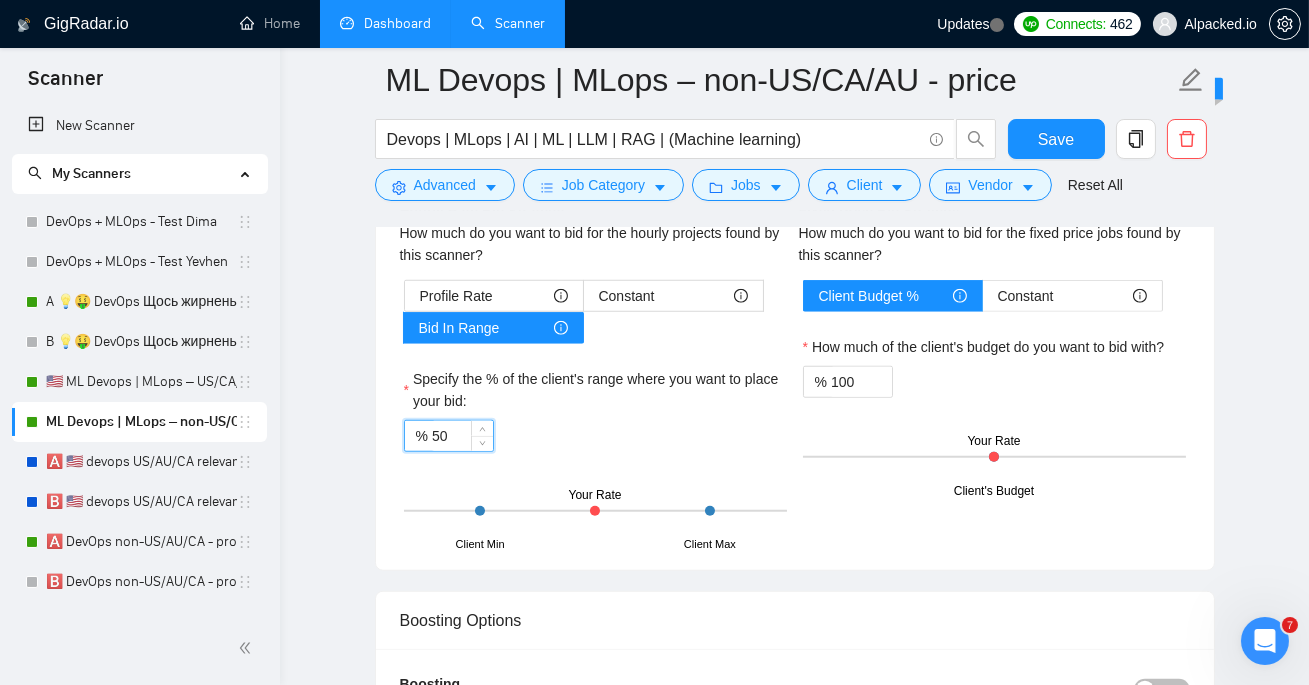 click on "50" at bounding box center [462, 436] 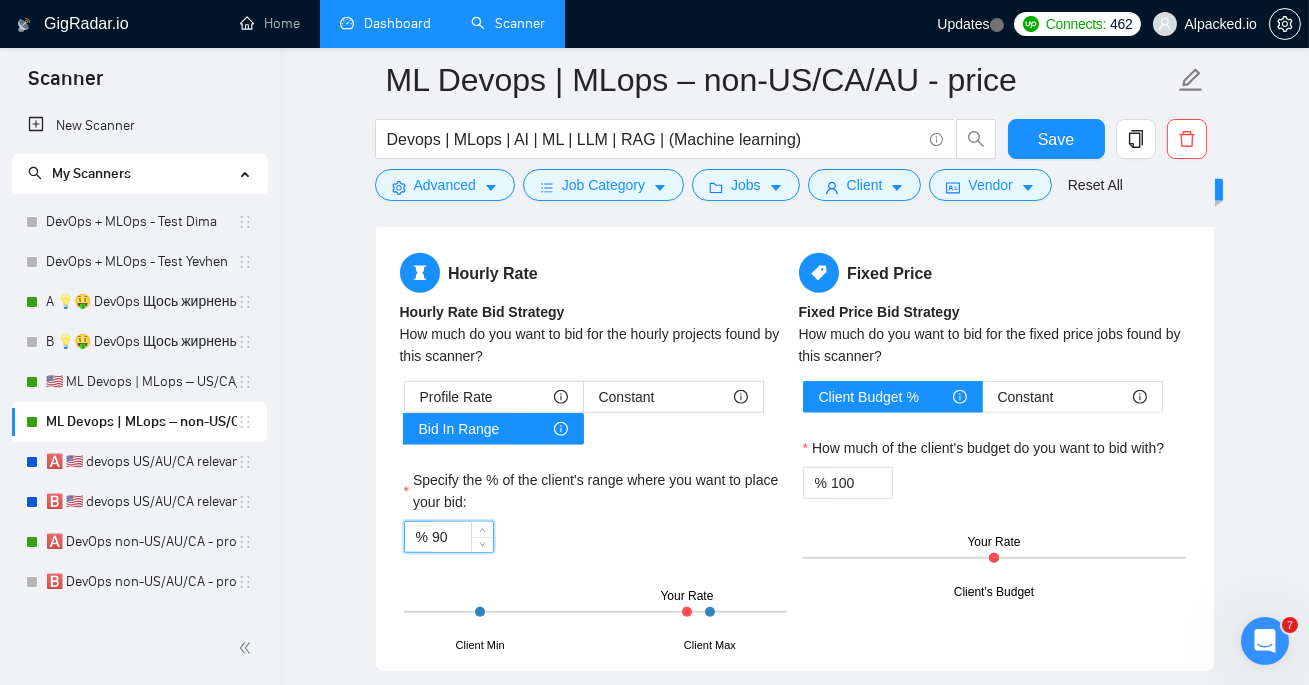 scroll, scrollTop: 3202, scrollLeft: 0, axis: vertical 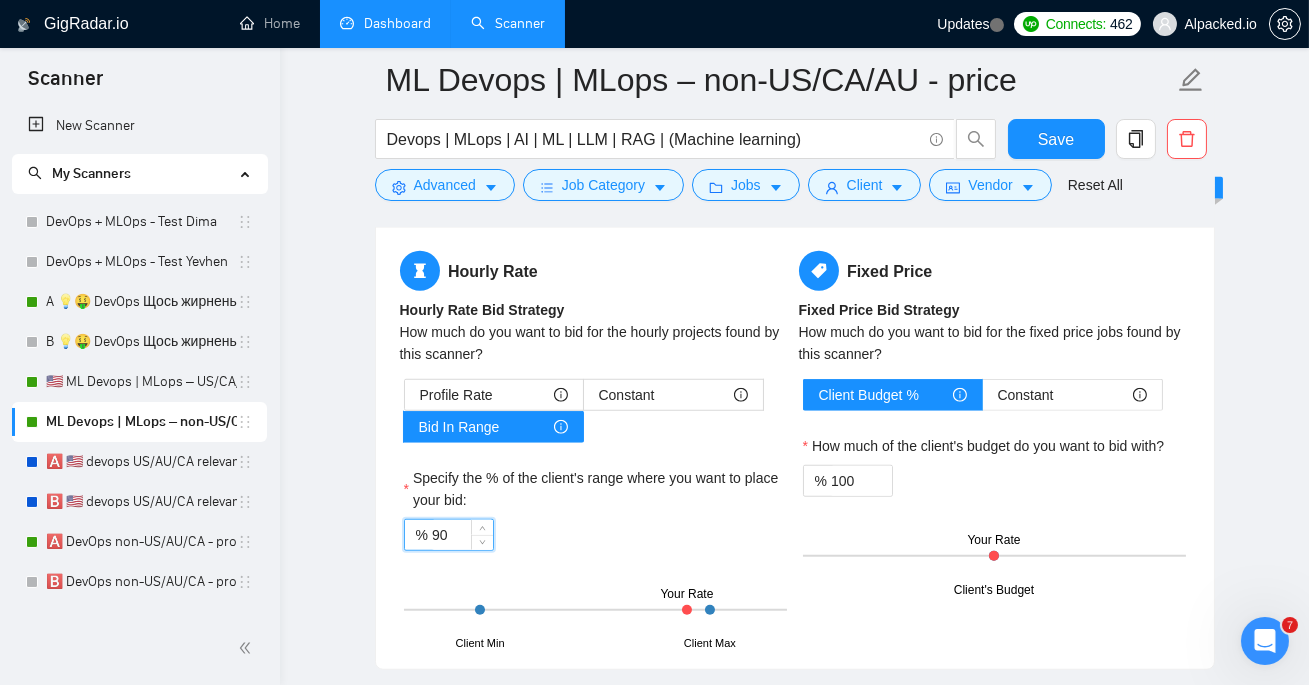 type on "90" 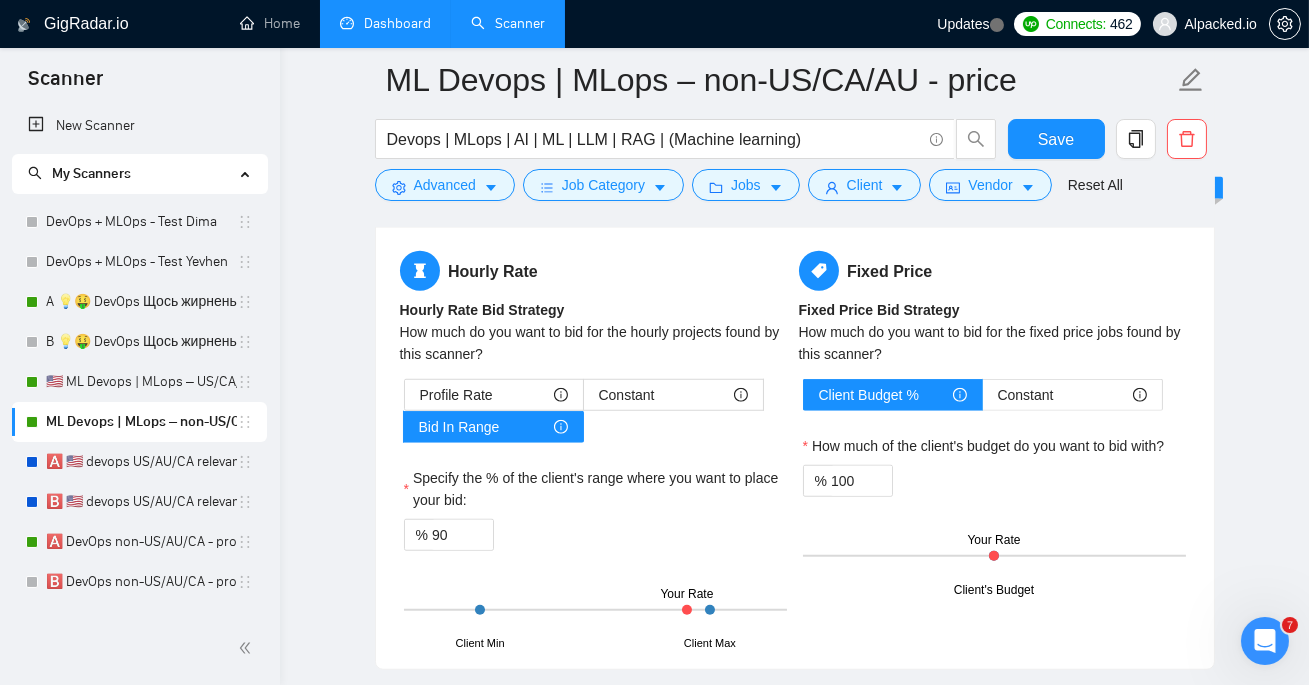 click on "How much do you want to bid for the hourly projects found by this scanner?" at bounding box center (595, 343) 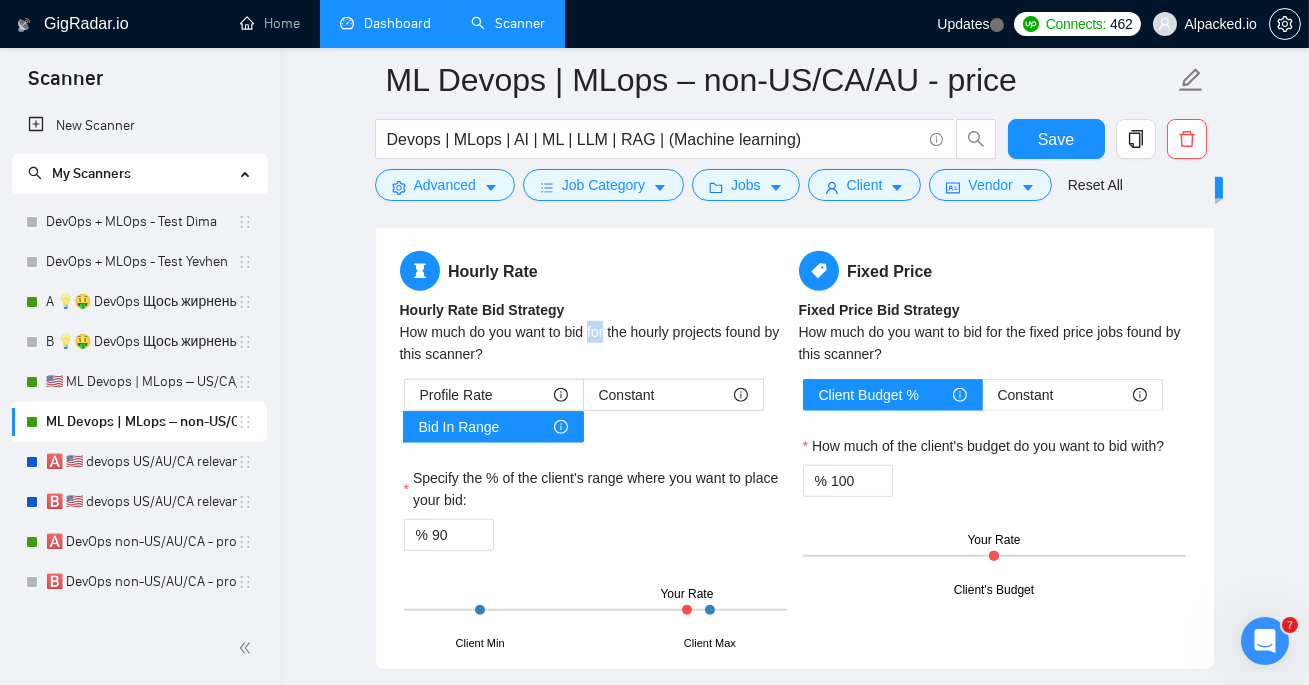 click on "How much do you want to bid for the hourly projects found by this scanner?" at bounding box center (595, 343) 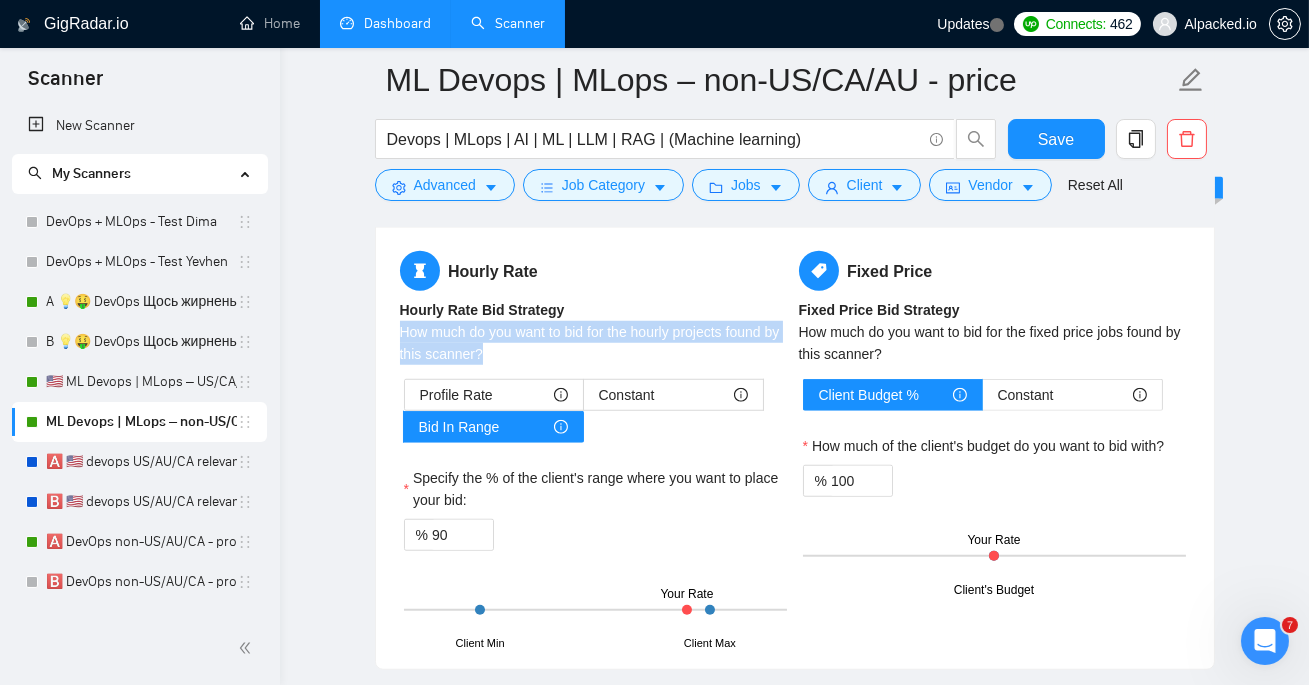click on "How much do you want to bid for the hourly projects found by this scanner?" at bounding box center (595, 343) 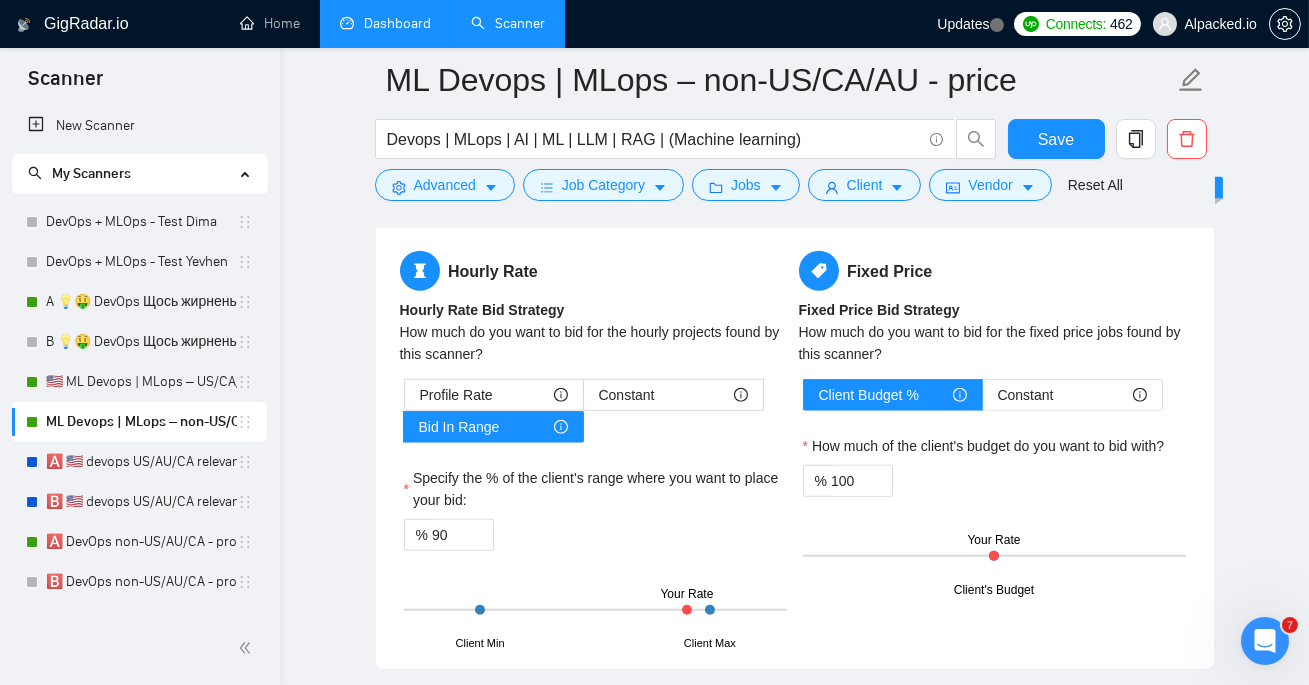 click on "How much do you want to bid for the hourly projects found by this scanner?" at bounding box center (595, 343) 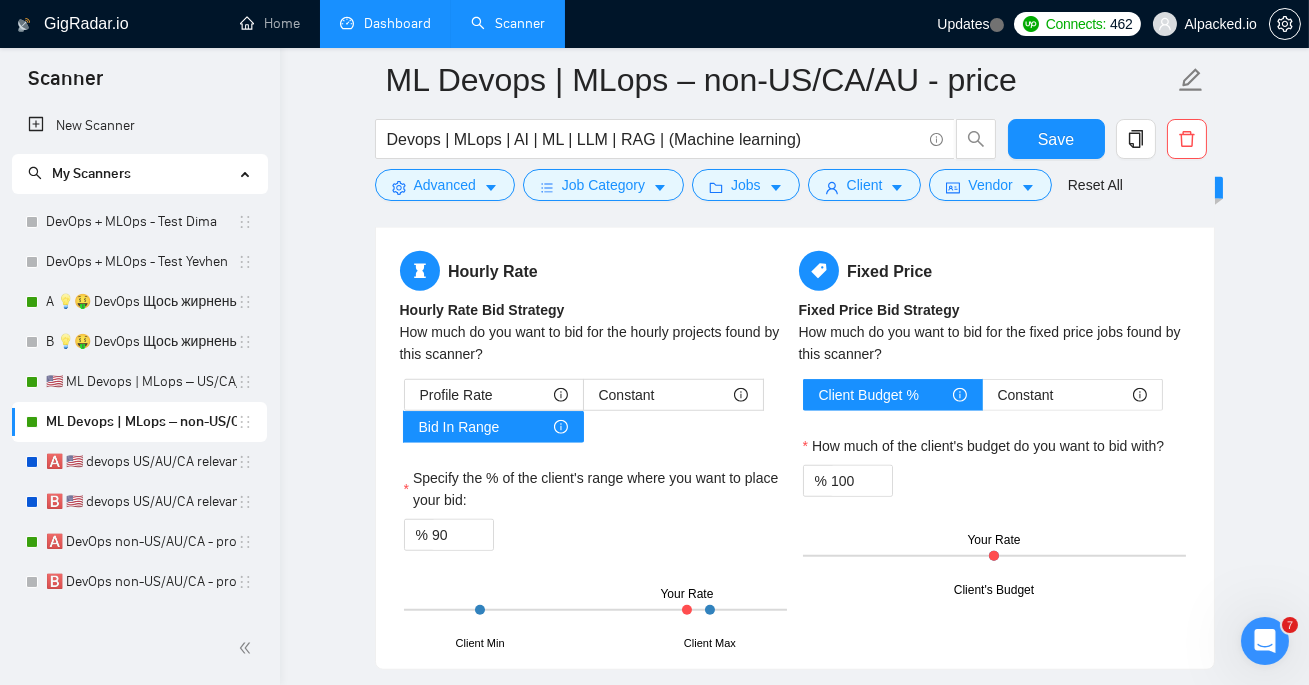 click on "How much do you want to bid for the hourly projects found by this scanner?" at bounding box center (595, 343) 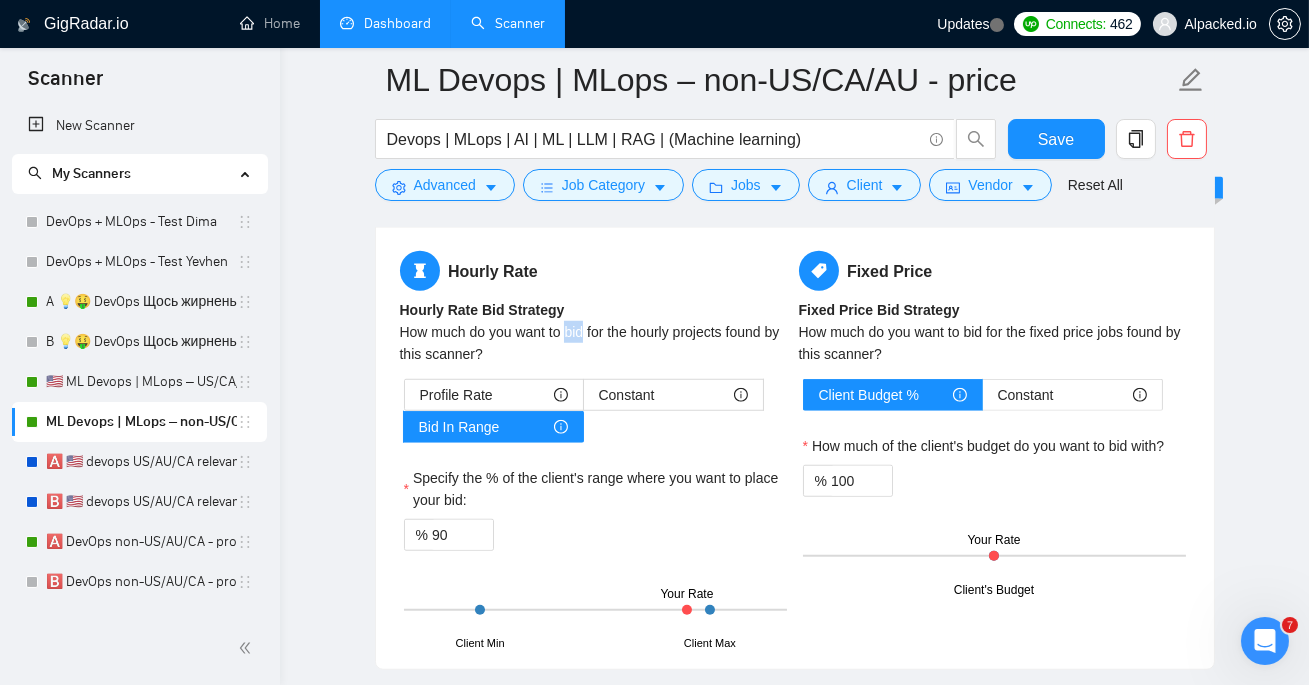 click on "How much do you want to bid for the hourly projects found by this scanner?" at bounding box center [595, 343] 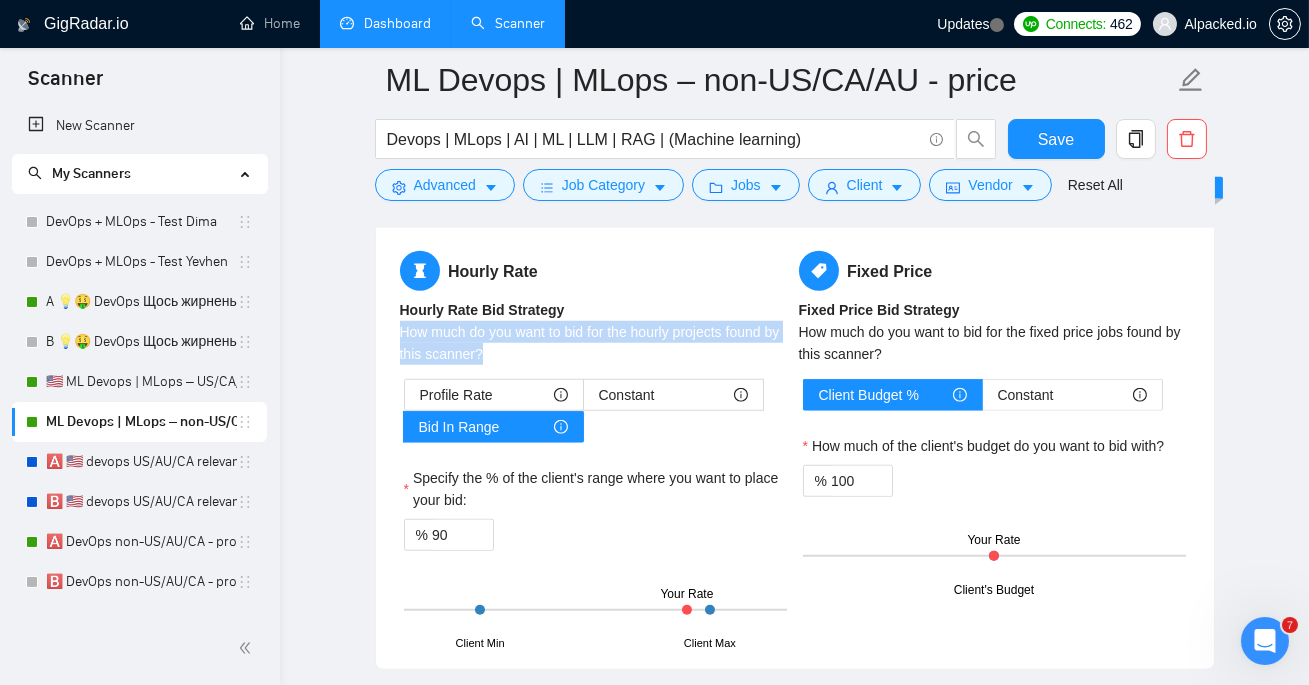 click on "How much do you want to bid for the hourly projects found by this scanner?" at bounding box center (595, 343) 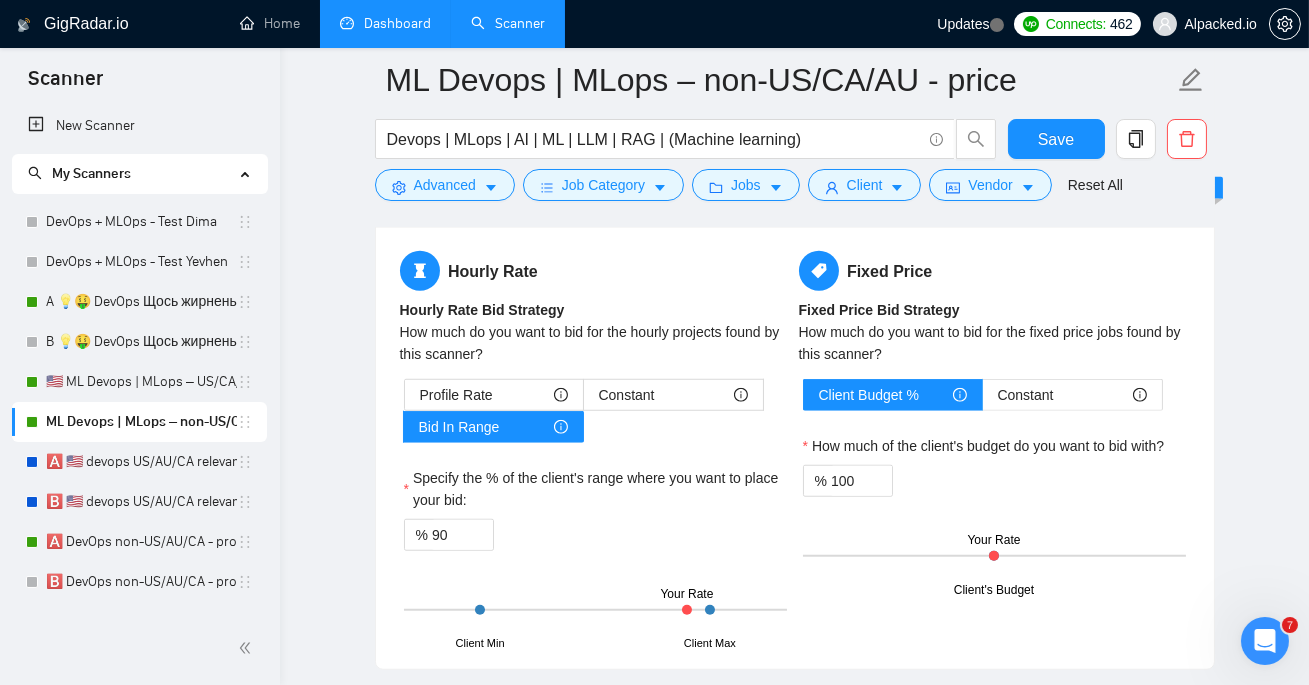 click on "How much do you want to bid for the hourly projects found by this scanner?" at bounding box center (595, 343) 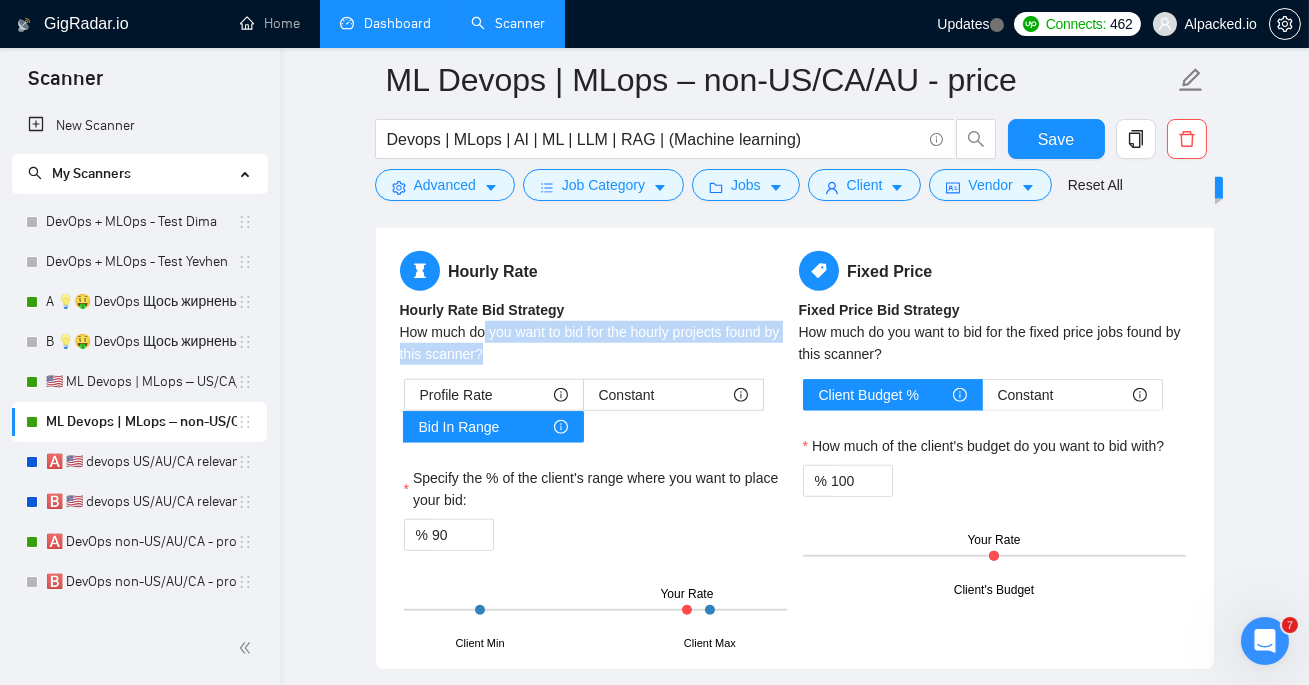 drag, startPoint x: 487, startPoint y: 330, endPoint x: 586, endPoint y: 351, distance: 101.20277 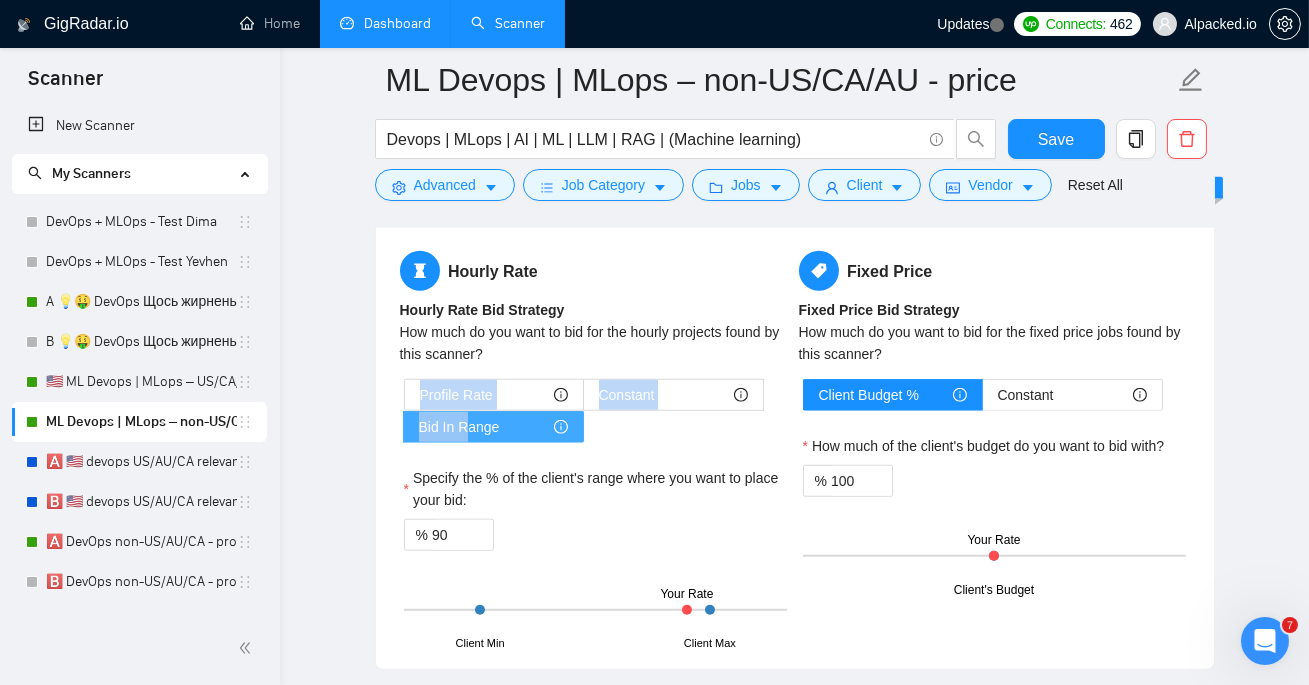 drag, startPoint x: 387, startPoint y: 421, endPoint x: 469, endPoint y: 423, distance: 82.02438 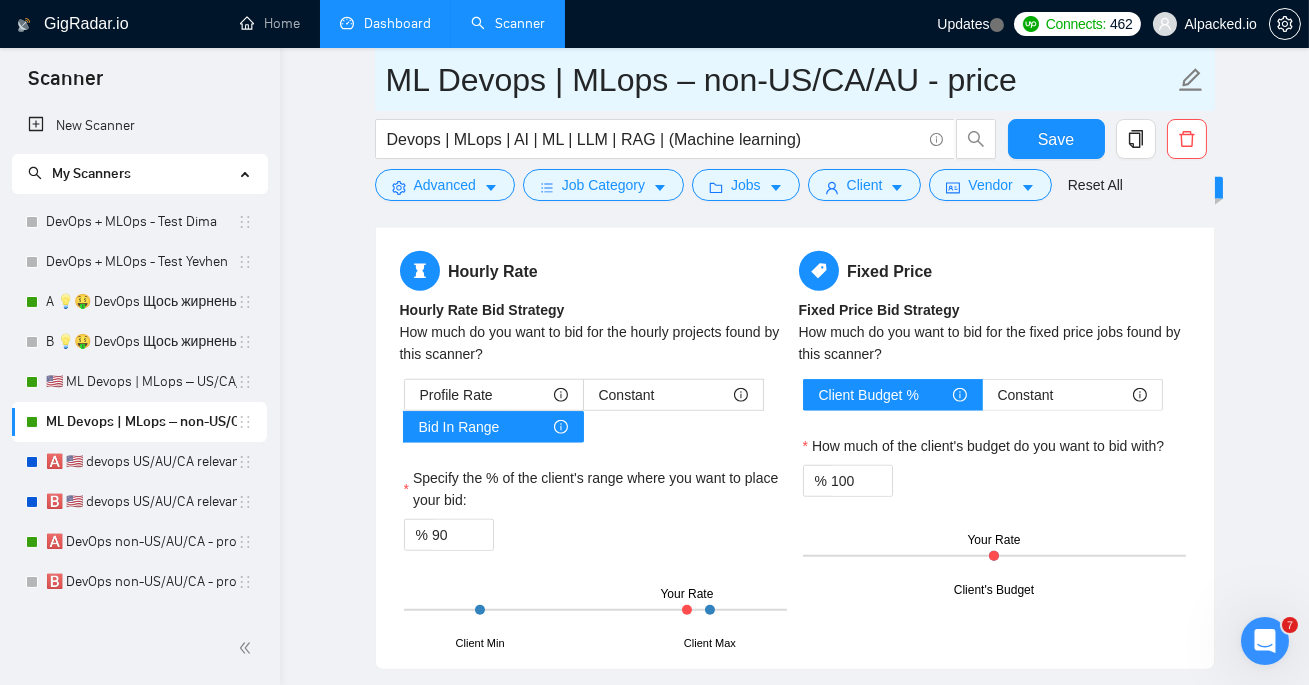 click on "ML Devops | MLops – non-US/CA/AU - price" at bounding box center [780, 80] 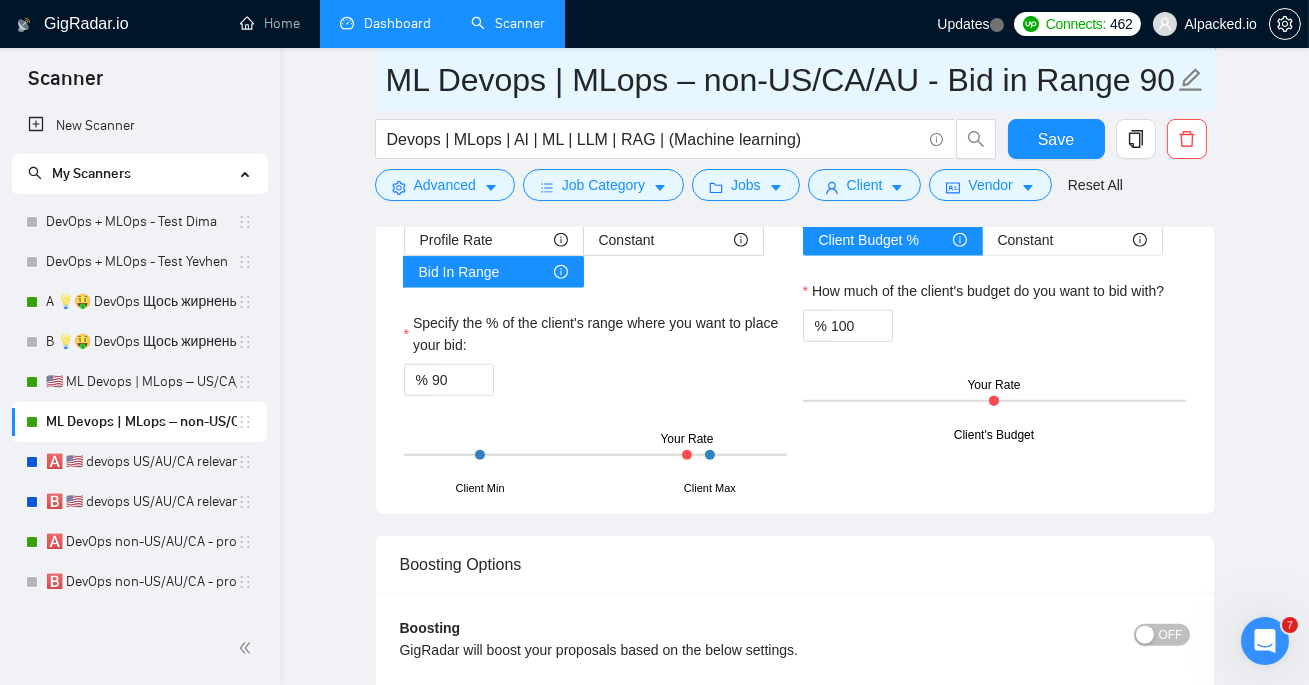 scroll, scrollTop: 0, scrollLeft: 12, axis: horizontal 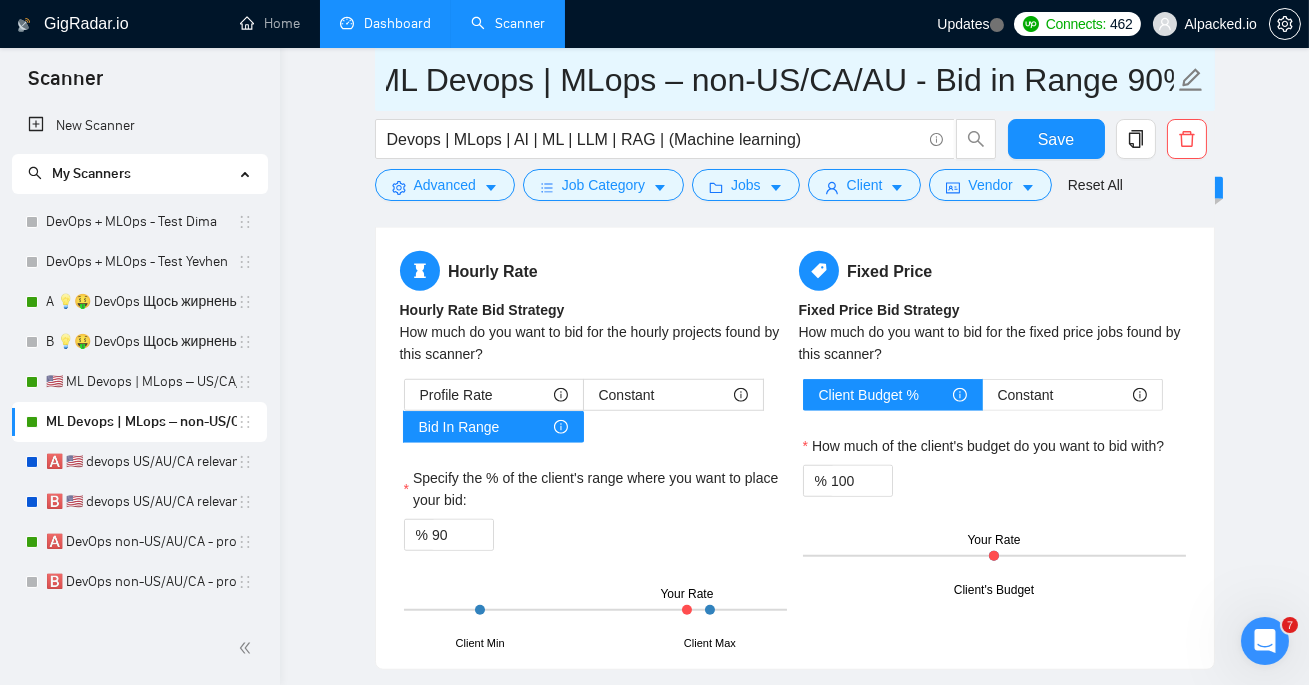 type on "ML Devops | MLops – non-US/CA/AU - Bid in Range 90%" 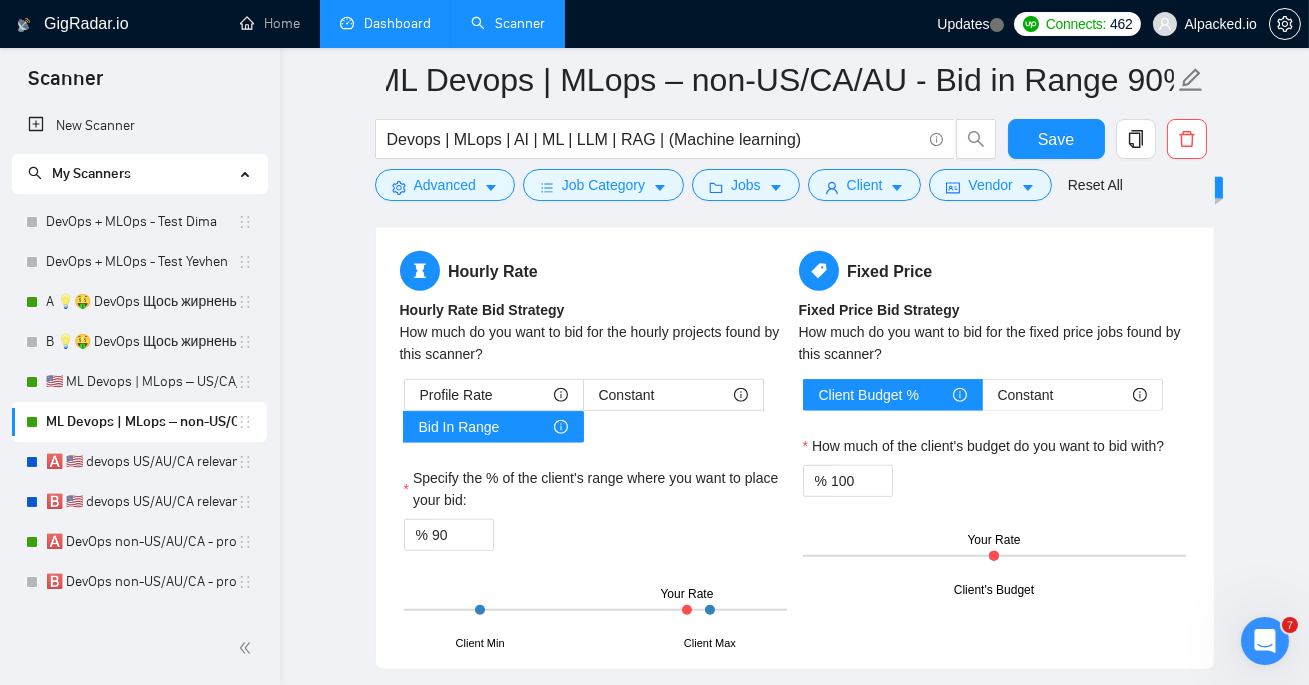 click on "ML Devops | MLops – non-US/CA/AU - Bid in Range 90% Devops | MLops | AI | ML | LLM | RAG | (Machine learning) Save Advanced   Job Category   Jobs   Client   Vendor   Reset All Preview Results Insights NEW Alerts Auto Bidder Auto Bidding Enabled Auto Bidding Enabled: ON Auto Bidder Schedule Auto Bidding Type: Automated (recommended) Semi-automated Auto Bidding Schedule: 24/7 Custom Custom Auto Bidder Schedule Repeat every week on Monday Tuesday Wednesday Thursday Friday Saturday Sunday Active Hours ( Europe/Lisbon ): From: To: ( 24  hours) Europe/Lisbon Auto Bidding Type Select your bidding algorithm: Choose the algorithm for you bidding. The price per proposal does not include your connects expenditure. Template Bidder Works great for narrow segments and short cover letters that don't change. 0.50  credits / proposal Sardor AI 🤖 Personalise your cover letter with ai [placeholders] 1.00  credits / proposal Experimental Laziza AI  👑   NEW   Learn more 2.00  credits / proposal $44.91 savings Select team:" at bounding box center [794, 81] 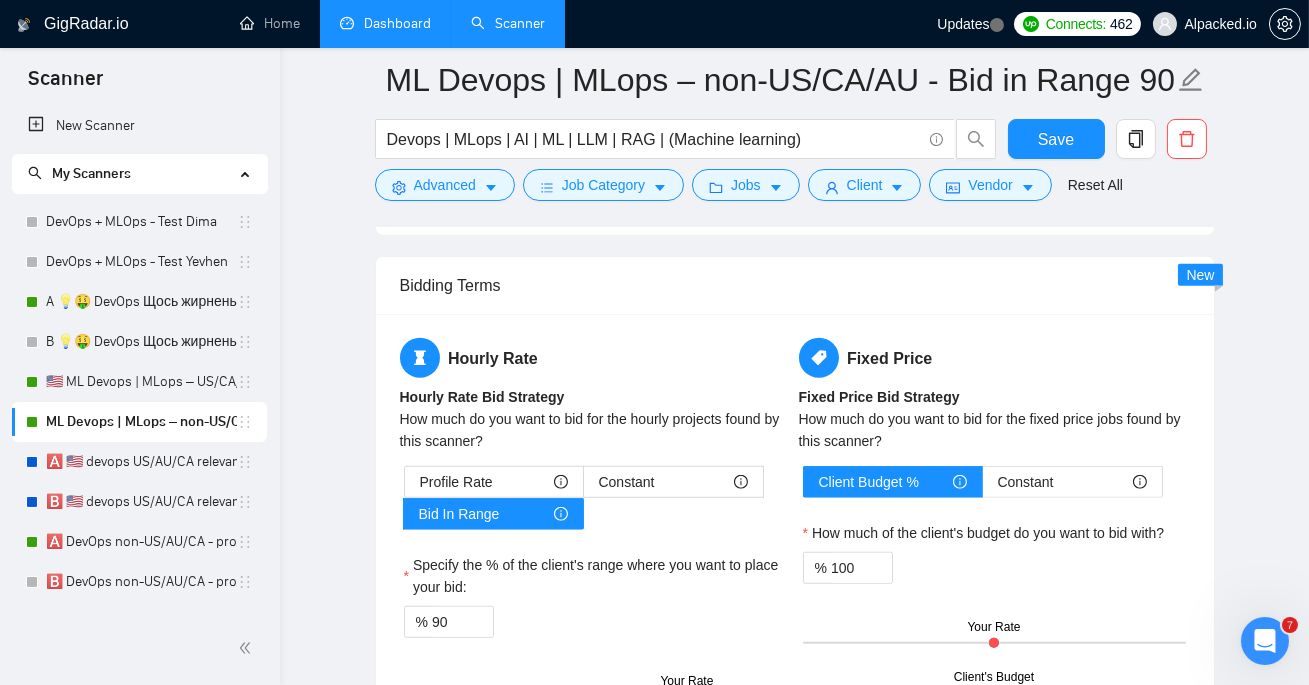 scroll, scrollTop: 3119, scrollLeft: 0, axis: vertical 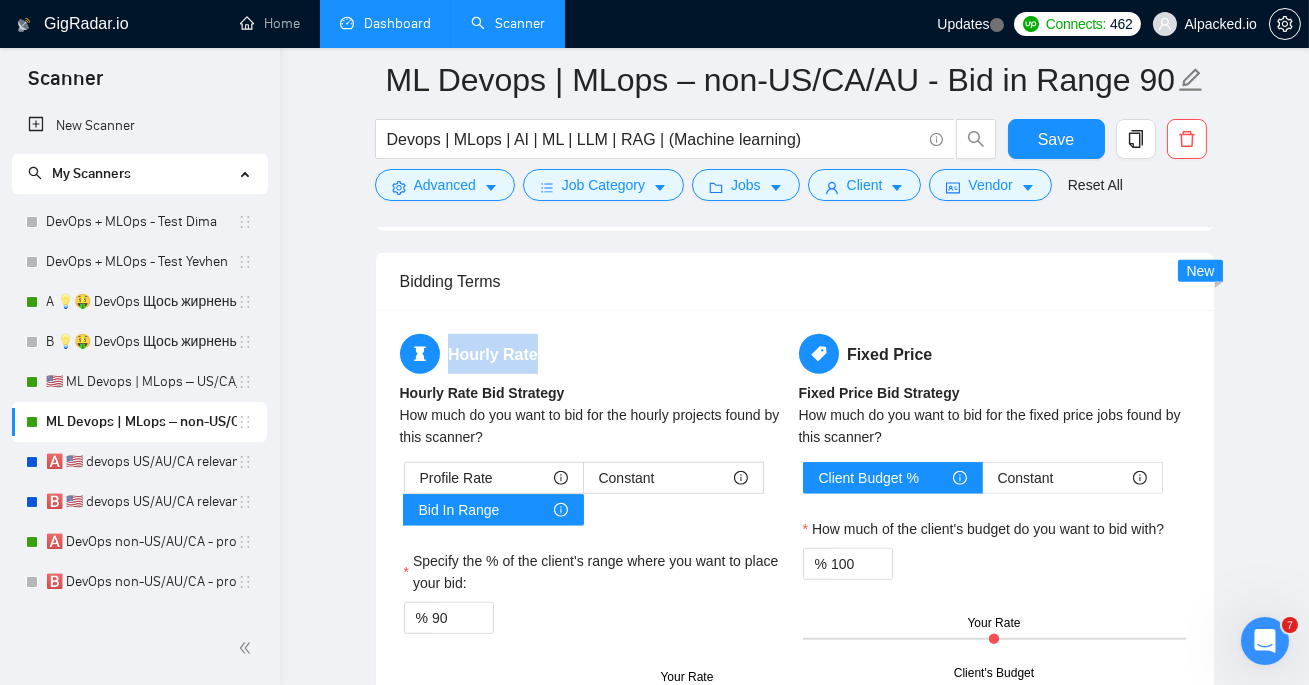 drag, startPoint x: 445, startPoint y: 349, endPoint x: 576, endPoint y: 349, distance: 131 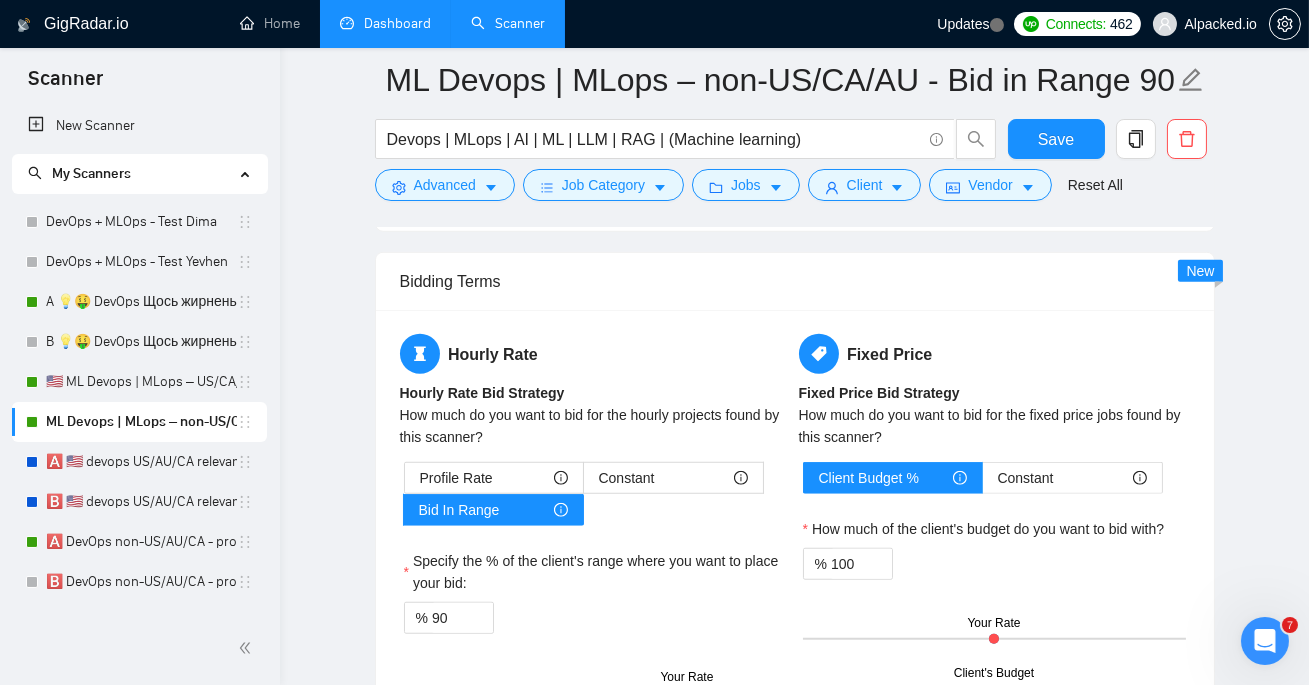 click on "Hourly Rate" at bounding box center (595, 354) 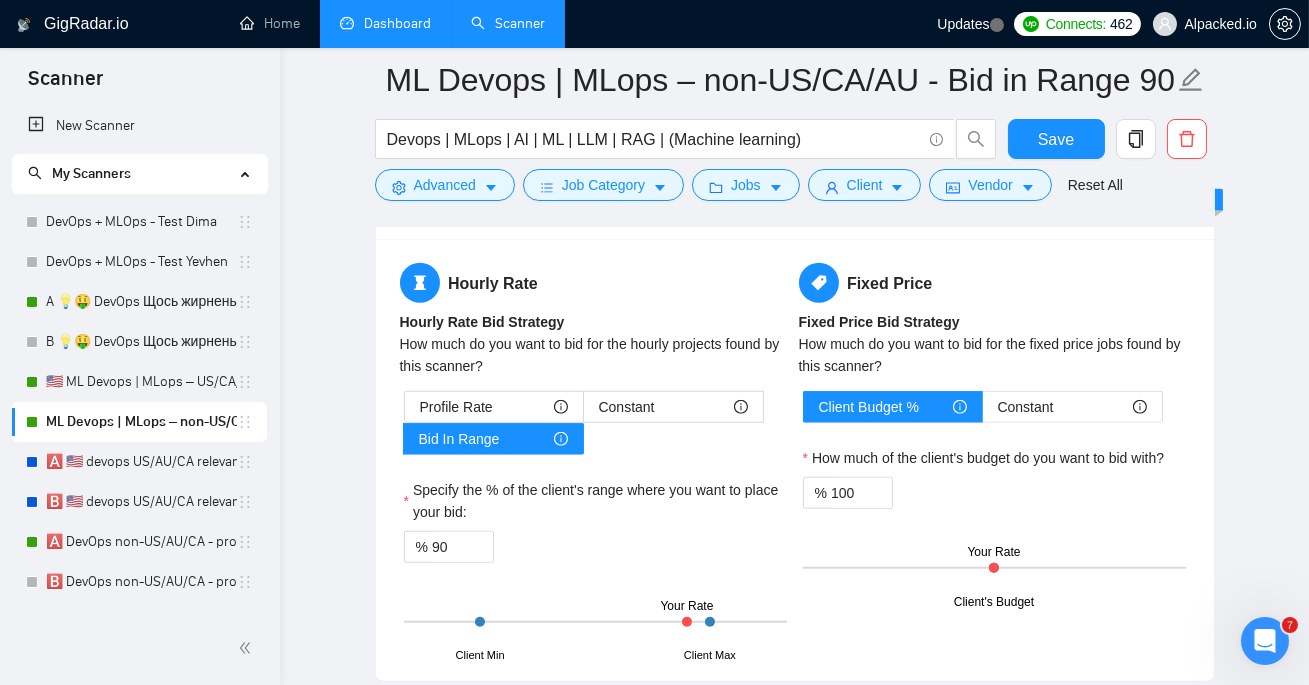scroll, scrollTop: 3186, scrollLeft: 0, axis: vertical 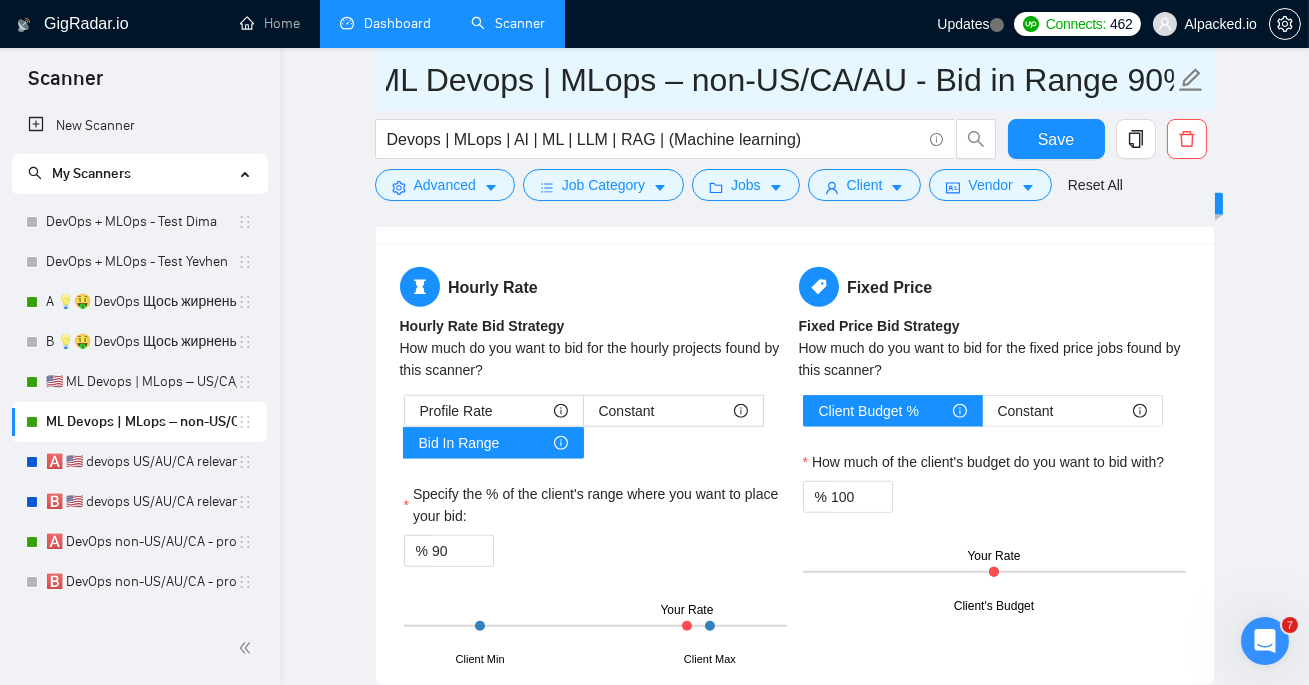 drag, startPoint x: 934, startPoint y: 81, endPoint x: 1214, endPoint y: 83, distance: 280.00714 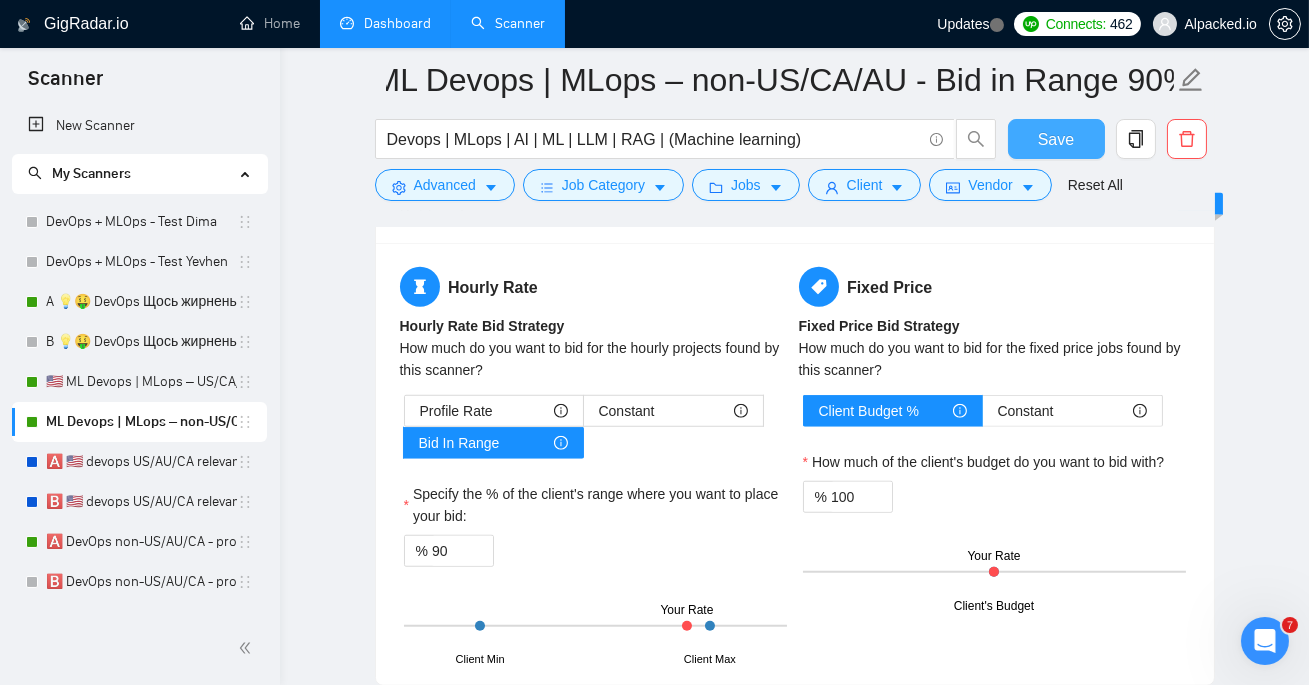 click on "Save" at bounding box center (1056, 139) 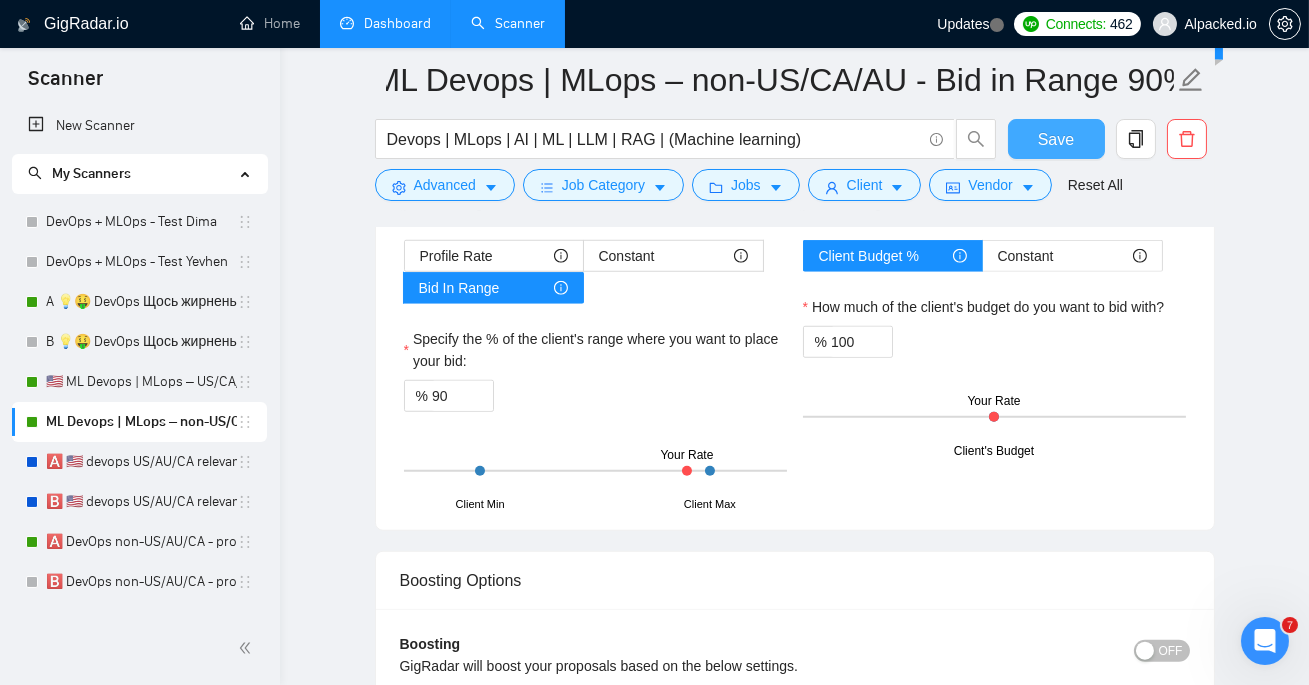 scroll, scrollTop: 0, scrollLeft: 0, axis: both 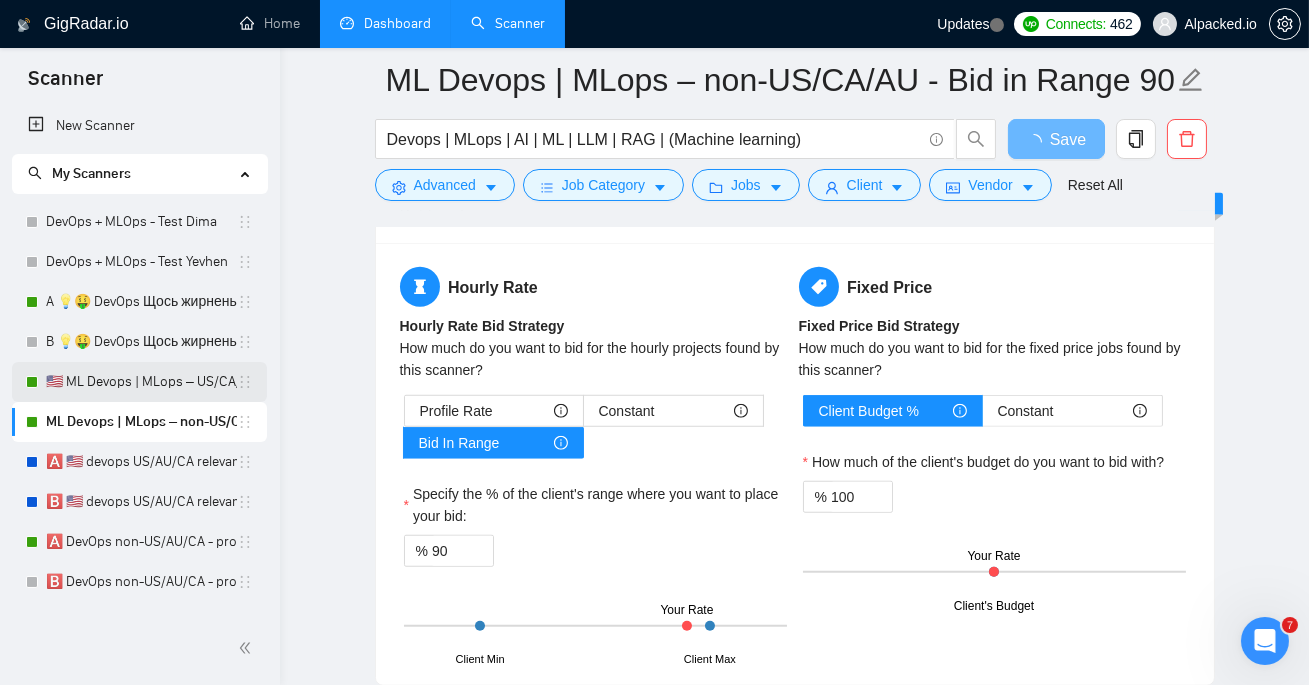 click on "🇺🇸 ML Devops | MLops – US/CA/AU" at bounding box center [141, 382] 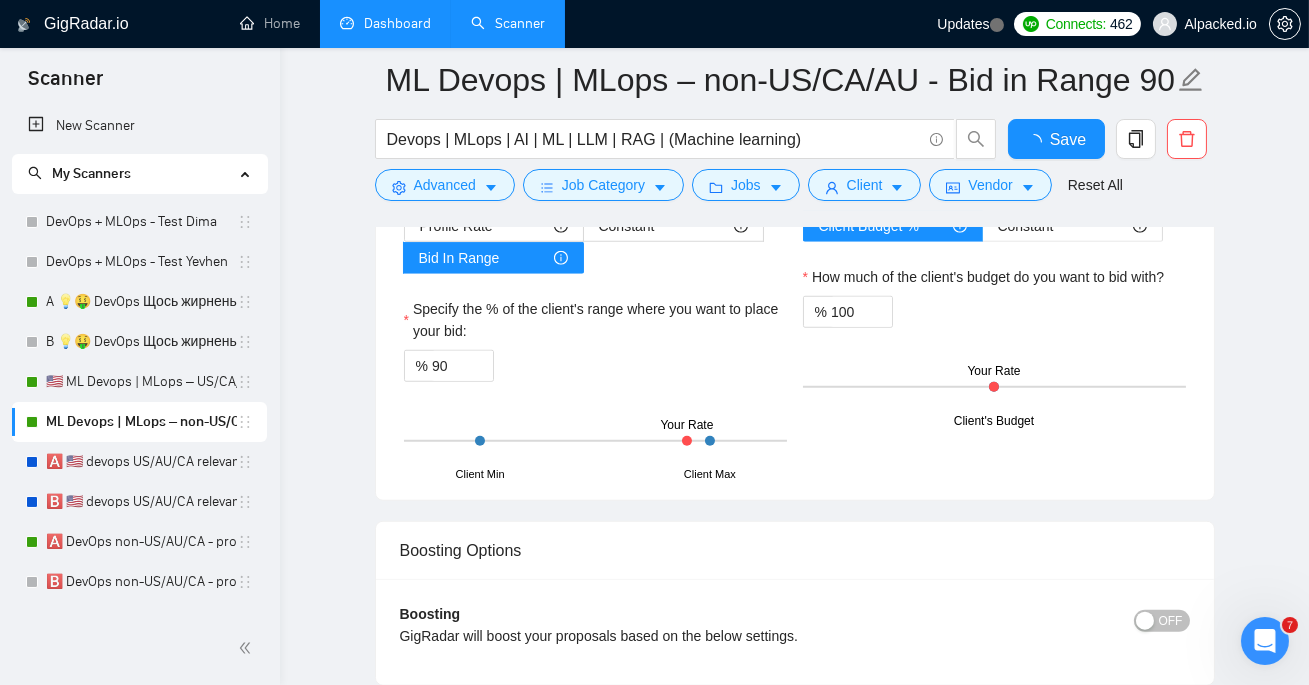 type 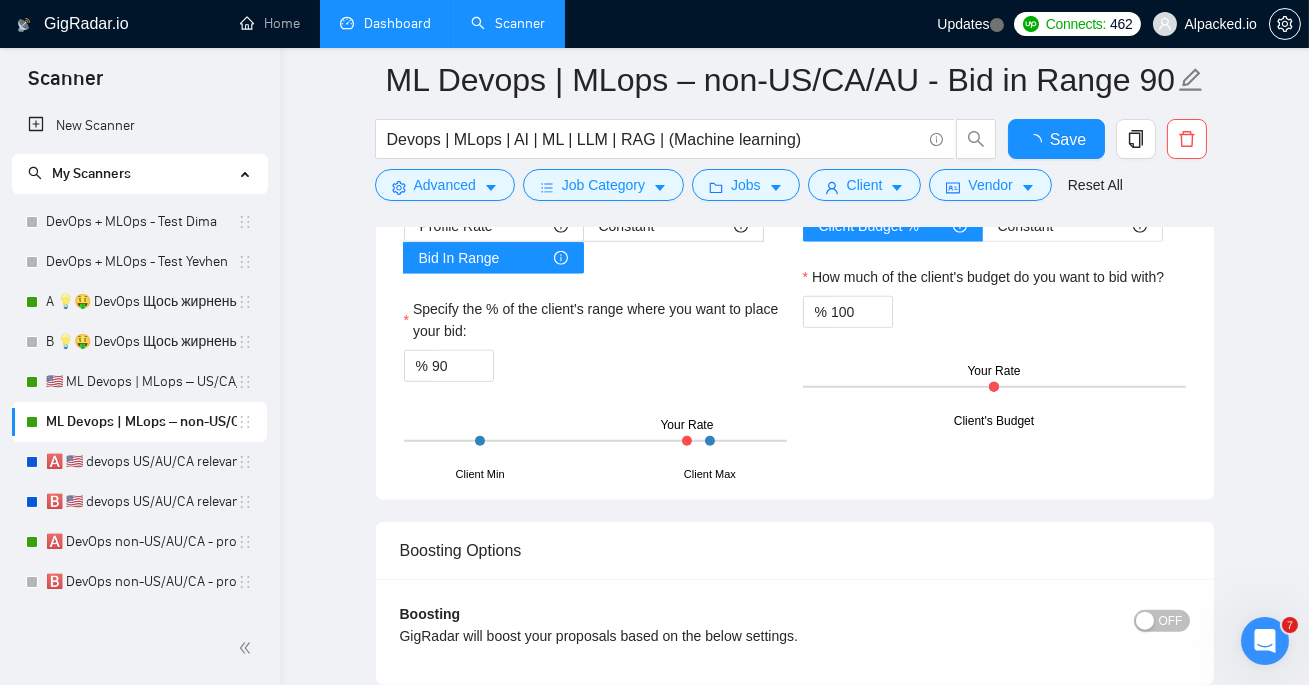 checkbox on "true" 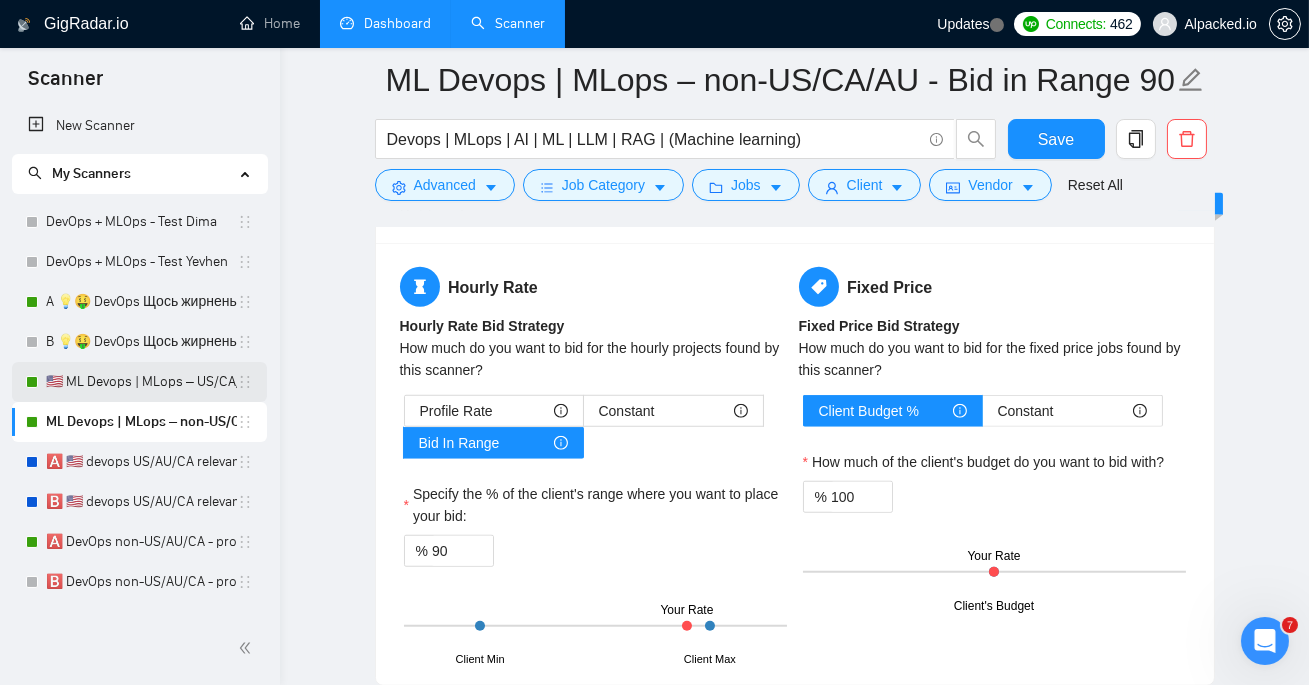 click on "🇺🇸 ML Devops | MLops – US/CA/AU" at bounding box center [141, 382] 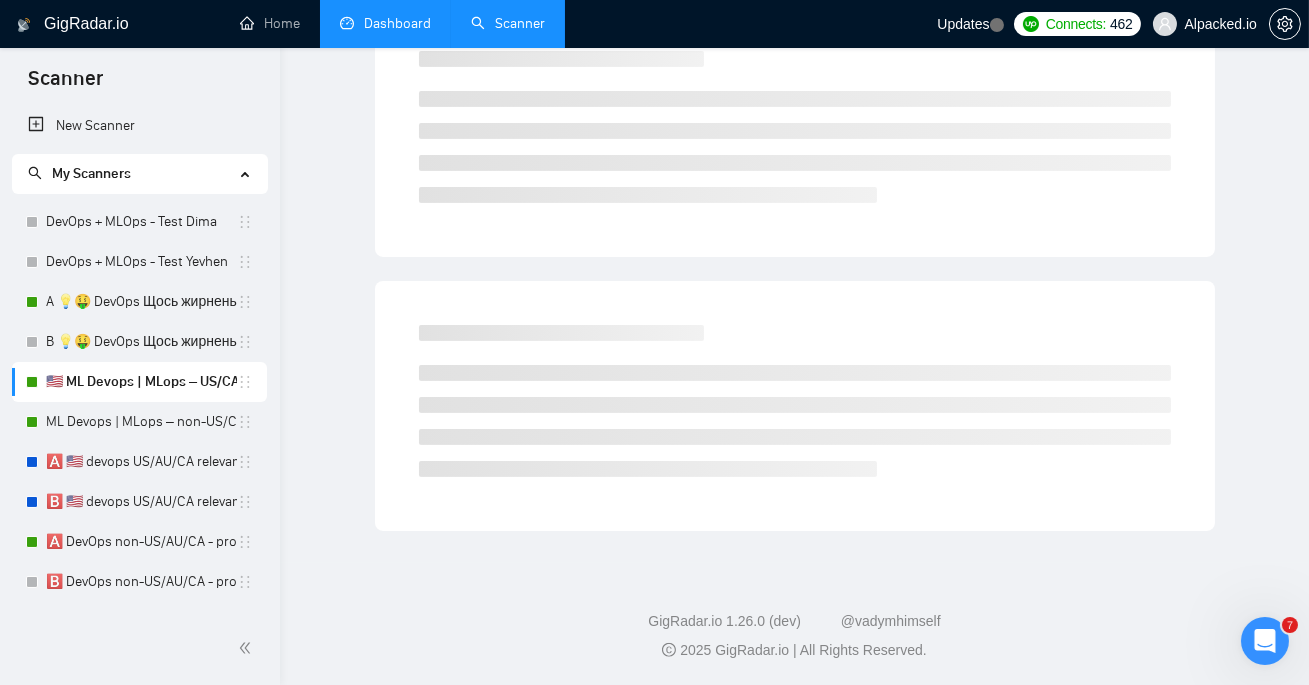 scroll, scrollTop: 44, scrollLeft: 0, axis: vertical 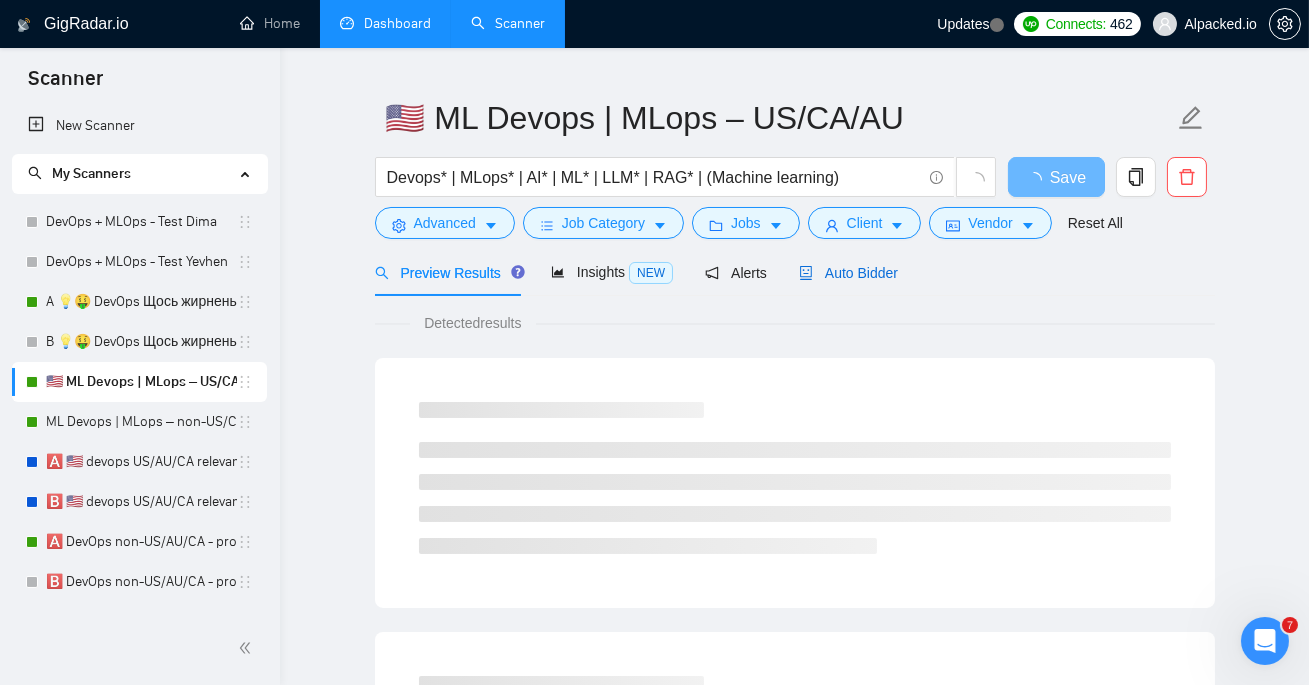 click on "Auto Bidder" at bounding box center [848, 273] 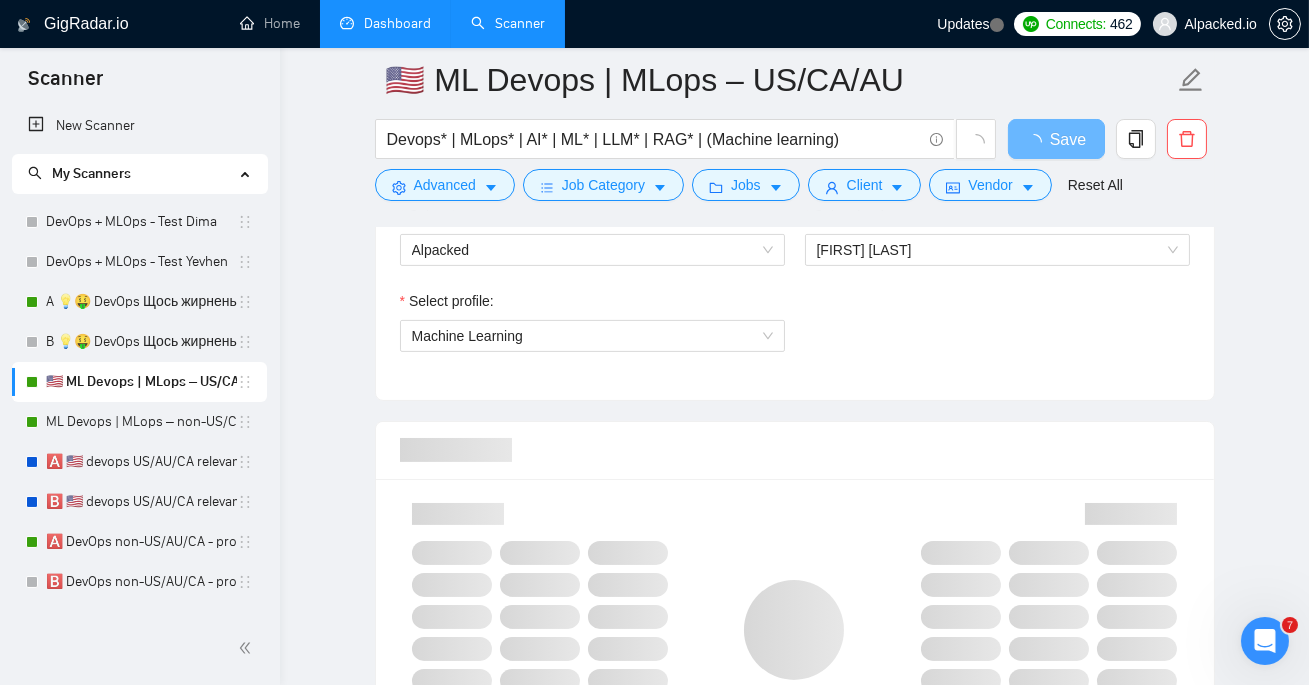 type 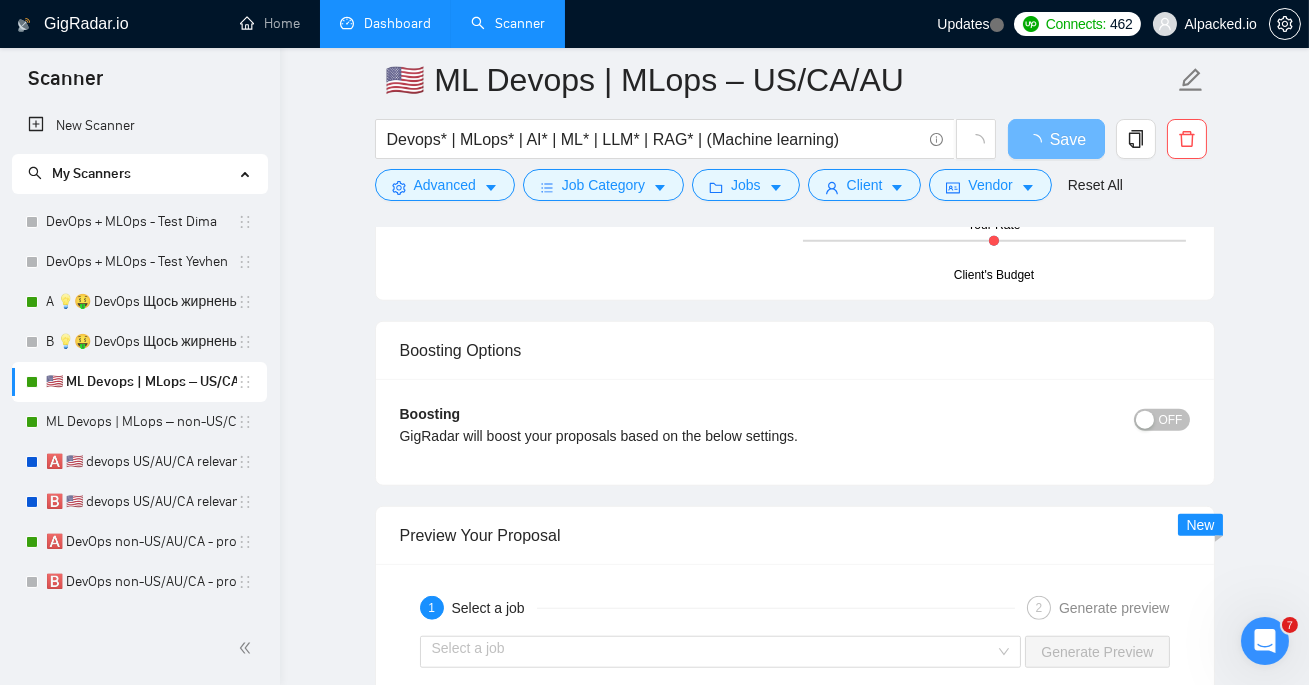 scroll, scrollTop: 3141, scrollLeft: 0, axis: vertical 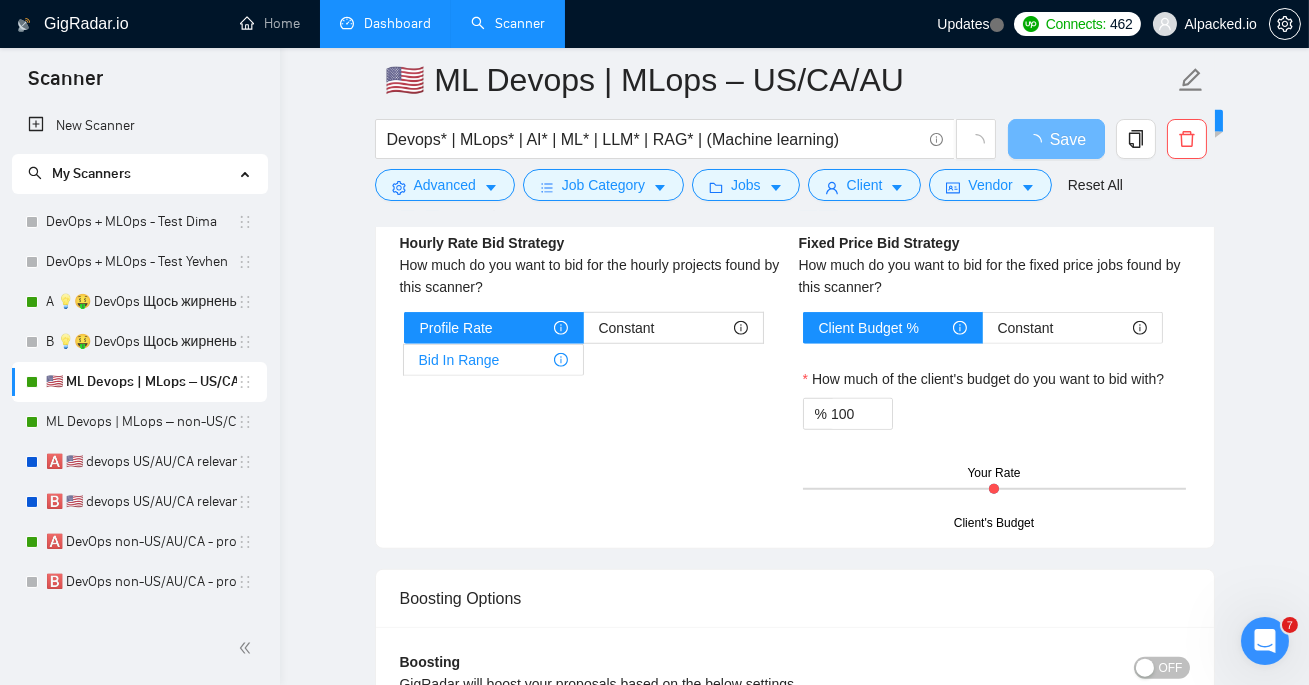 click on "Bid In Range" at bounding box center [459, 360] 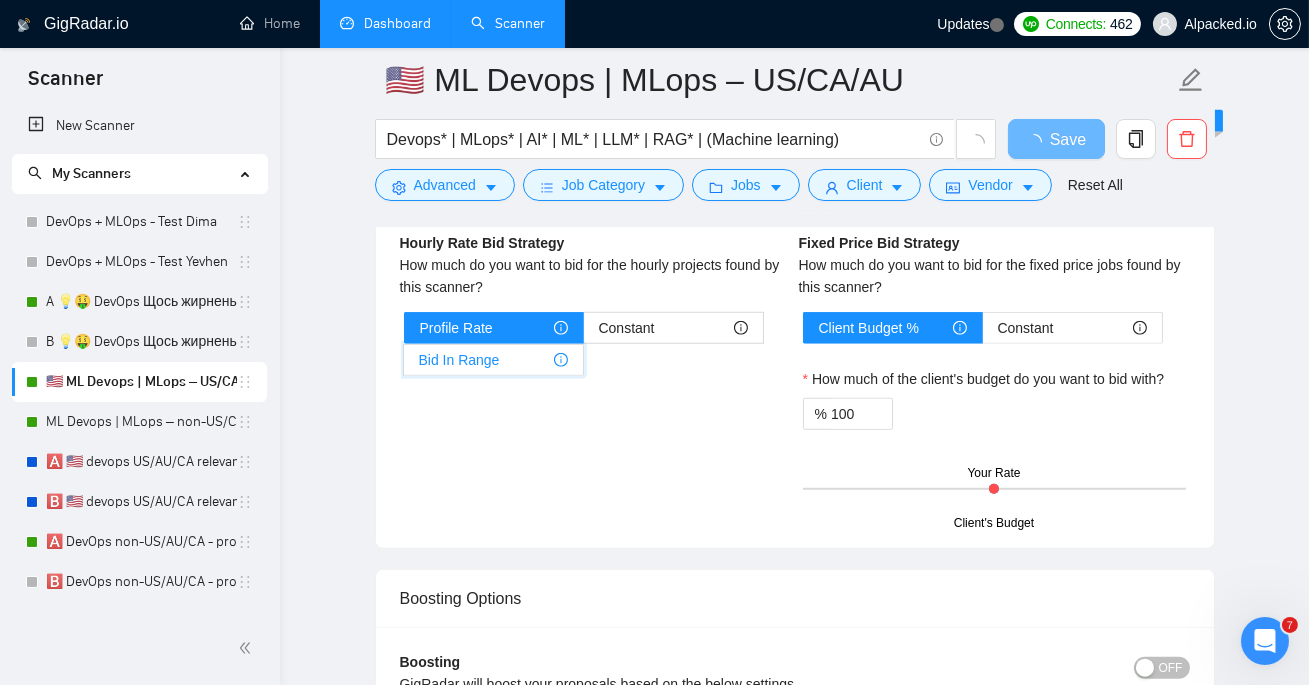 click on "Bid In Range" at bounding box center (404, 365) 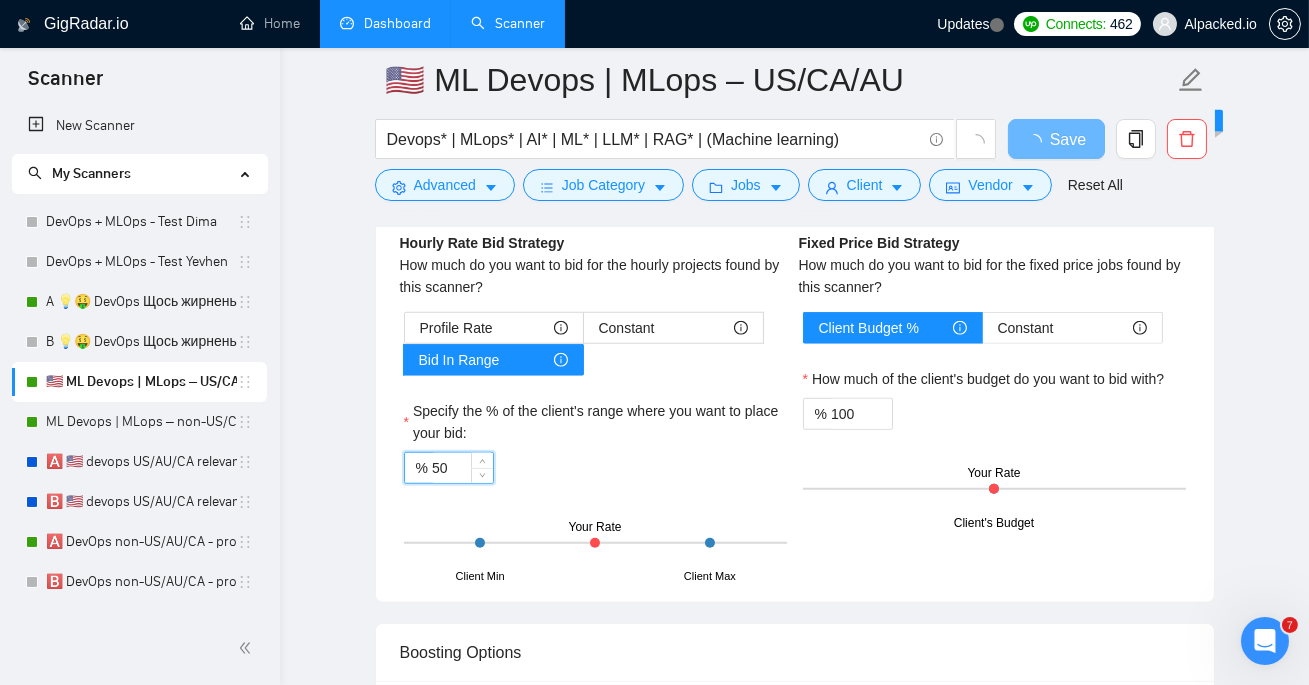 drag, startPoint x: 434, startPoint y: 468, endPoint x: 535, endPoint y: 453, distance: 102.10779 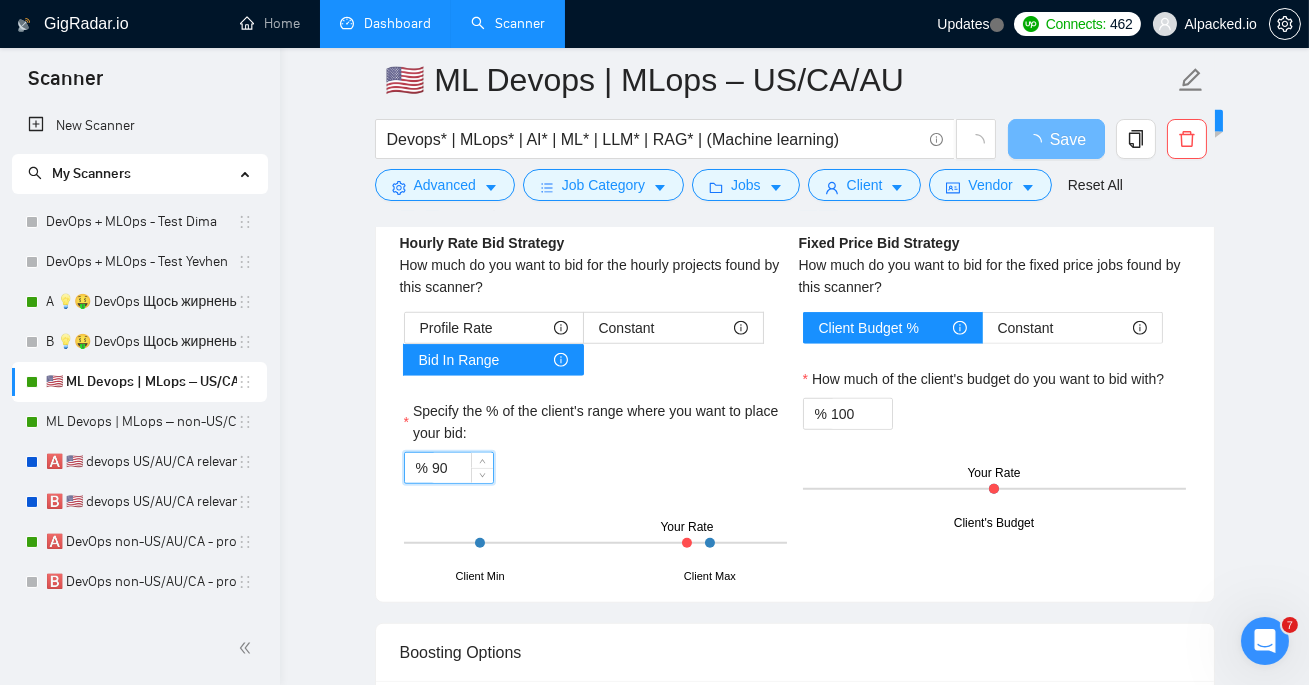 type on "90" 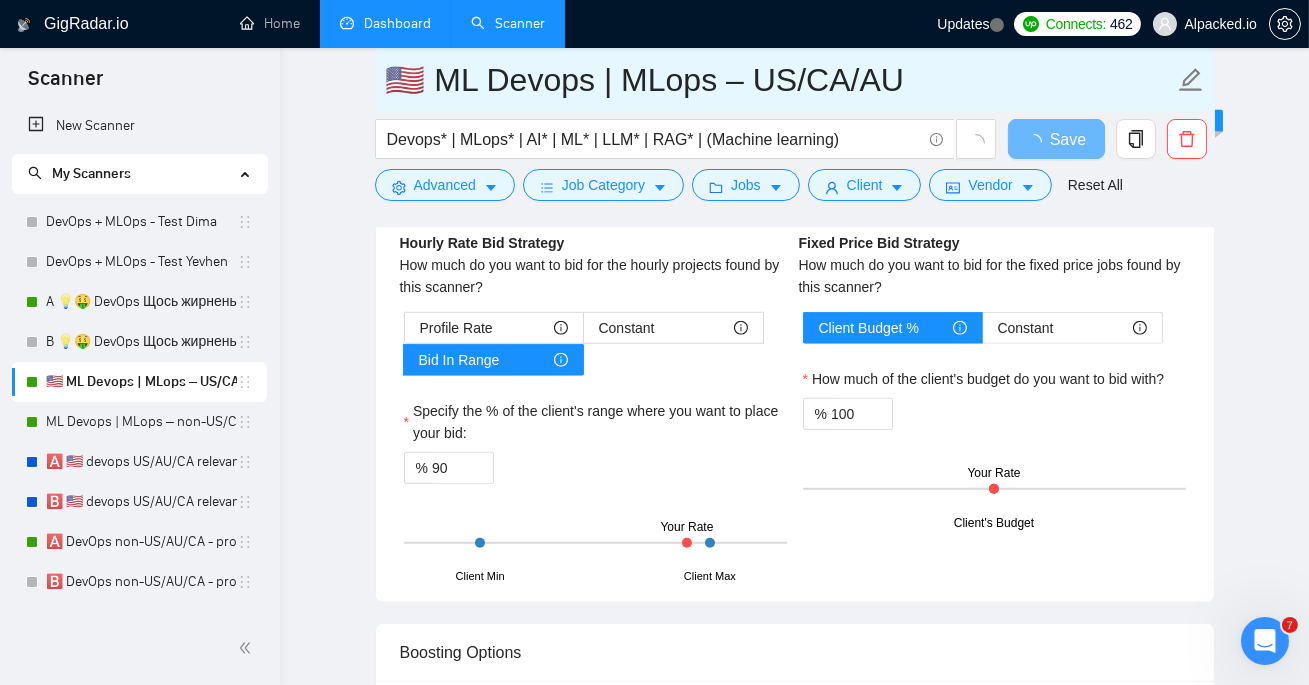 click on "🇺🇸 ML Devops | MLops – US/CA/AU" at bounding box center [780, 80] 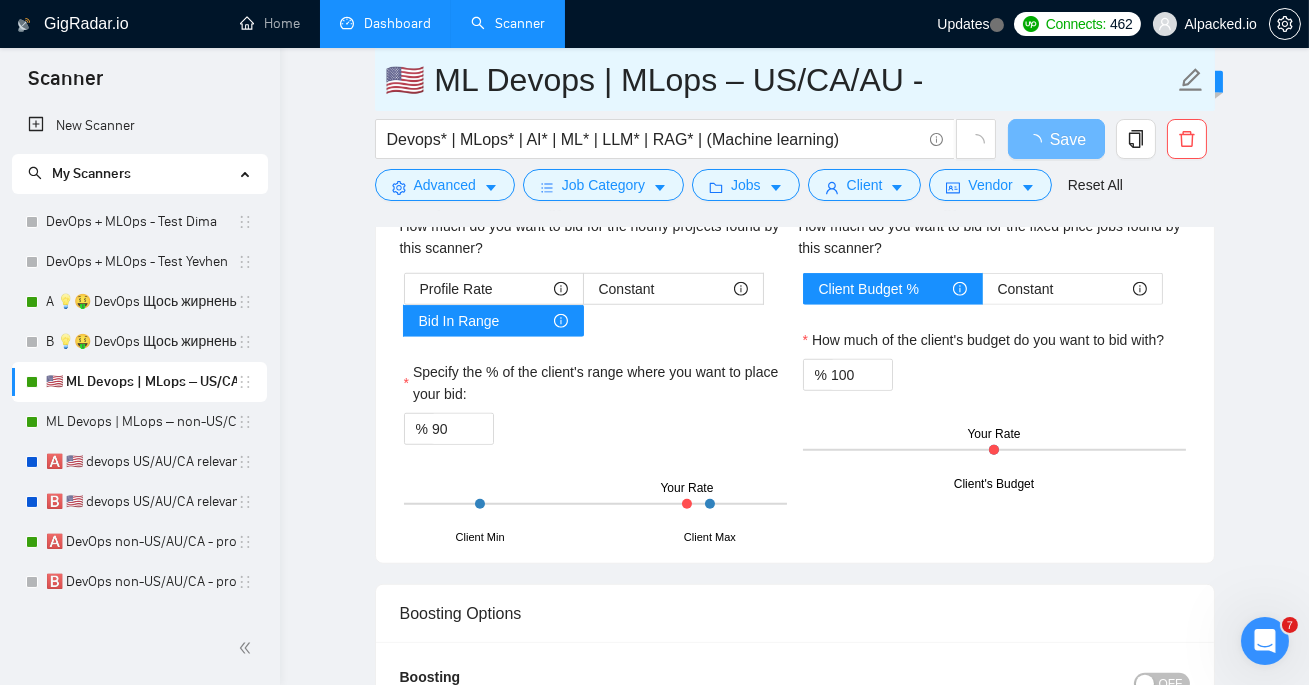 paste on "Bid in Range 90%" 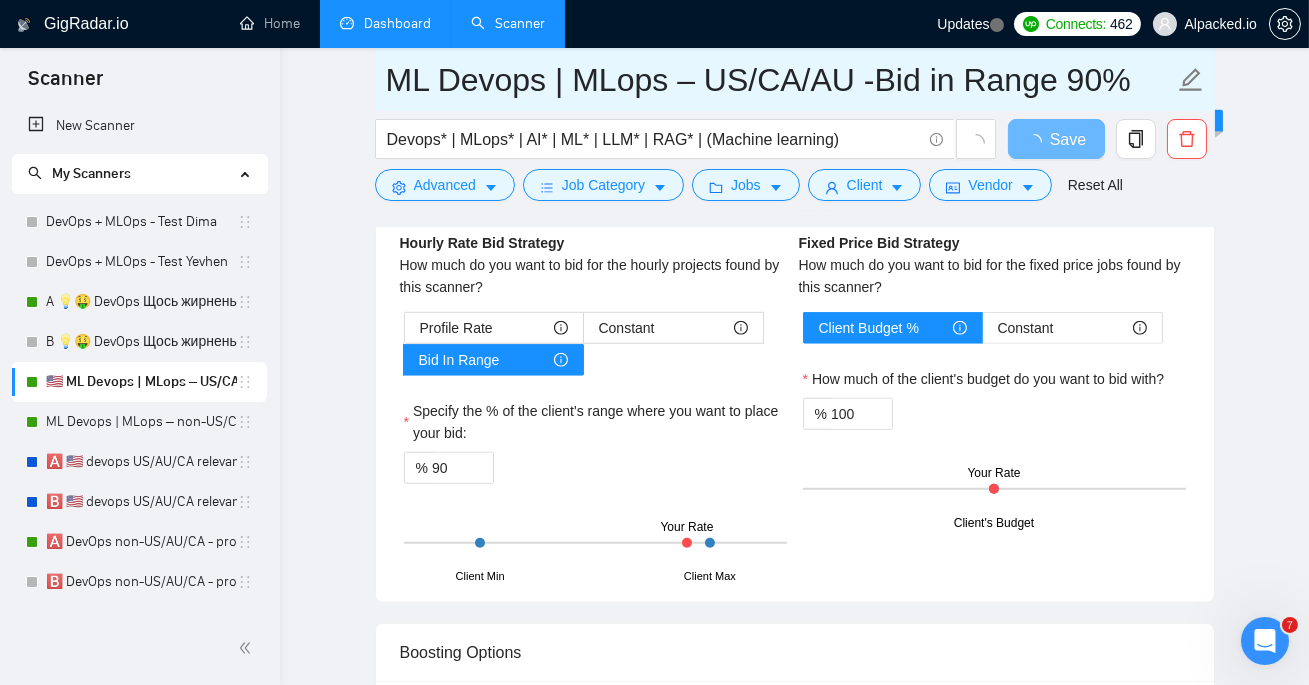 click on "🇺🇸 ML Devops | MLops – US/CA/AU -Bid in Range 90%" at bounding box center [780, 80] 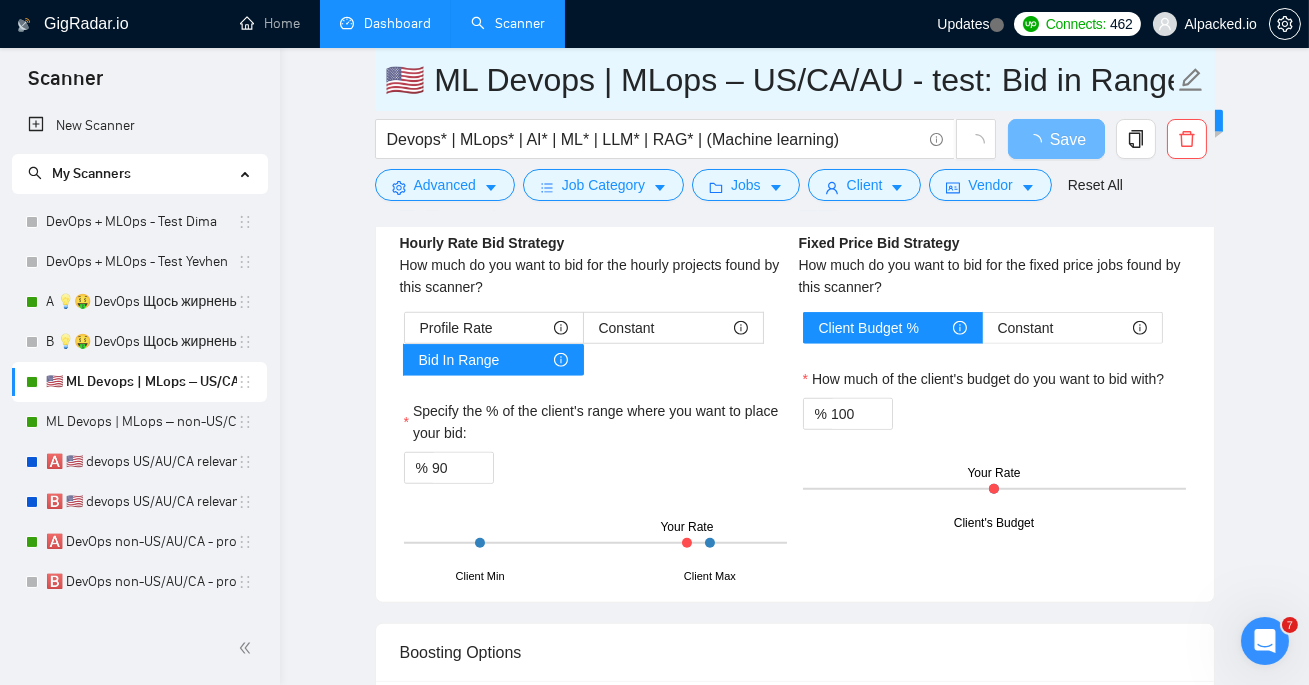 click on "🇺🇸 ML Devops | MLops – US/CA/AU - test: Bid in Range 90%" at bounding box center [780, 80] 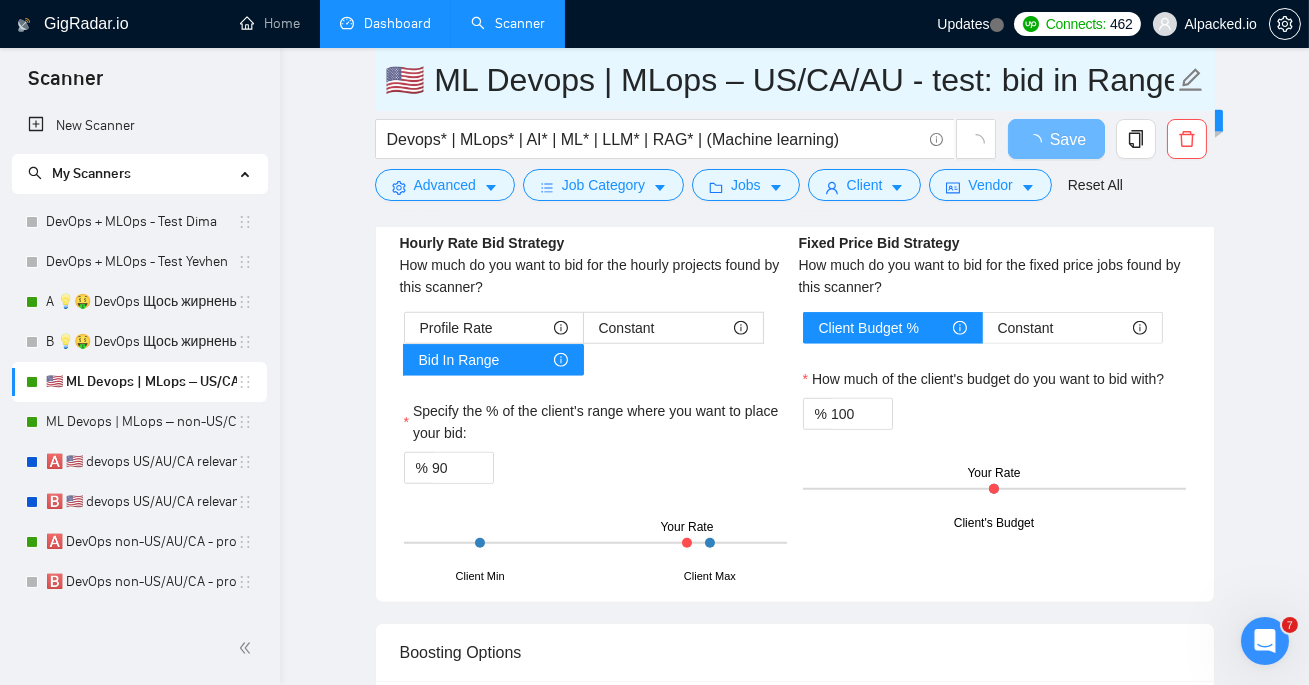 click on "🇺🇸 ML Devops | MLops – US/CA/AU - test: bid in Range 90%" at bounding box center (780, 80) 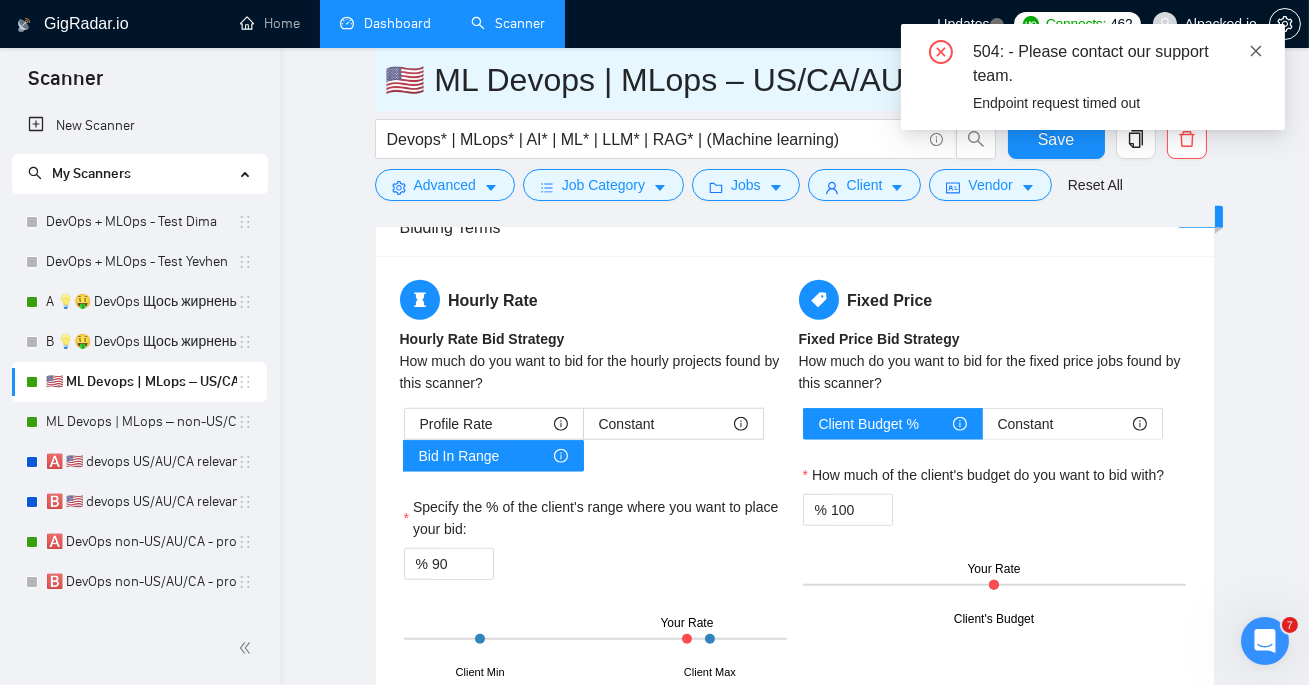 type on "🇺🇸 ML Devops | MLops – US/CA/AU - test: bid in range 90%" 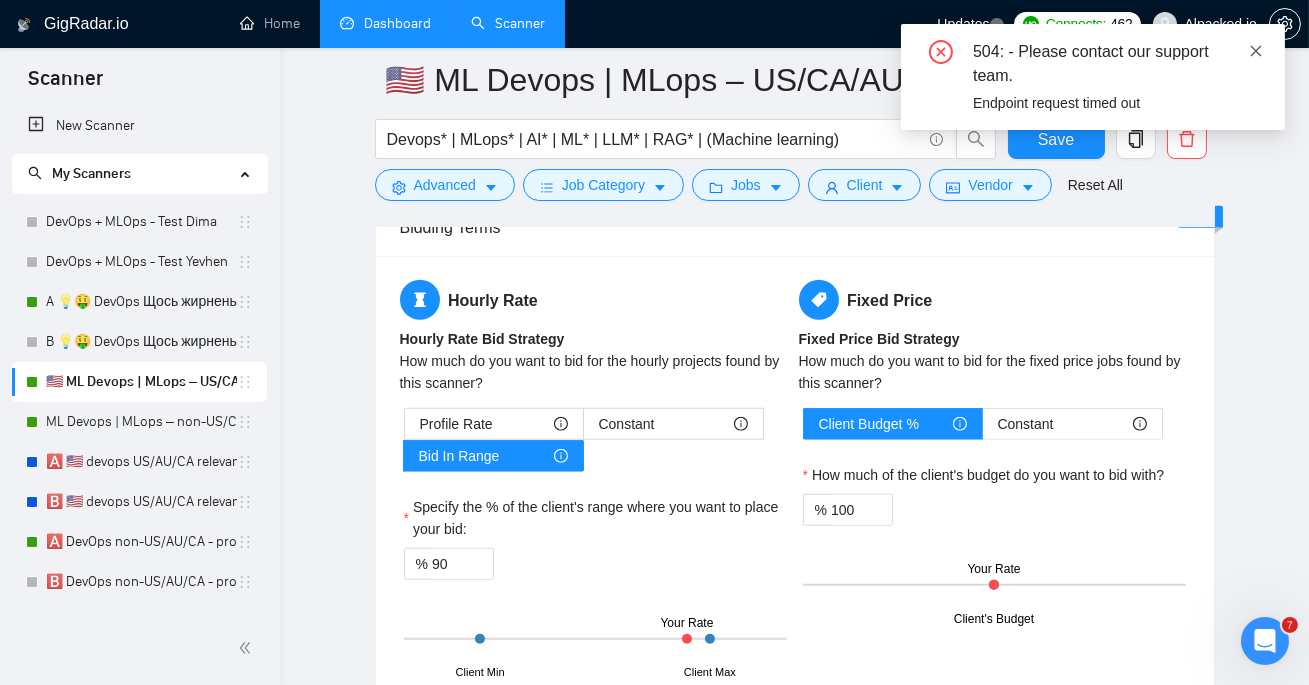 click at bounding box center (1256, 51) 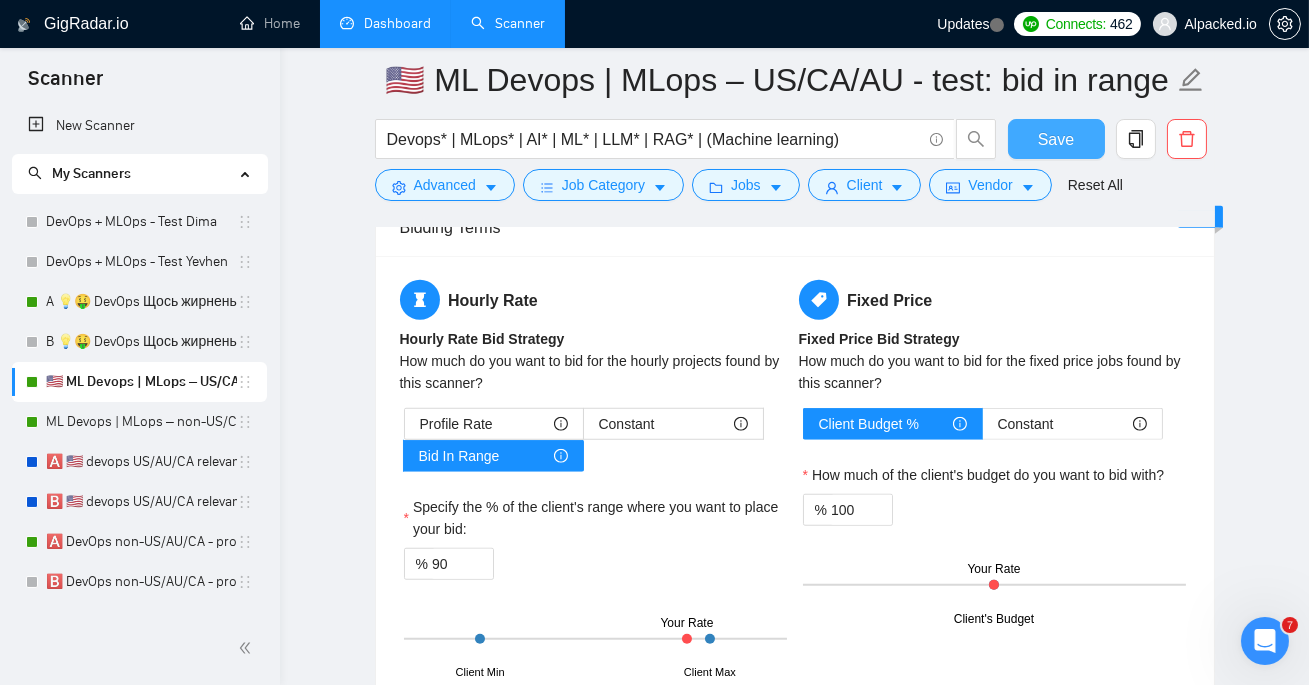 click on "Save" at bounding box center (1056, 139) 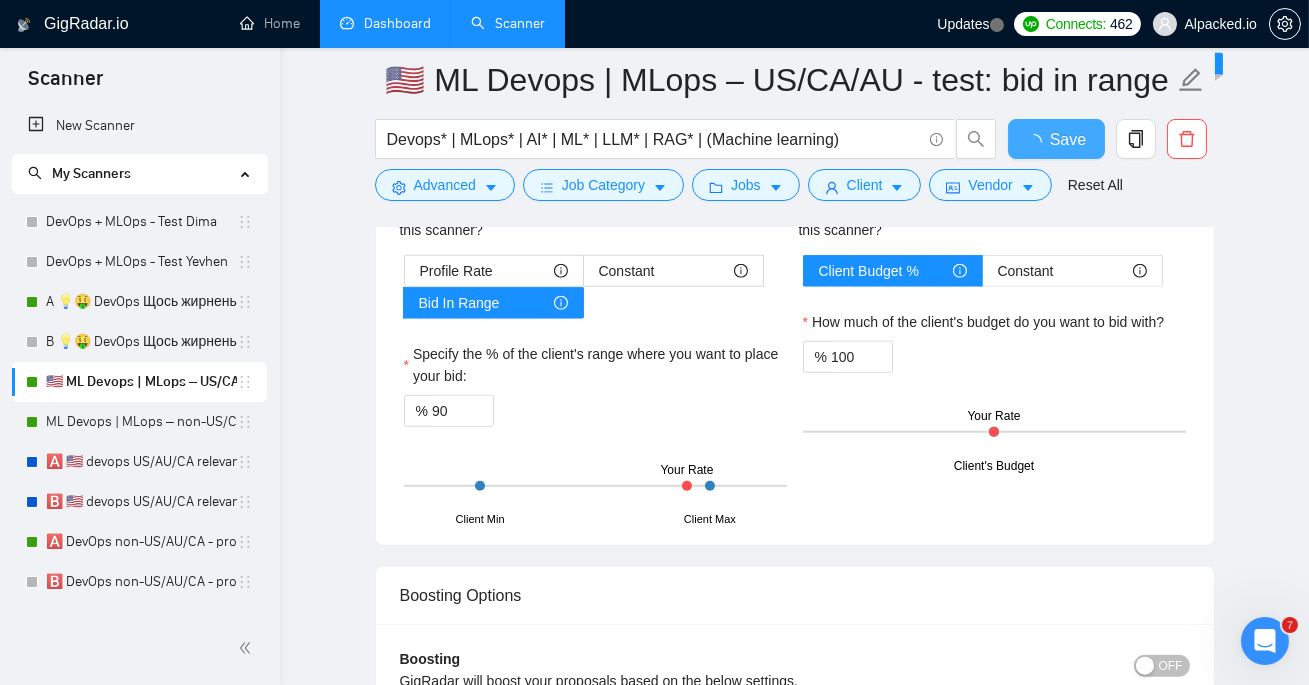 type 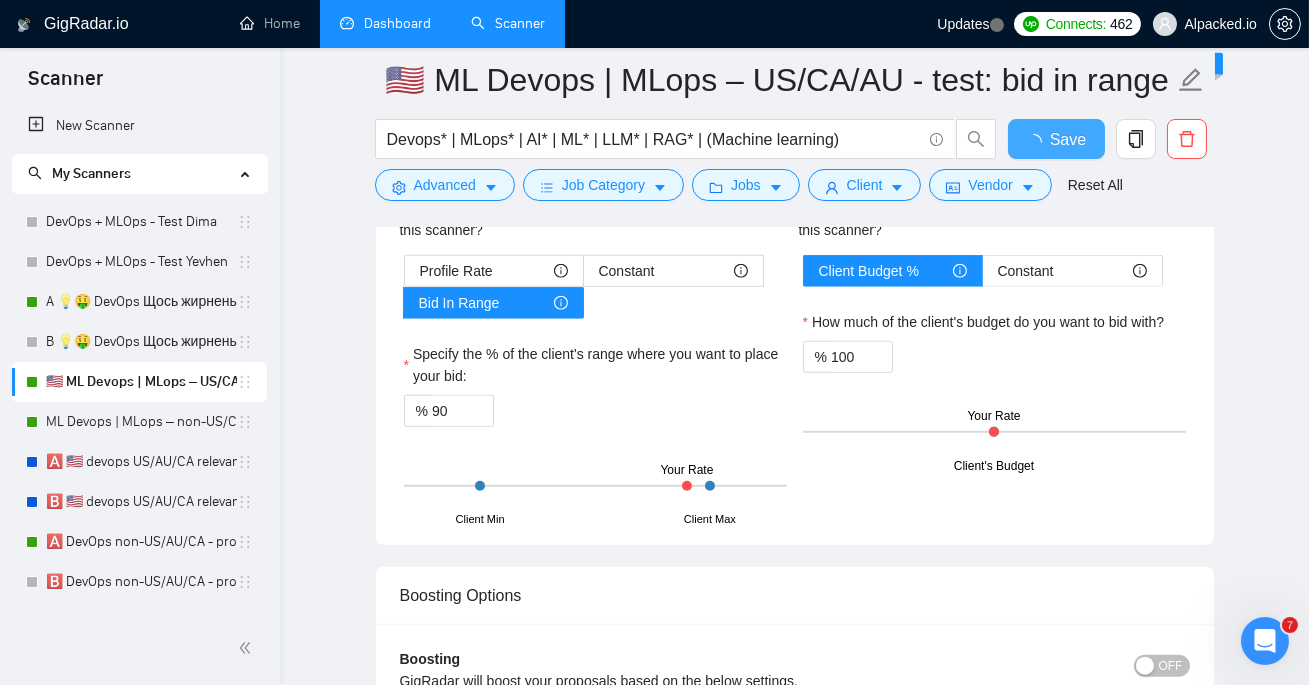 checkbox on "true" 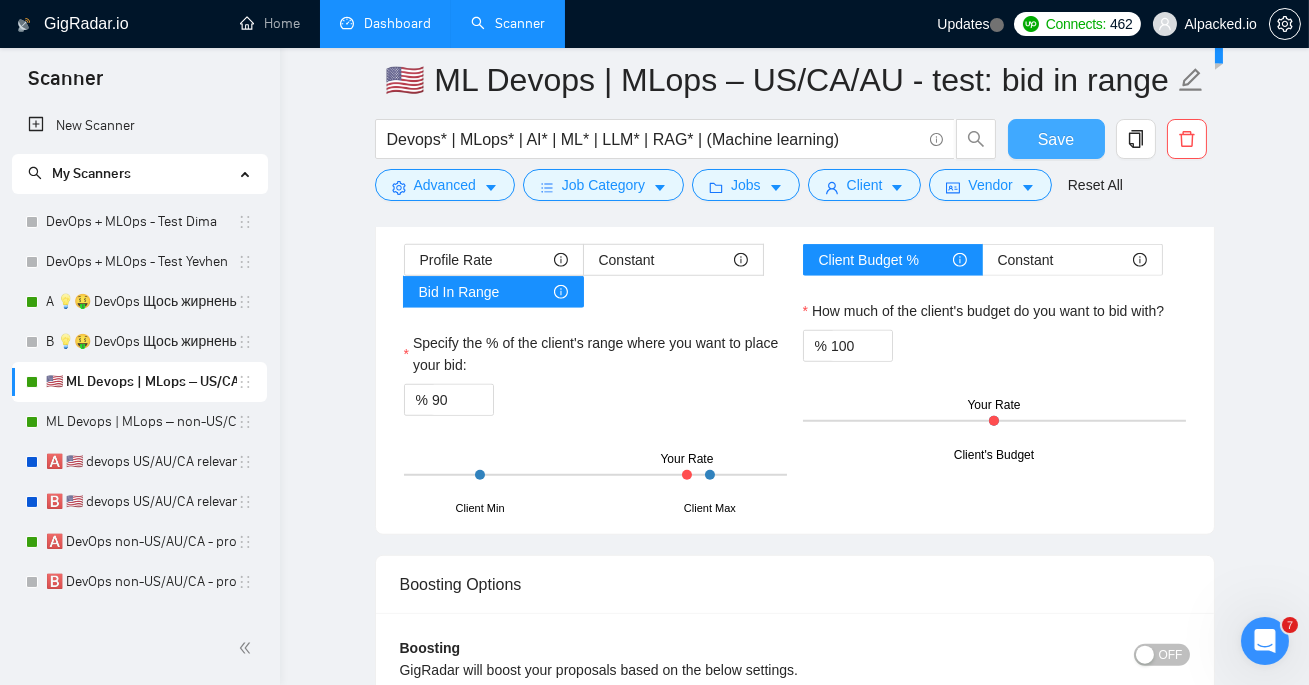 type 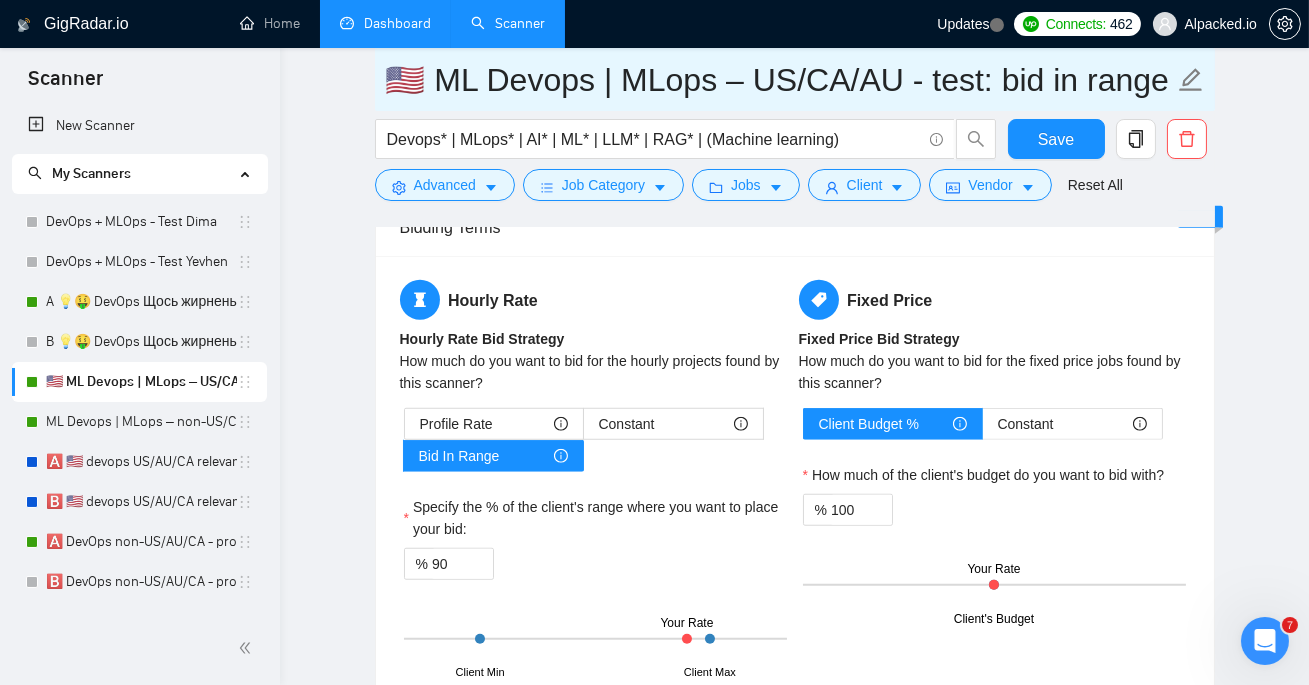 click on "🇺🇸 ML Devops | MLops – US/CA/AU - test: bid in range 90%" at bounding box center (780, 80) 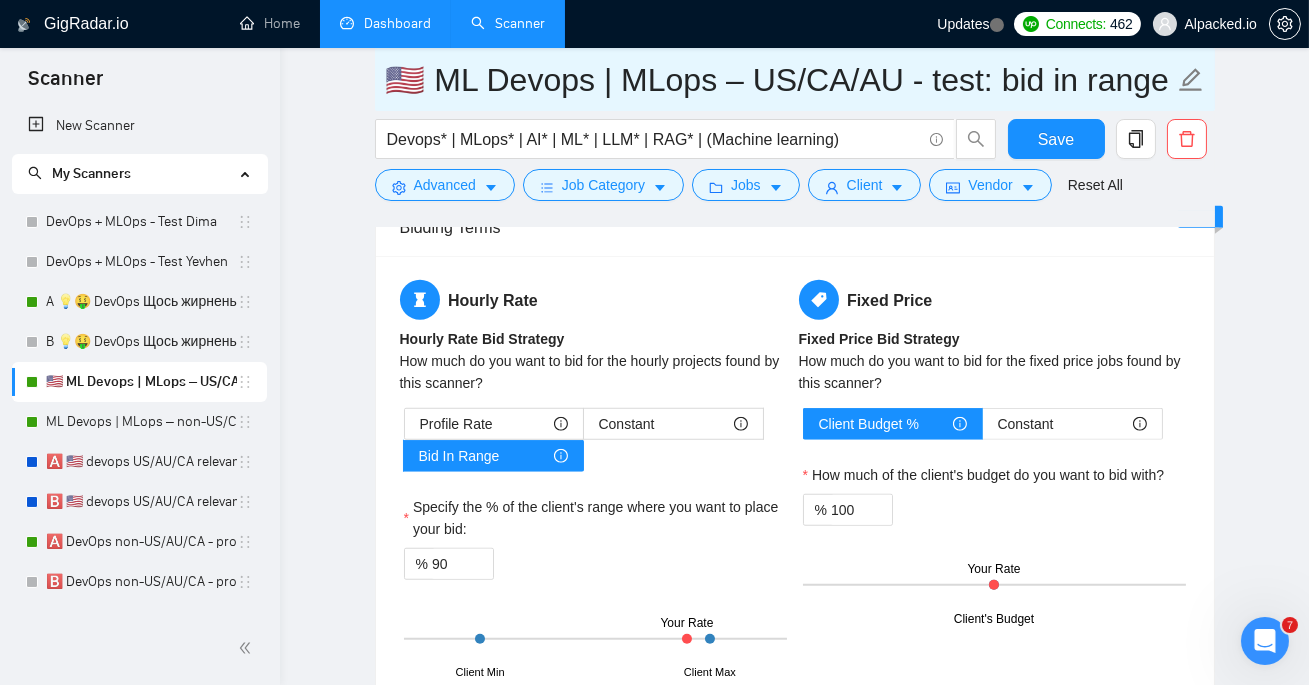 drag, startPoint x: 973, startPoint y: 96, endPoint x: 907, endPoint y: 87, distance: 66.61081 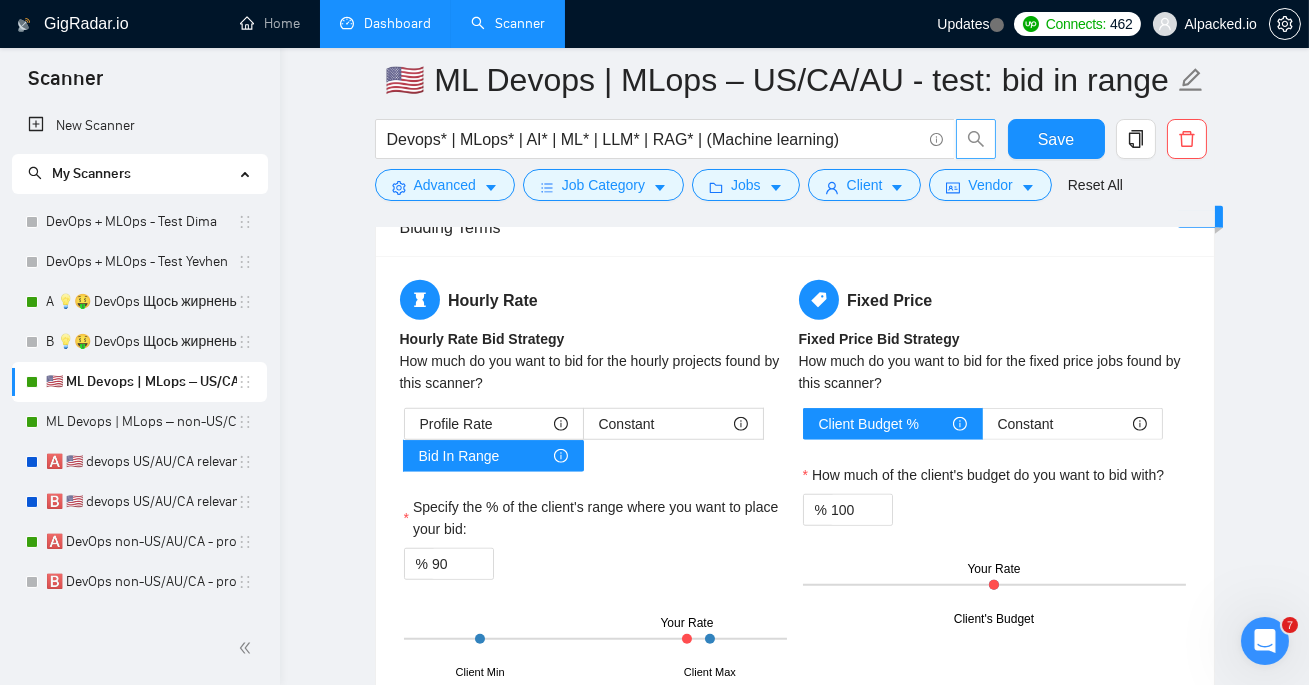 click on "ML Devops | MLops – non-US/CA/AU - Bid in Range 90%" at bounding box center (141, 422) 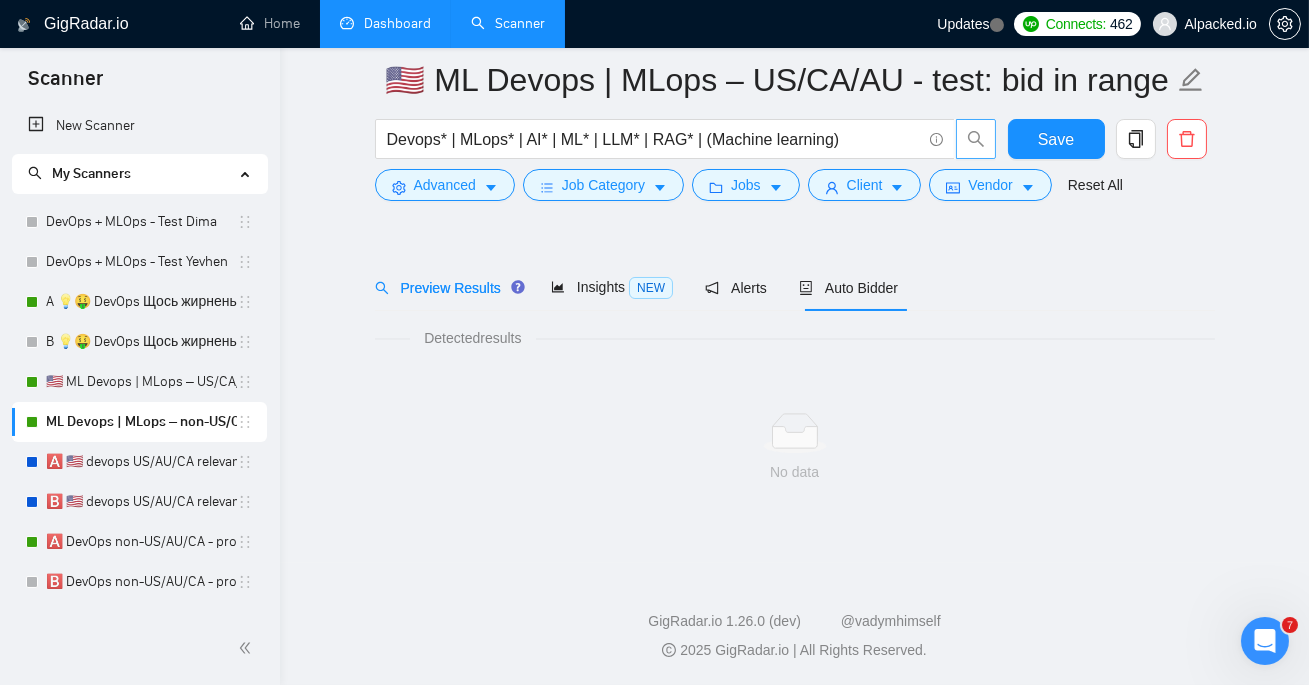 scroll, scrollTop: 44, scrollLeft: 0, axis: vertical 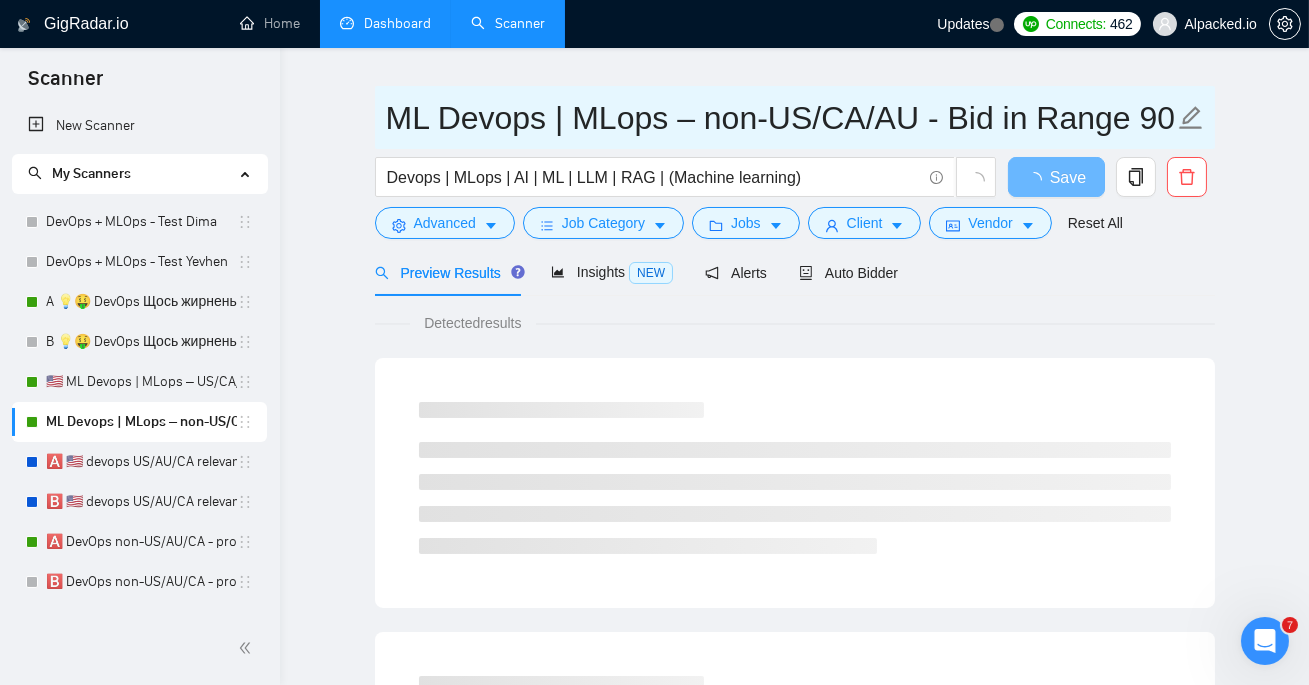 click on "ML Devops | MLops – non-US/CA/AU - Bid in Range 90%" at bounding box center [780, 118] 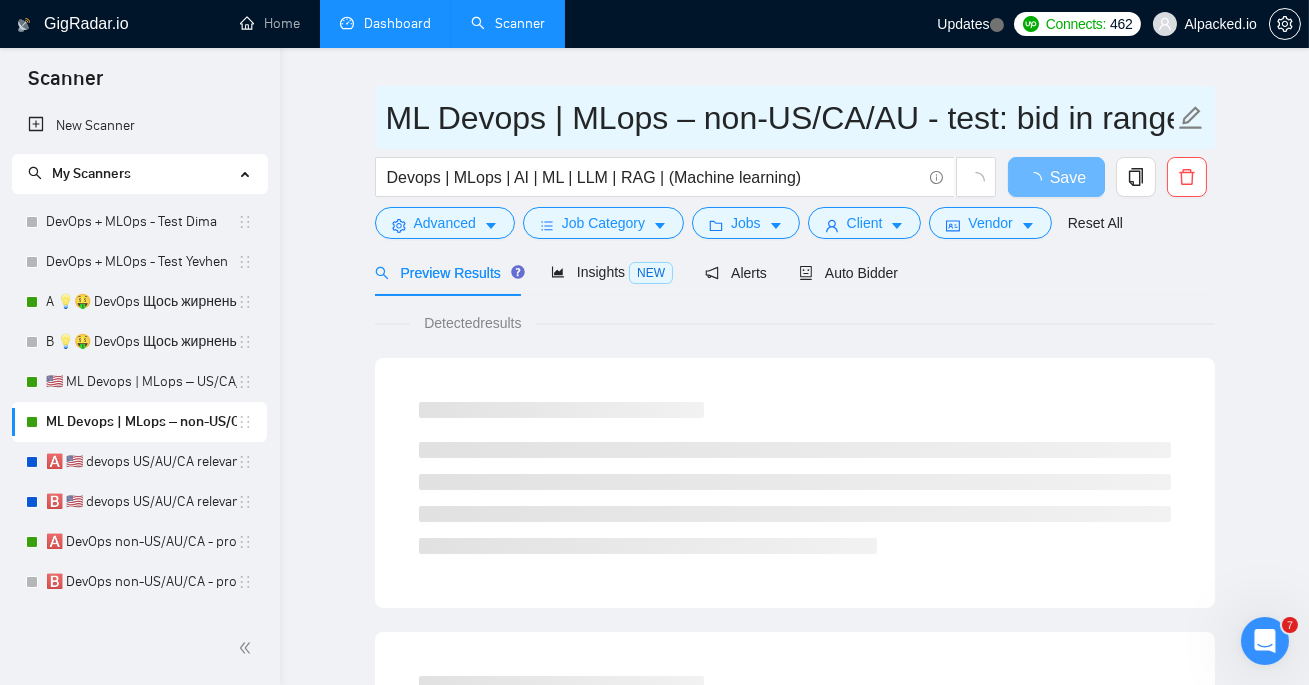 type on "ML Devops | MLops – non-US/CA/AU - test: bid in range 90%" 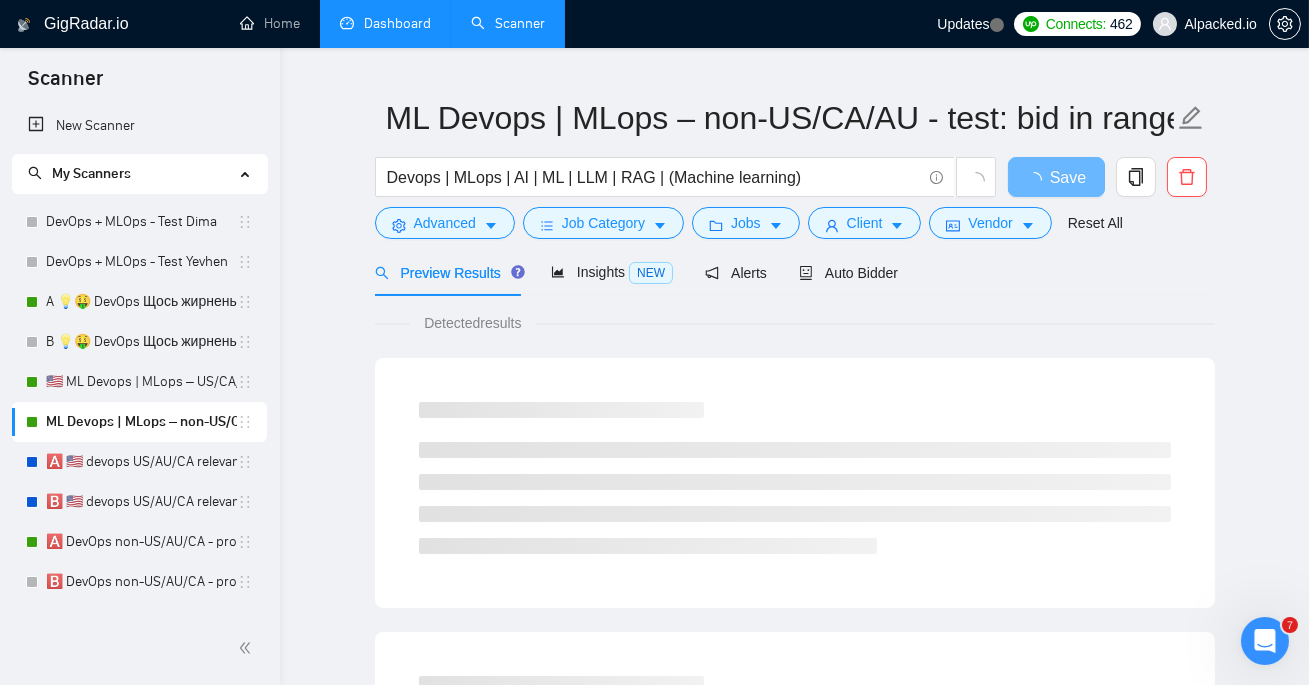 click on "ML Devops | MLops – non-US/CA/AU - test: bid in range 90% Devops | MLops | AI | ML | LLM | RAG | (Machine learning) Save Advanced   Job Category   Jobs   Client   Vendor   Reset All Preview Results Insights NEW Alerts Auto Bidder Detected   results" at bounding box center [794, 870] 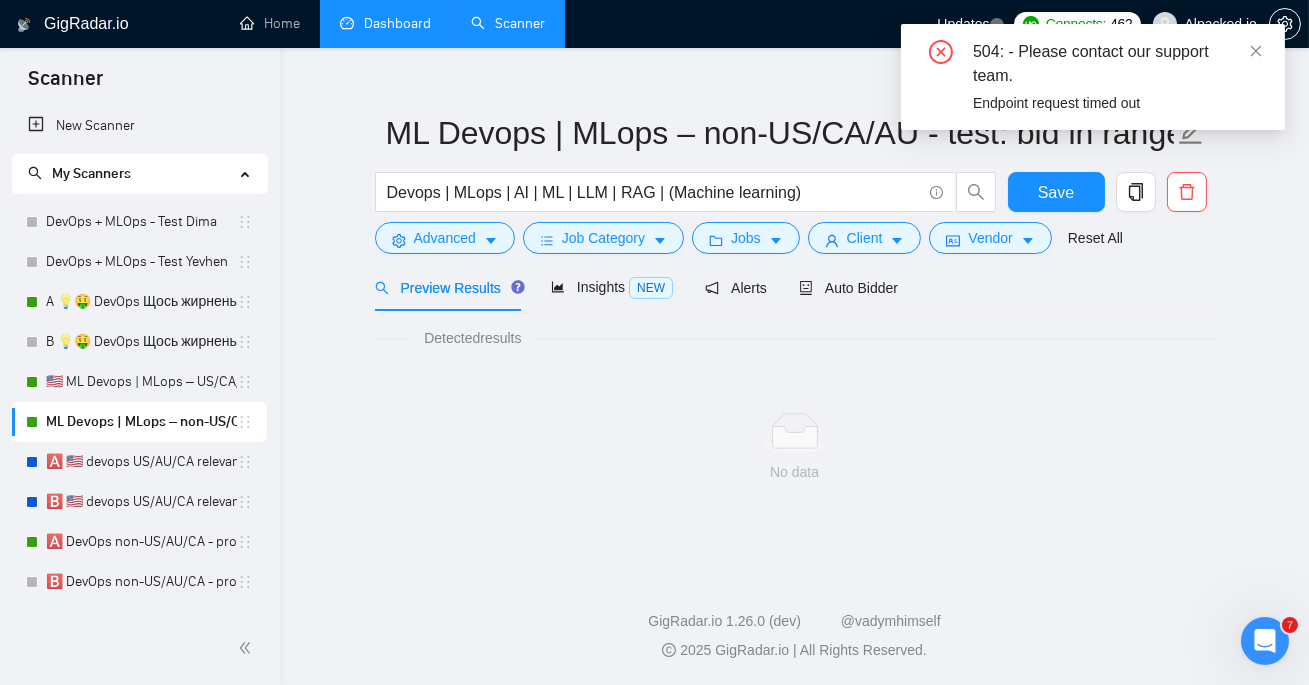 scroll, scrollTop: 28, scrollLeft: 0, axis: vertical 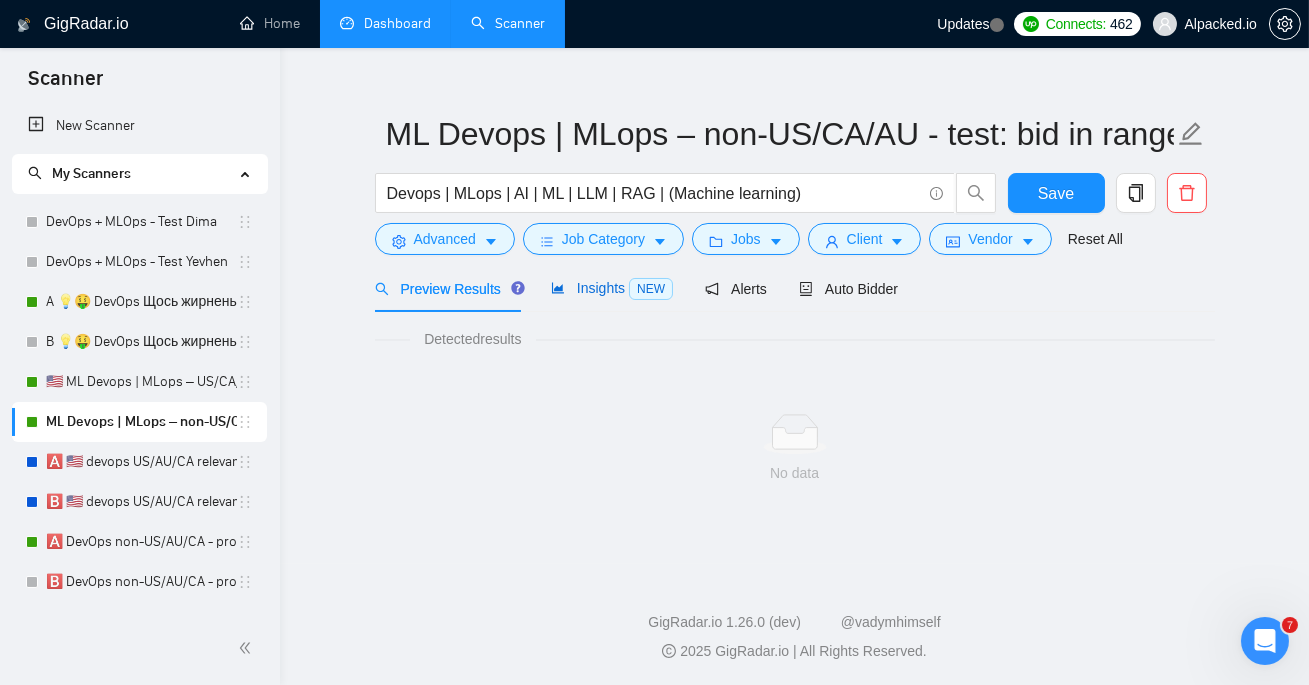 click 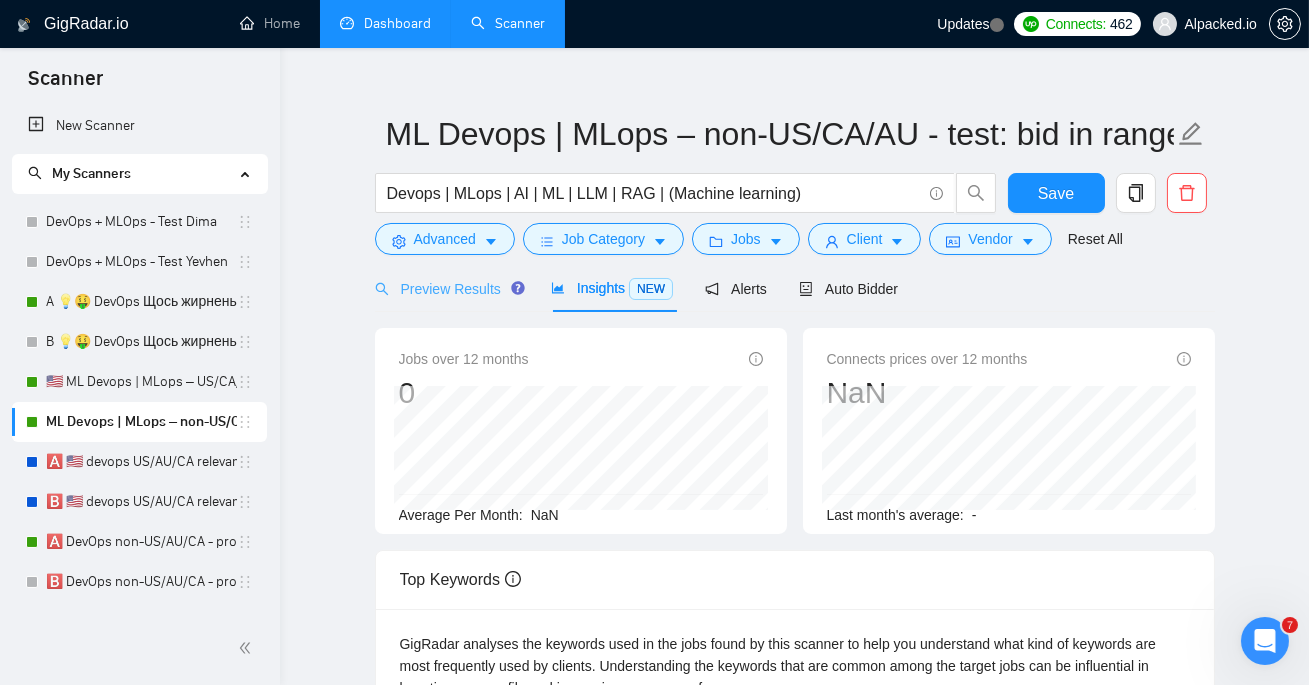 click on "Preview Results" at bounding box center [447, 288] 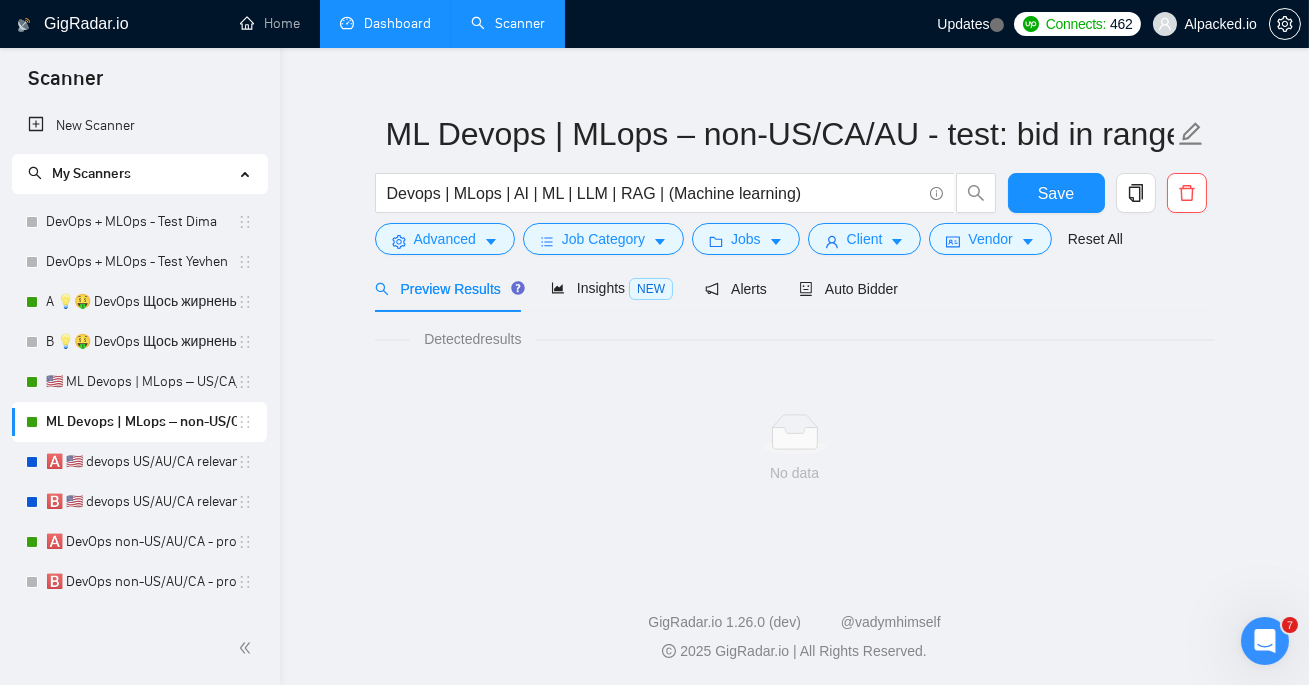scroll, scrollTop: 0, scrollLeft: 0, axis: both 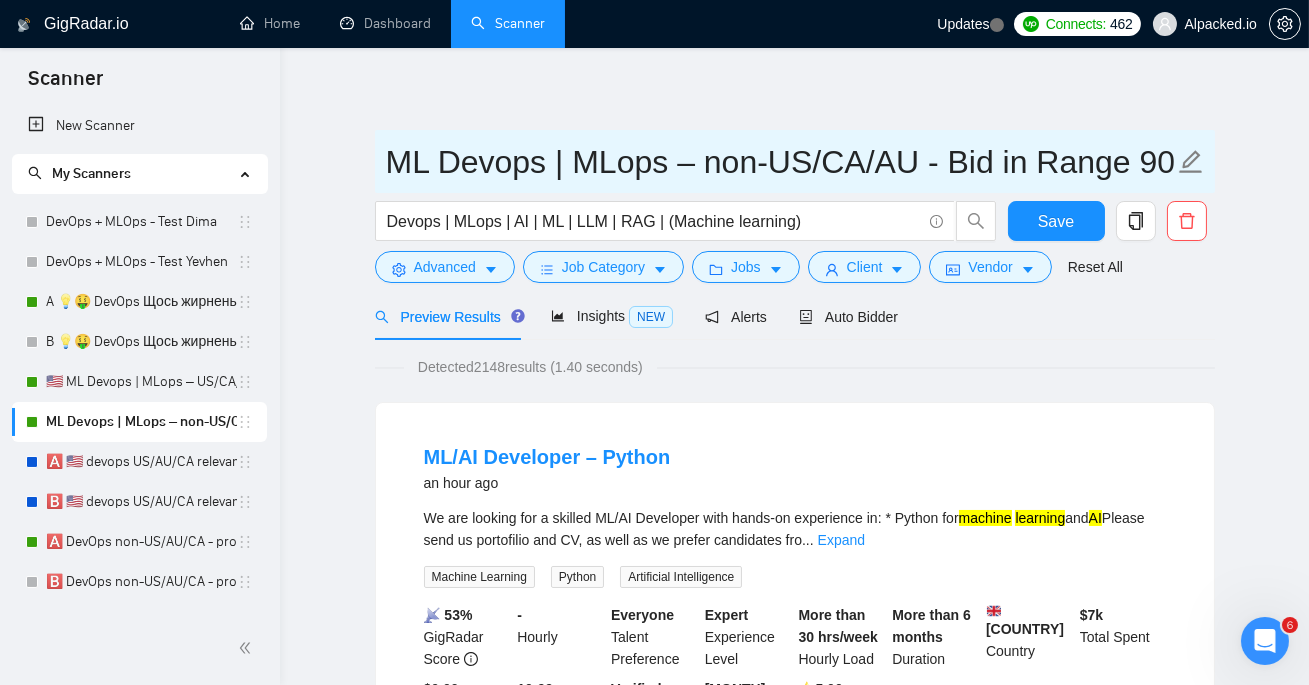 click on "ML Devops | MLops – non-US/CA/AU - Bid in Range 90%" at bounding box center [780, 162] 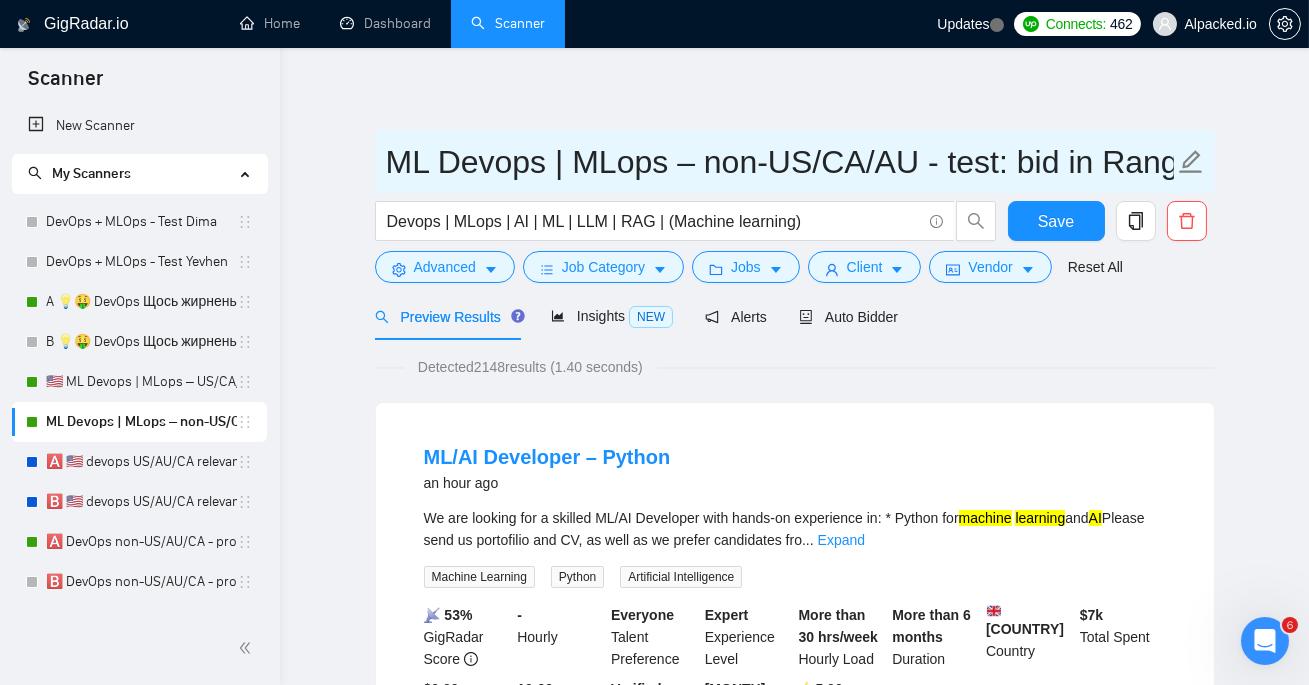 click on "ML Devops | MLops – non-US/CA/AU - test: bid in Range 90%" at bounding box center (780, 162) 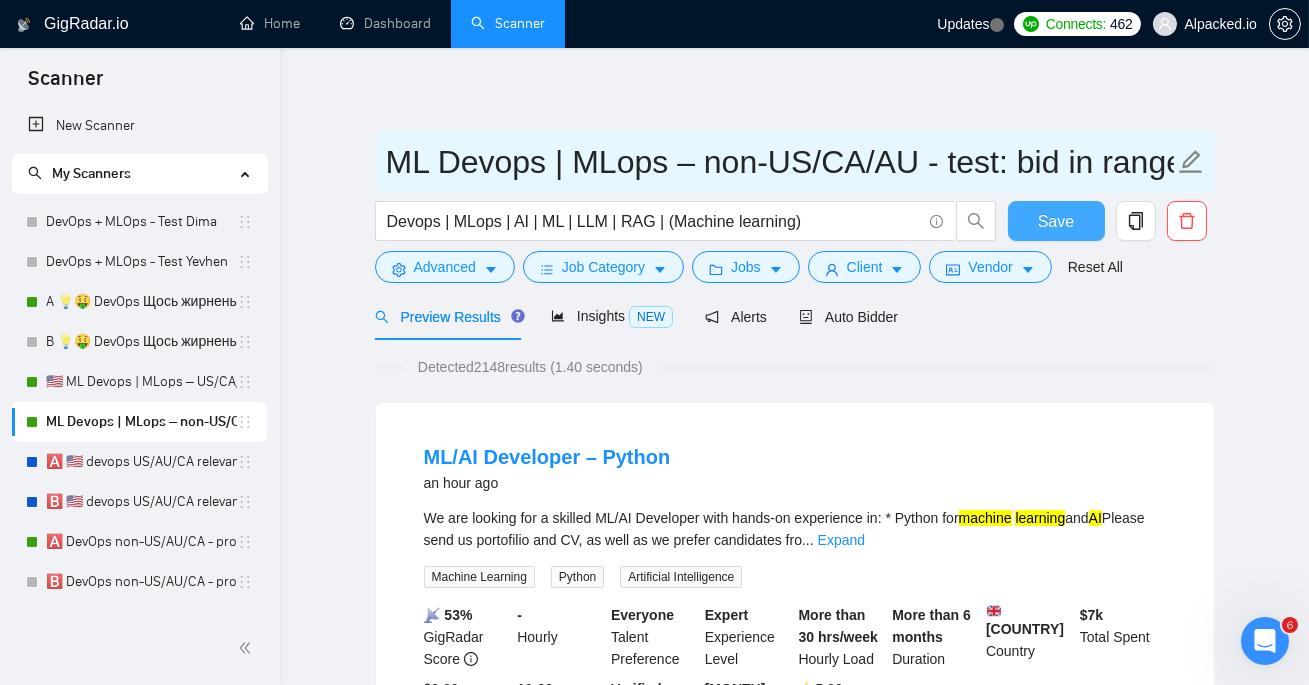 type on "ML Devops | MLops – non-US/CA/AU - test: bid in range 90%" 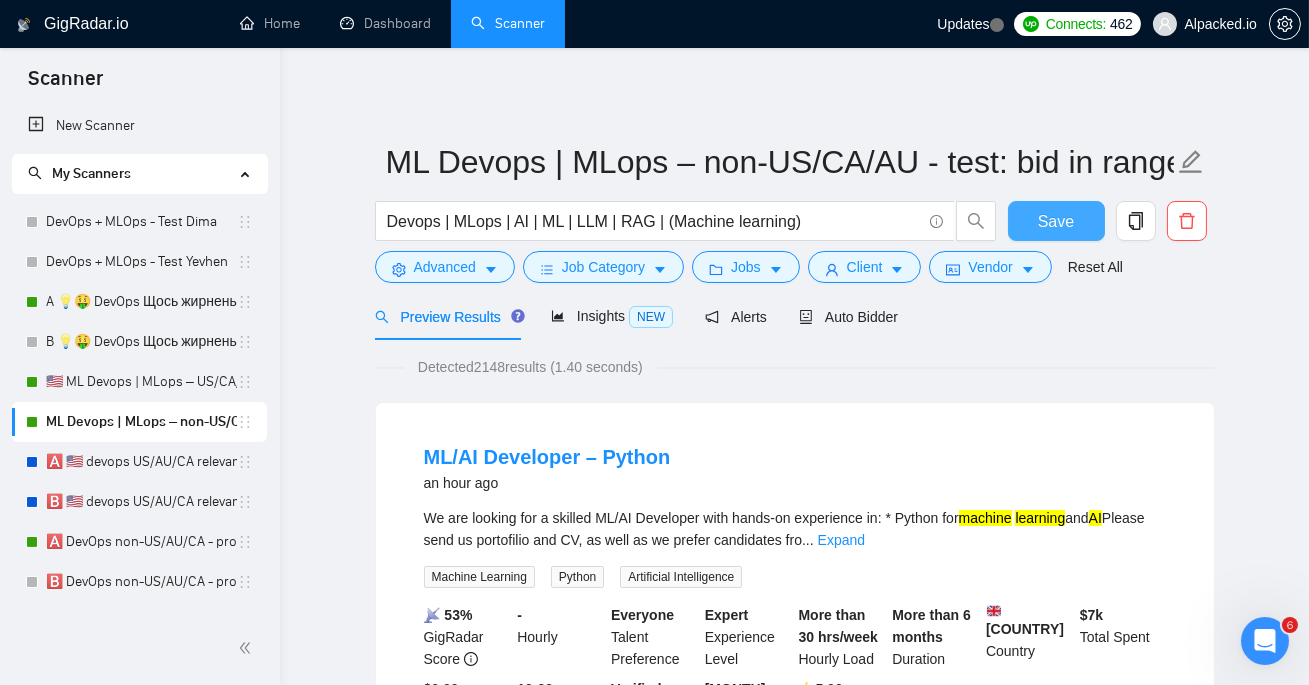 click on "Save" at bounding box center (1056, 221) 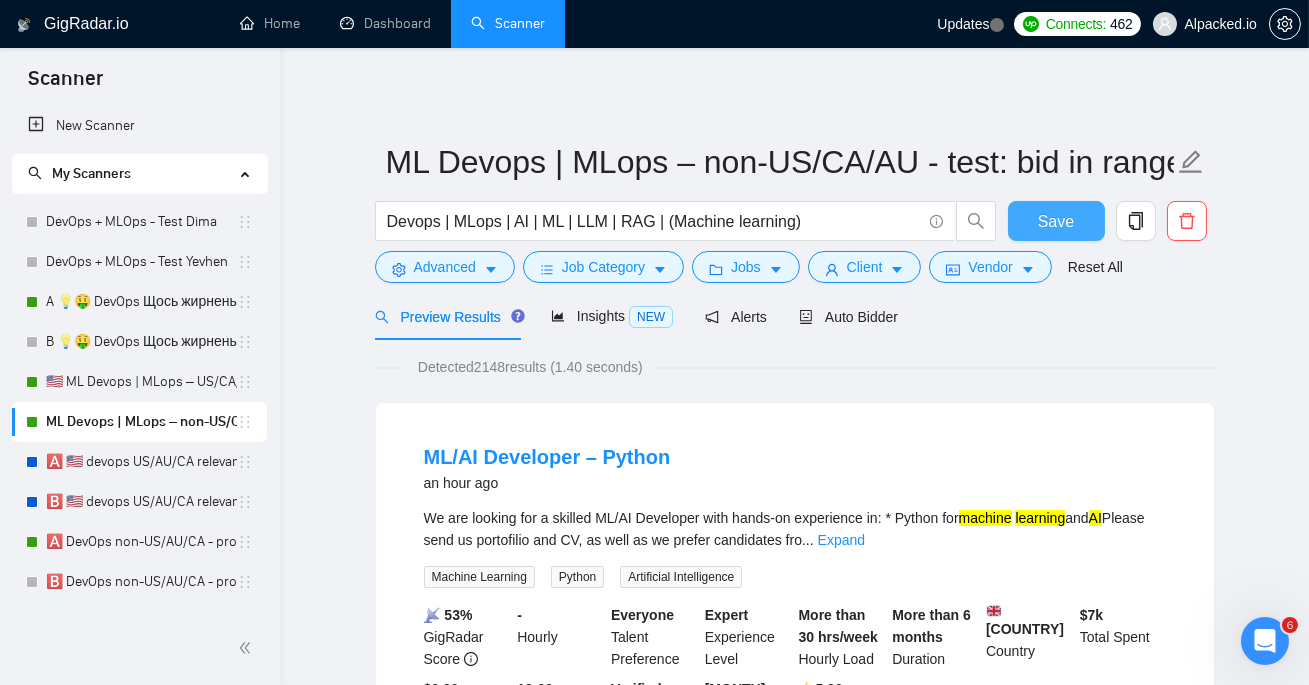 click on "Save" at bounding box center [1056, 221] 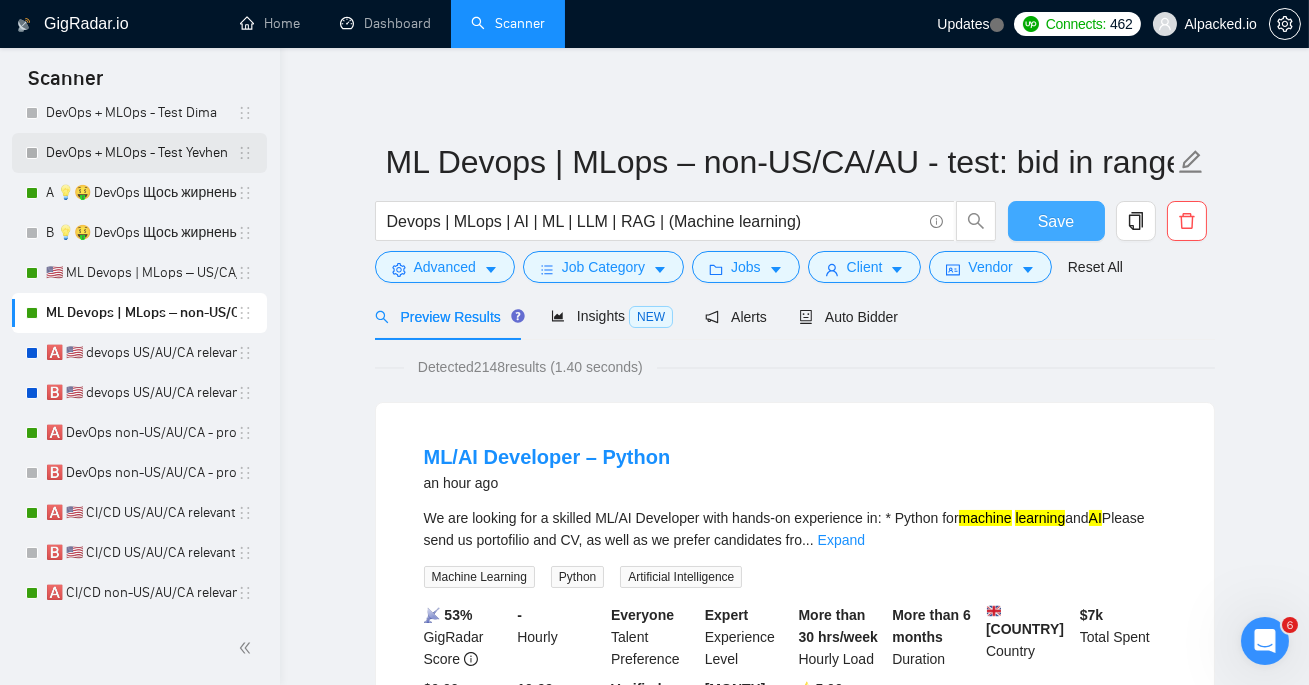 scroll, scrollTop: 111, scrollLeft: 0, axis: vertical 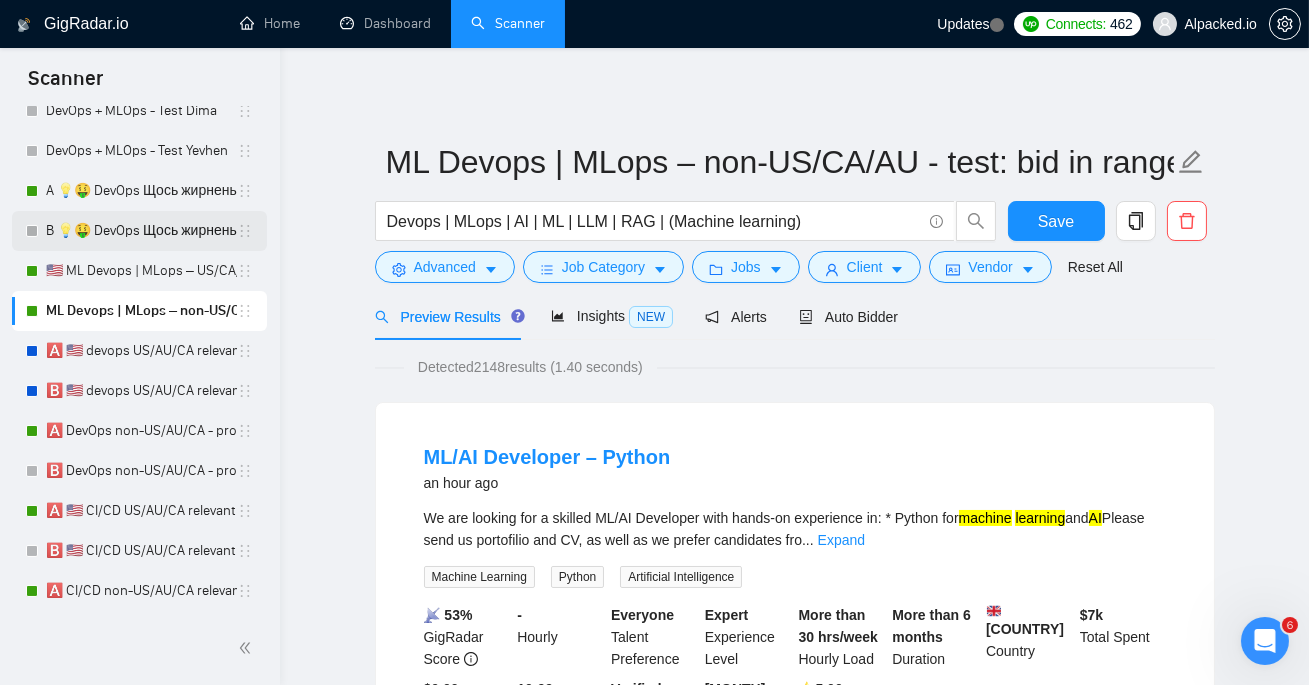 click on "B 💡🤑 DevOps Щось жирненьке -" at bounding box center [141, 231] 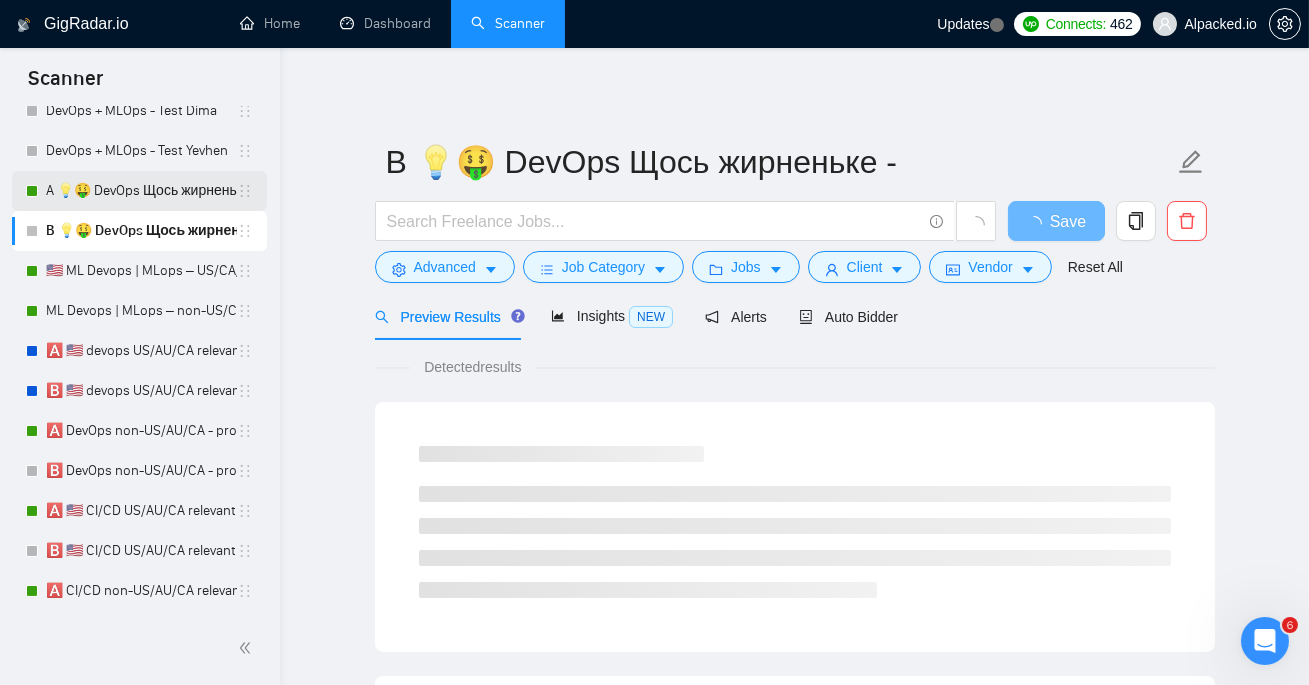 click on "A 💡🤑 DevOps Щось жирненьке -" at bounding box center (141, 191) 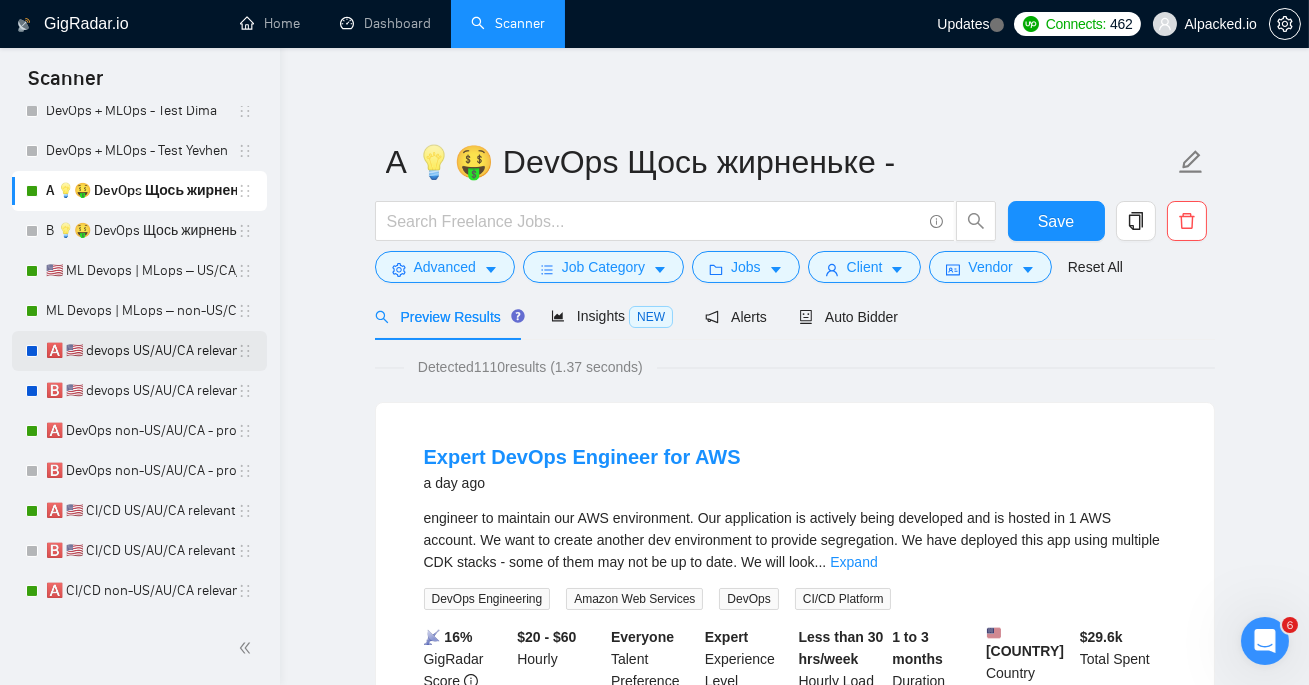 click on "🅰️ 🇺🇸 devops US/AU/CA relevant exp -" at bounding box center [141, 351] 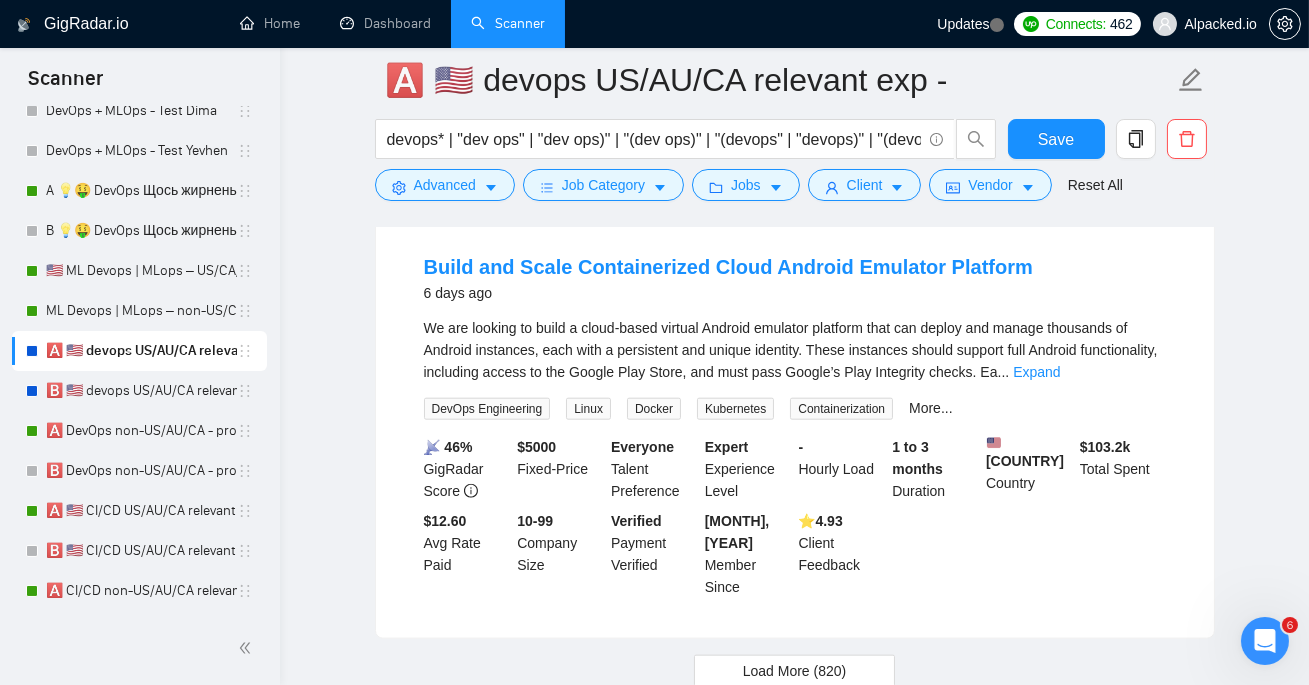 scroll, scrollTop: 4395, scrollLeft: 0, axis: vertical 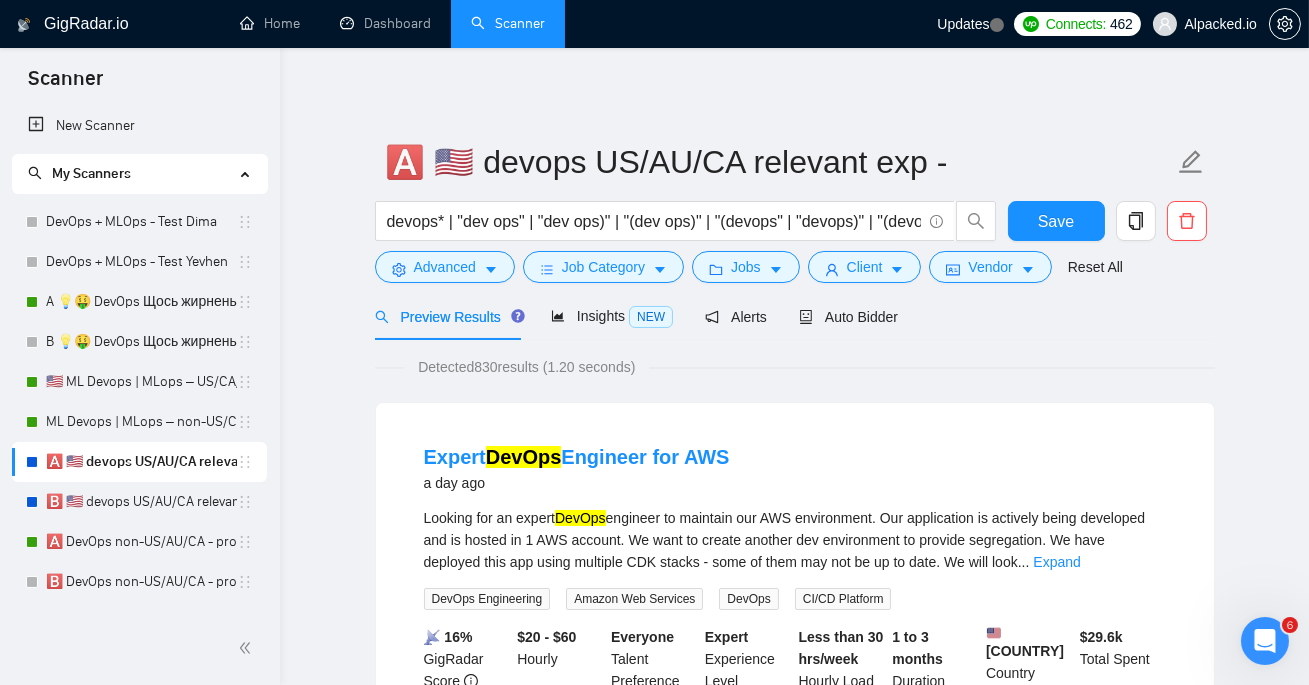 click on "🅰️ 🇺🇸 devops US/AU/CA relevant exp - devops* | "dev ops" | "dev ops)" | "(dev ops)" | "(devops" | "devops)" | "(devops)" | "(devops" | "(devops/" | "(/devops" | "(dev ops/" | "(/dev ops" Save Advanced   Job Category   Jobs   Client   Vendor   Reset All Preview Results Insights NEW Alerts Auto Bidder Detected   830  results   (1.20 seconds) Expert  DevOps  Engineer for AWS a day ago Looking for an expert  DevOps  engineer to maintain our AWS environment. Our application is actively being developed and is hosted in 1 AWS account. We want to create another dev environment to provide segregation. We have deployed this app using multiple CDK stacks - some of them may not be up to date. We will look ... Expand DevOps Engineering Amazon Web Services DevOps CI/CD Platform 📡   16% GigRadar Score   $20 - $60 Hourly Everyone Talent Preference Expert Experience Level Less than 30 hrs/week Hourly Load 1 to 3 months Duration   [COUNTRY] Country $ 29.6k Total Spent $14.49 Avg Rate Paid - Company Size 4.90" at bounding box center (795, 2537) 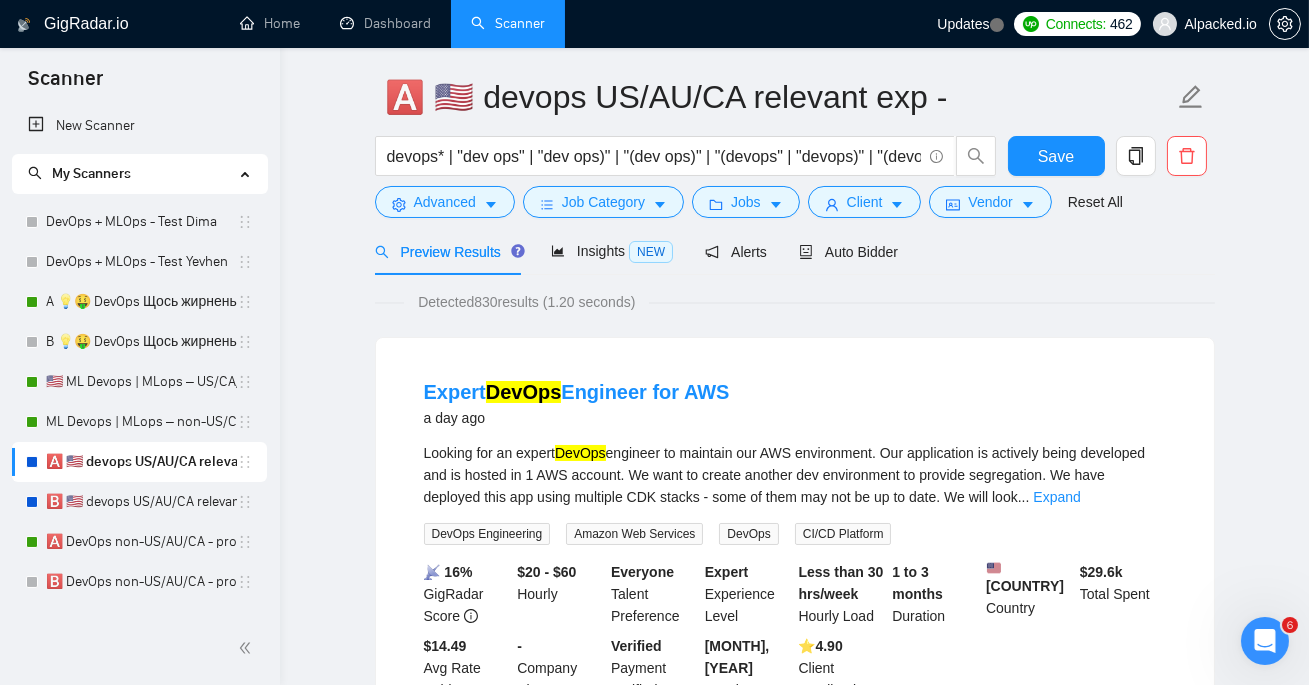 scroll, scrollTop: 0, scrollLeft: 0, axis: both 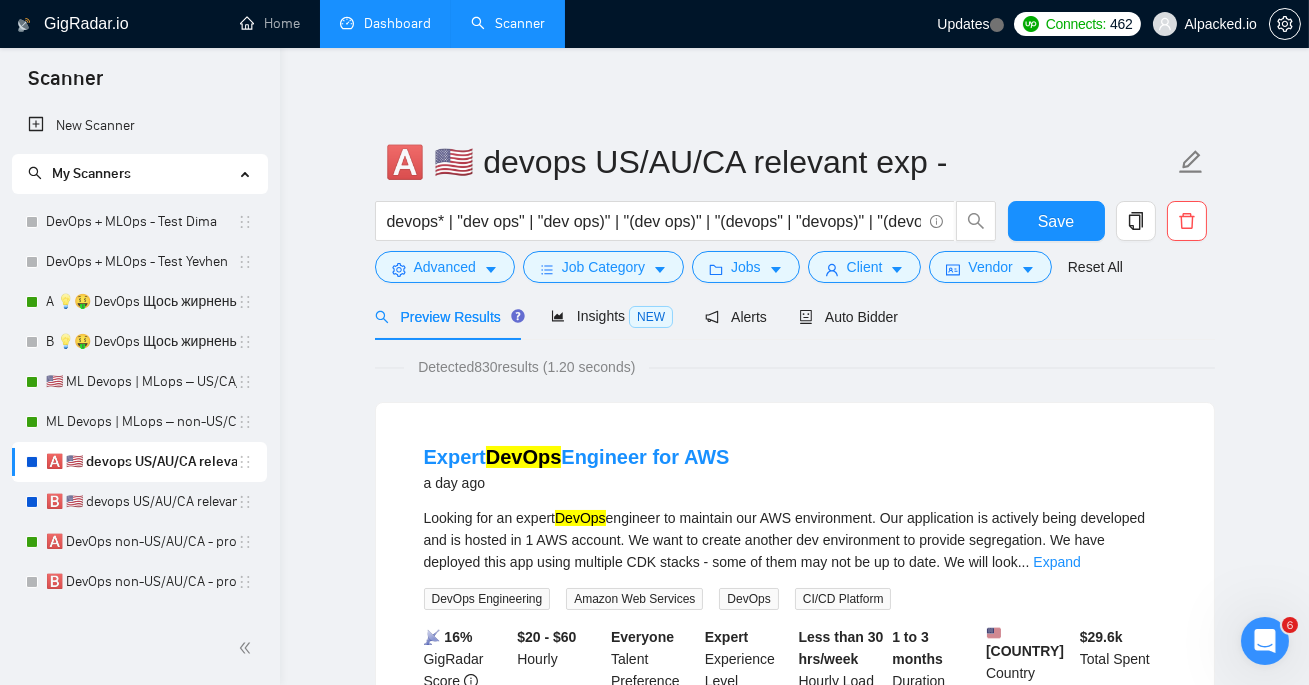 click on "Dashboard" at bounding box center [385, 23] 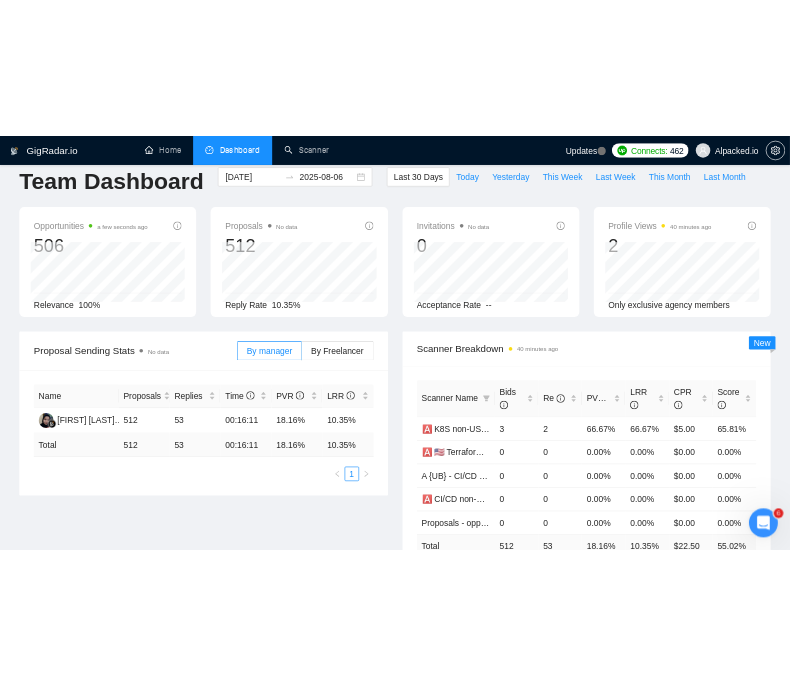 scroll, scrollTop: 0, scrollLeft: 0, axis: both 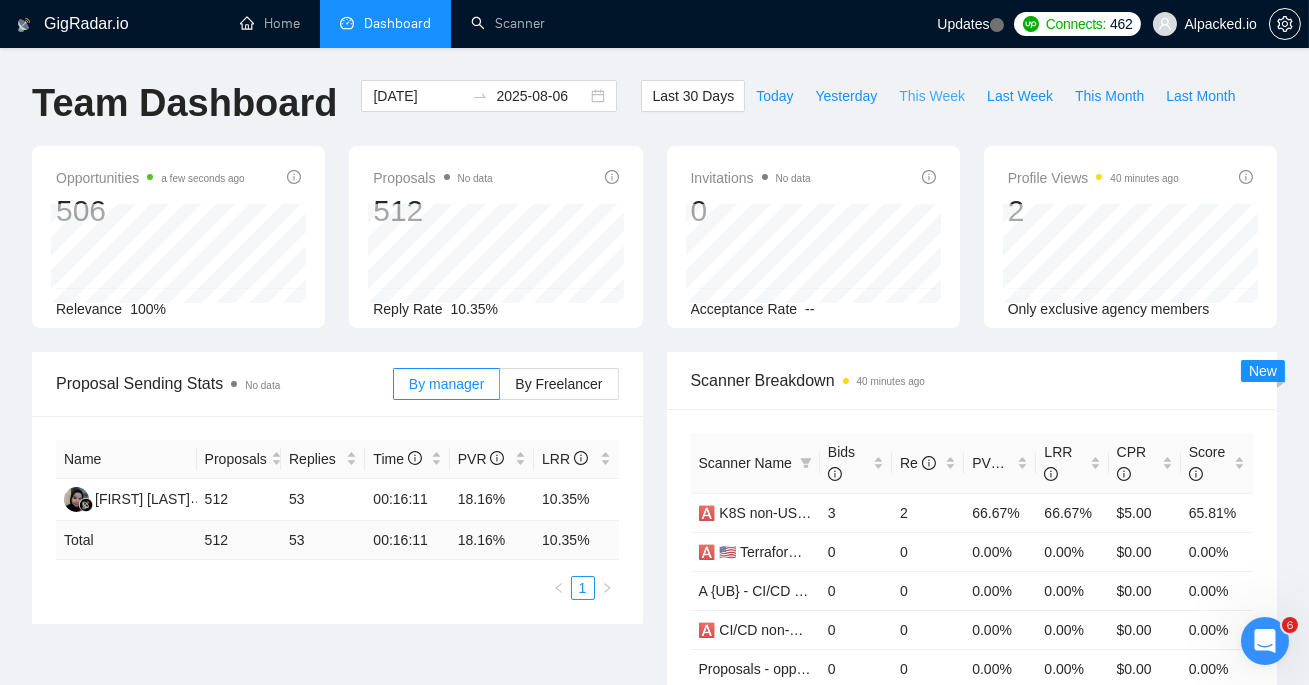 click on "This Week" at bounding box center [932, 96] 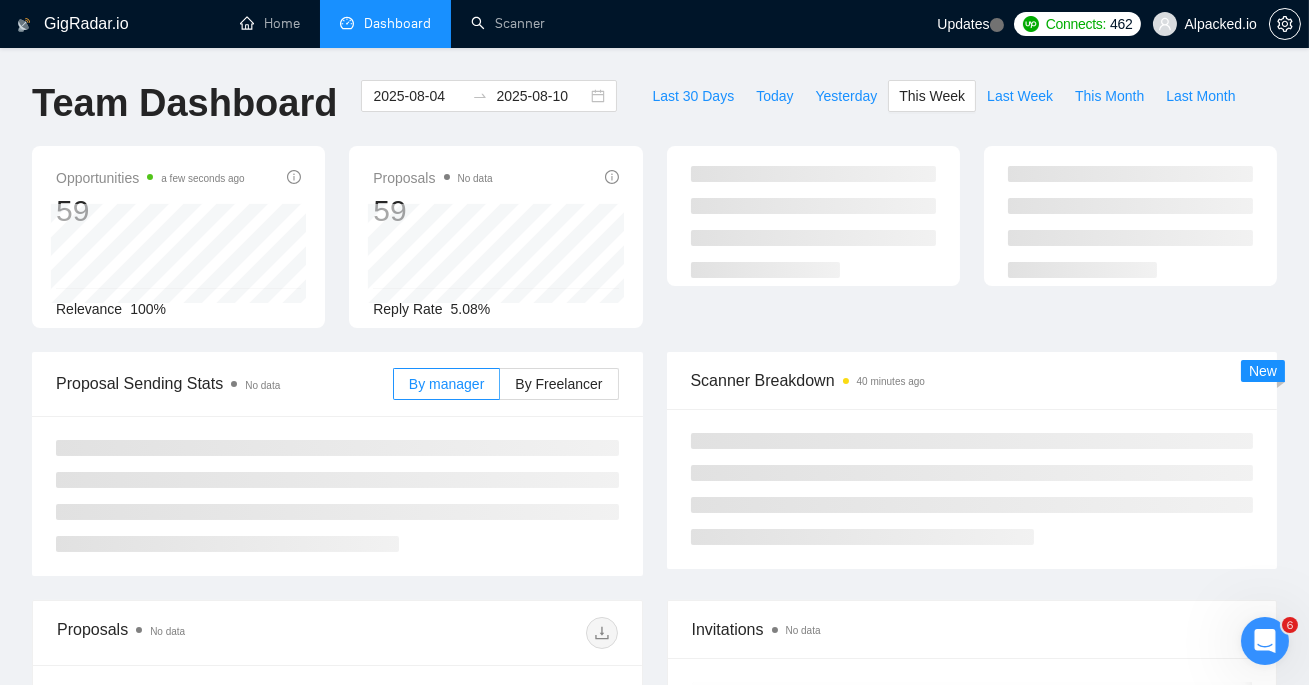 click on "By manager By Freelancer" at bounding box center [506, 384] 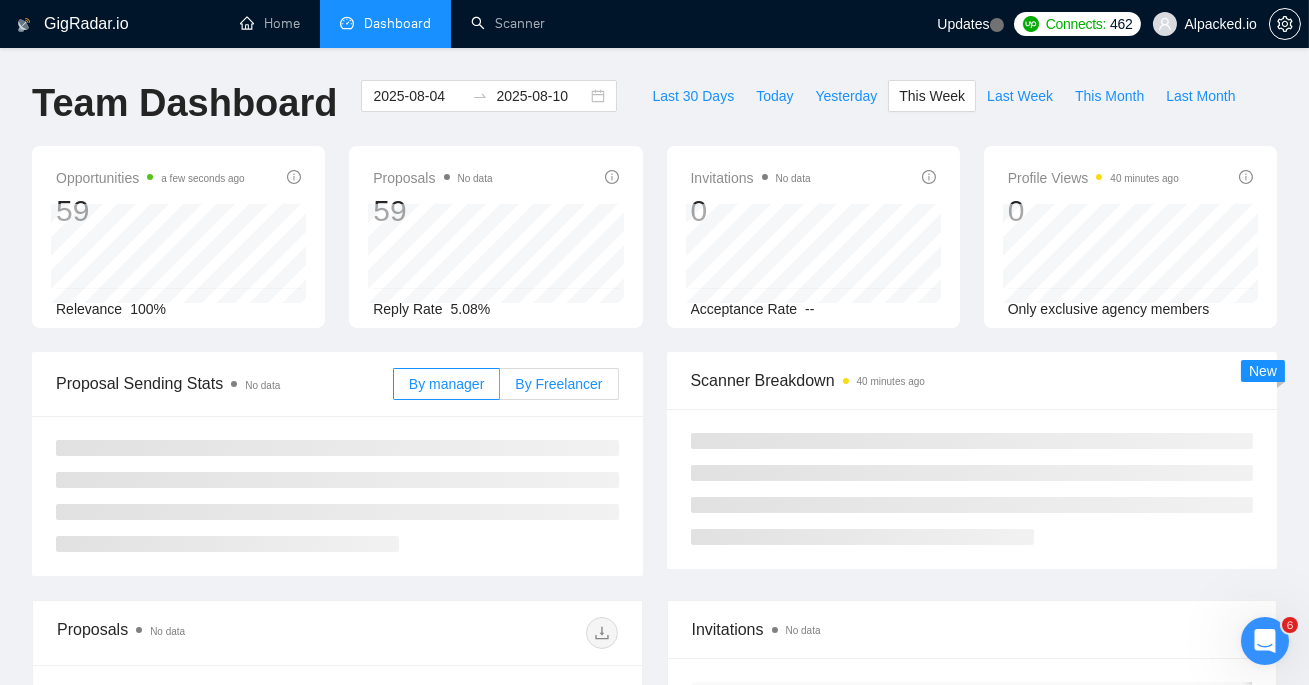click on "By Freelancer" at bounding box center (558, 384) 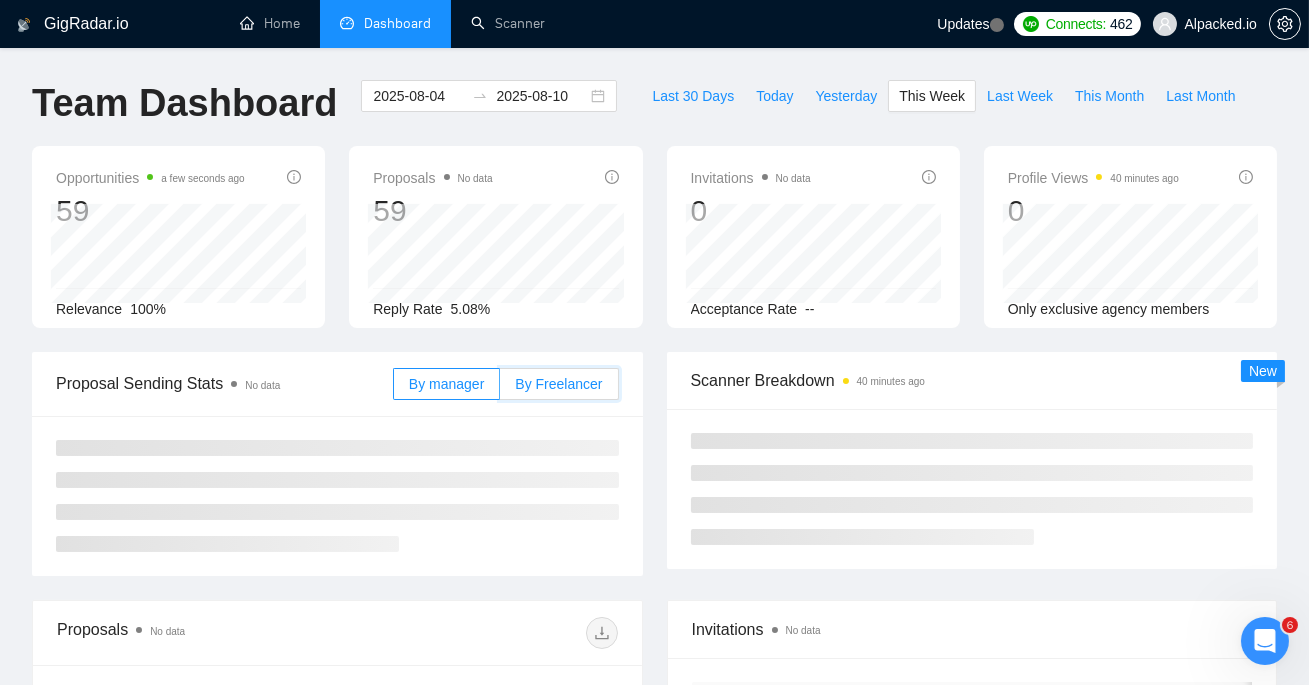 click on "By Freelancer" at bounding box center (500, 389) 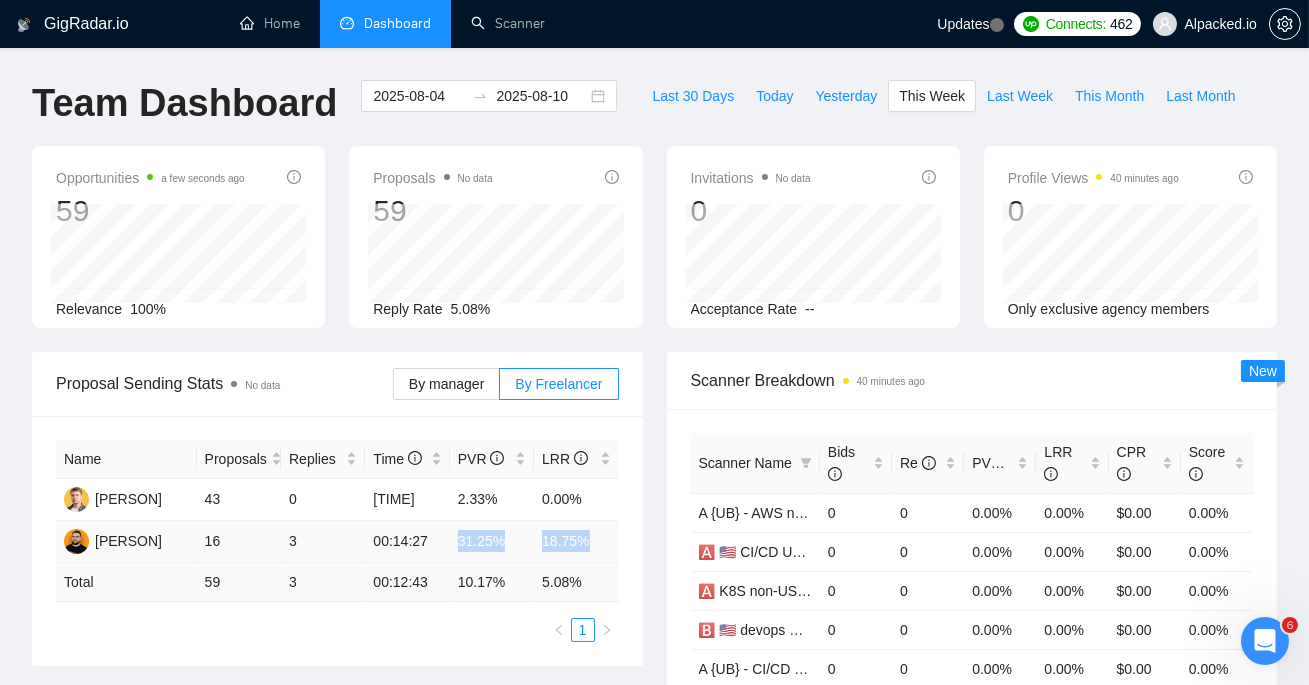 drag, startPoint x: 450, startPoint y: 543, endPoint x: 608, endPoint y: 546, distance: 158.02847 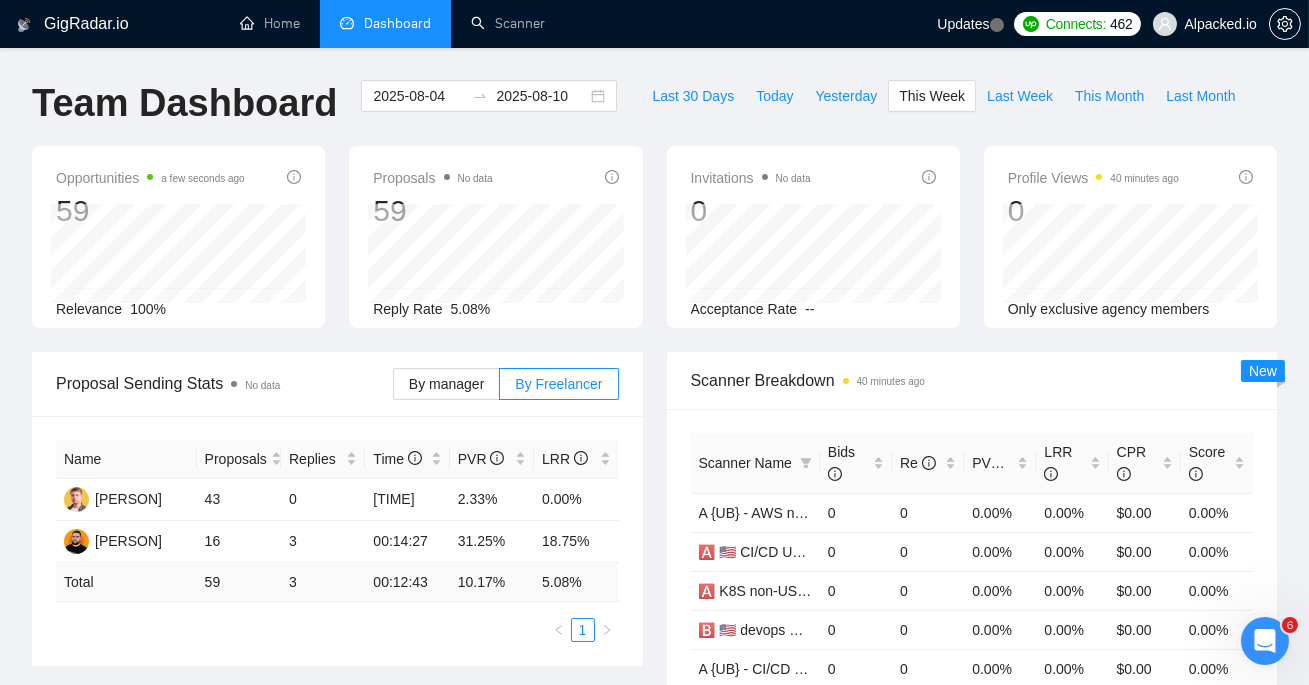 click on "Name Proposals Replies Time   PVR   LRR   [PERSON] [PERSON] 43 0 00:12:04 2.33% 0.00% [PERSON] [PERSON] 16 3 00:14:27 31.25% 18.75% Total 59 3 00:12:43 10.17 % 5.08 % 1" at bounding box center (337, 541) 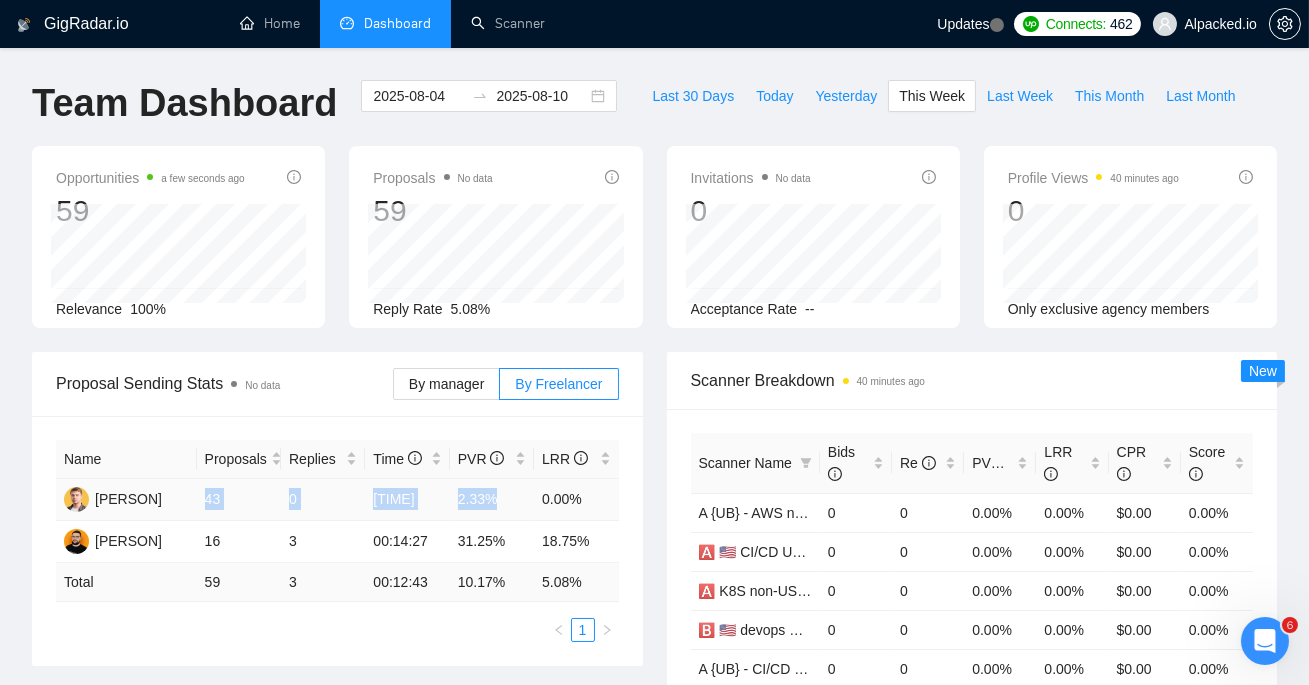 drag, startPoint x: 204, startPoint y: 494, endPoint x: 615, endPoint y: 484, distance: 411.12164 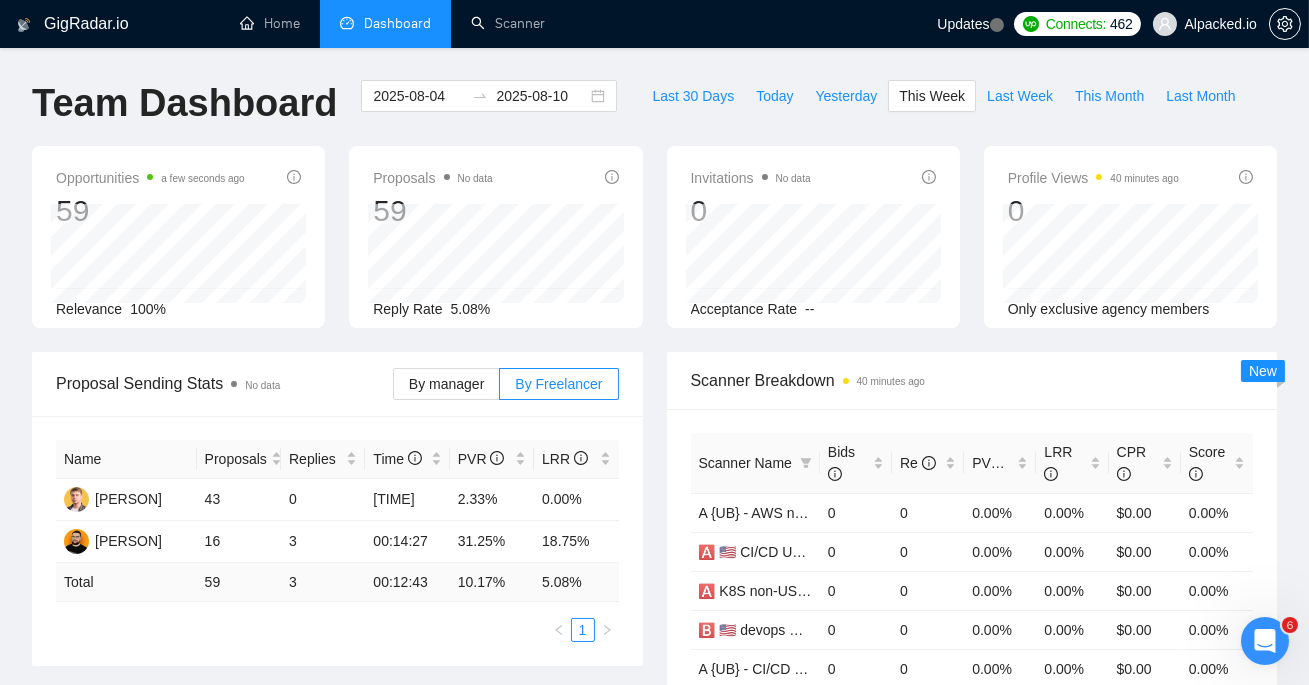 click on "Scanner Breakdown 40 minutes ago Scanner Name Bids   Re   PVR   LRR   CPR   Score   A {UB} - AWS non-US/AU/CA 0 0 0.00% 0.00% $0.00 0.00% 🅰️ 🇺🇸 CI/CD US/AU/CA relevant exp - old  0 0 0.00% 0.00% $0.00 0.00% 🅰️  K8S non-US/AU/CA -  0 0 0.00% 0.00% $0.00 0.00% 🅱️ 🇺🇸 devops US/AU/CA relevant exp  0 0 0.00% 0.00% $0.00 0.00% A {UB} - CI/CD non-US/AU/CA relevant exp 0 0 0.00% 0.00% $0.00 0.00% Total 59 3 10.17 % 5.08 % $ 11.72 69.91 % 1 2 3 4 5 New" at bounding box center (972, 572) 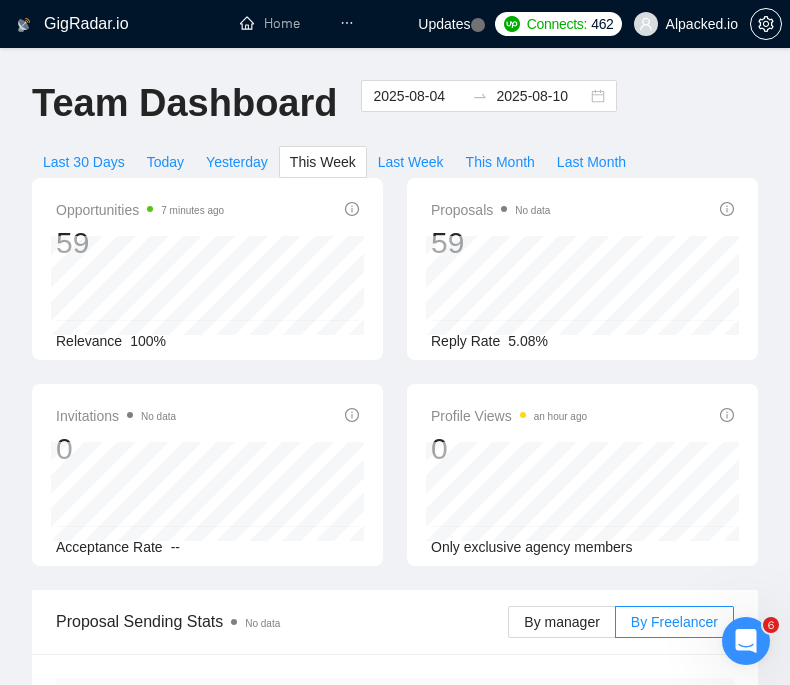 click 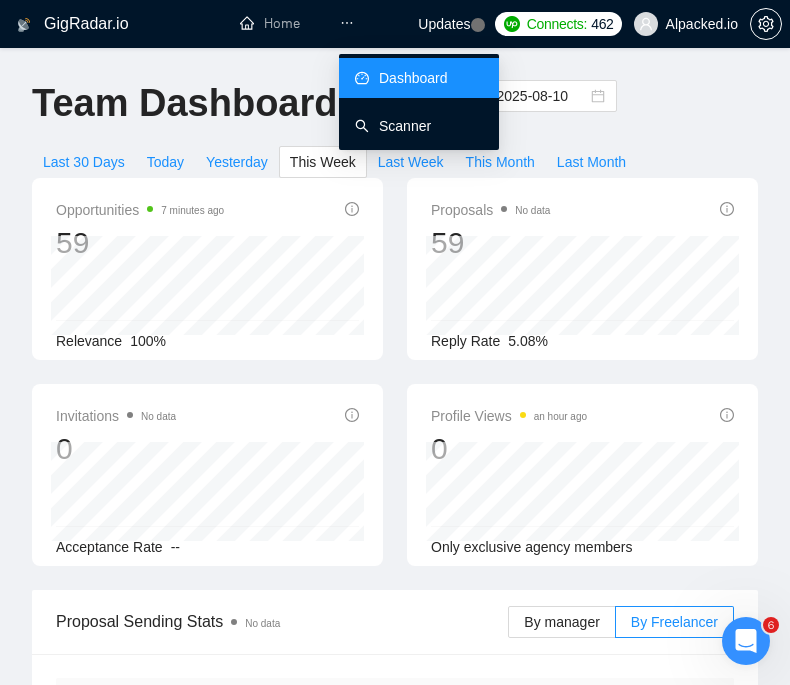 click on "Scanner" at bounding box center [393, 126] 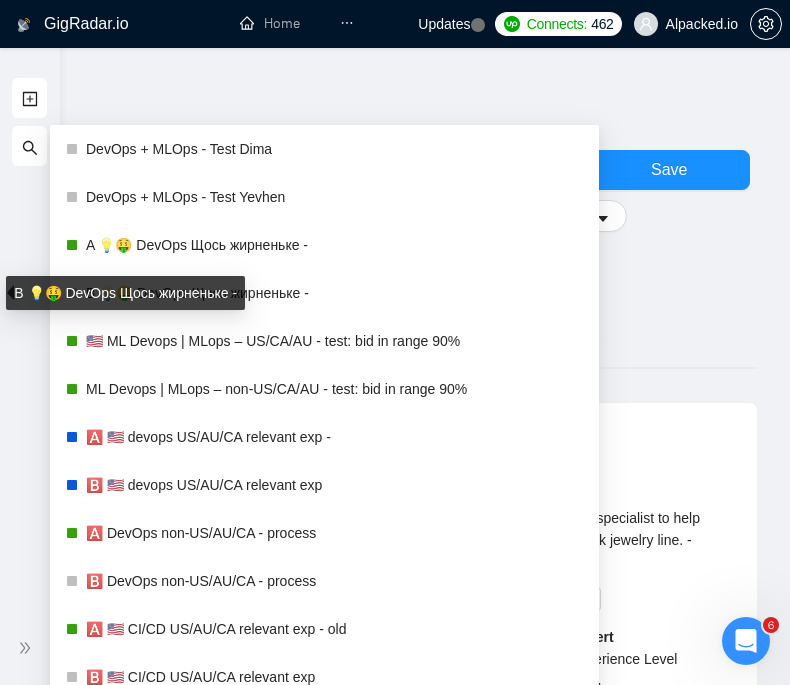 click on "B 💡🤑 DevOps Щось жирненьке -" at bounding box center (125, 293) 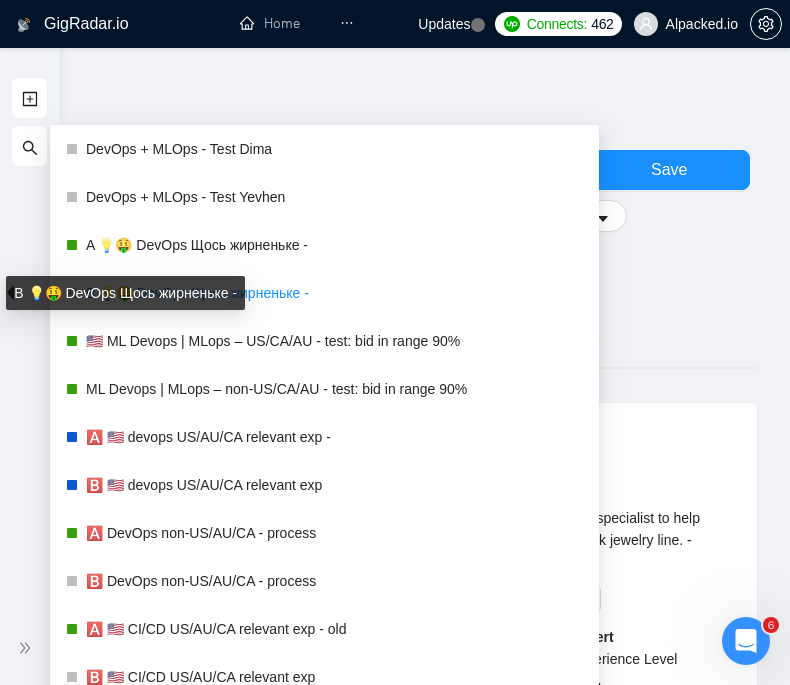 click on "B 💡🤑 DevOps Щось жирненьке -" at bounding box center (334, 293) 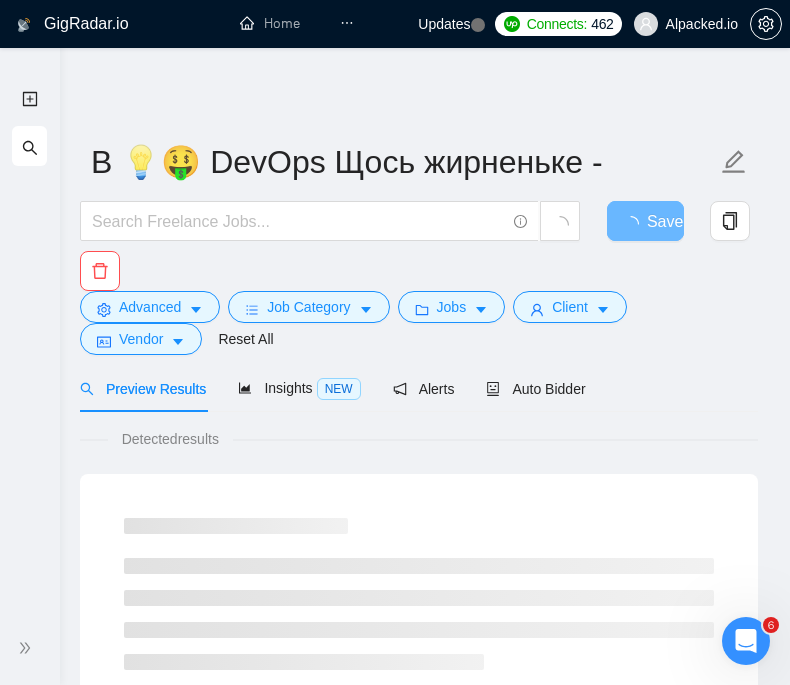 click on "Advanced   Job Category   Jobs   Client   Vendor   Reset All" at bounding box center (415, 323) 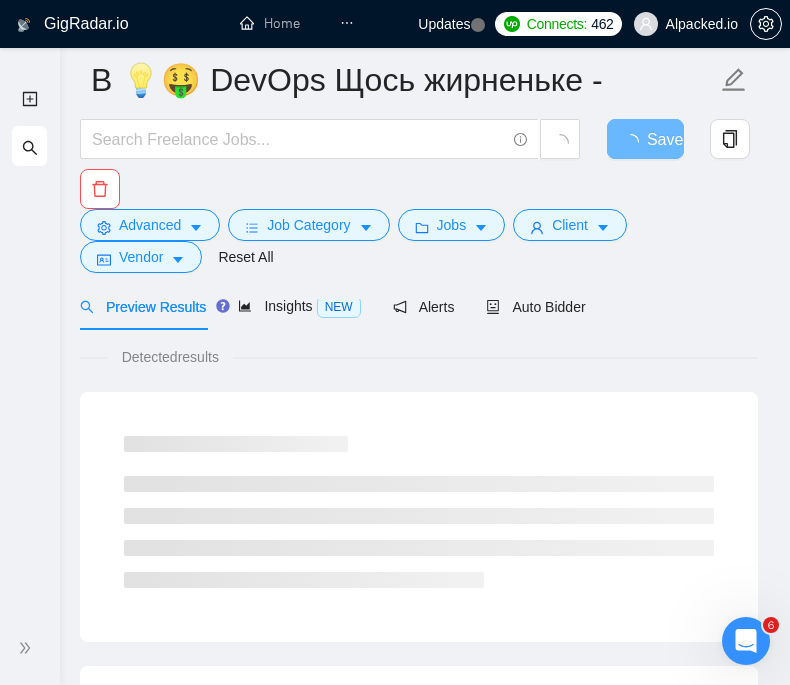 scroll, scrollTop: 115, scrollLeft: 0, axis: vertical 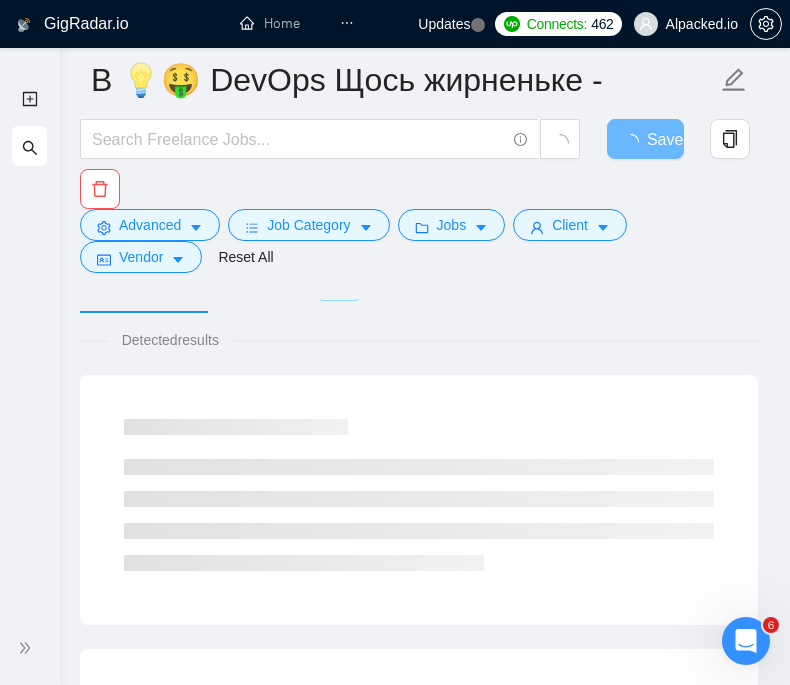 click on "Advanced   Job Category   Jobs   Client   Vendor   Reset All" at bounding box center (415, 241) 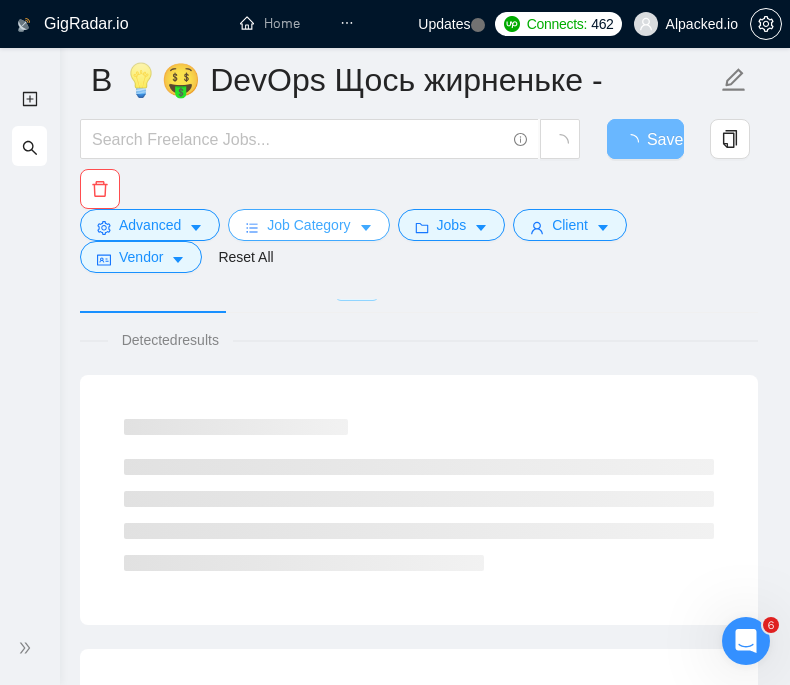 click on "Job Category" at bounding box center [308, 225] 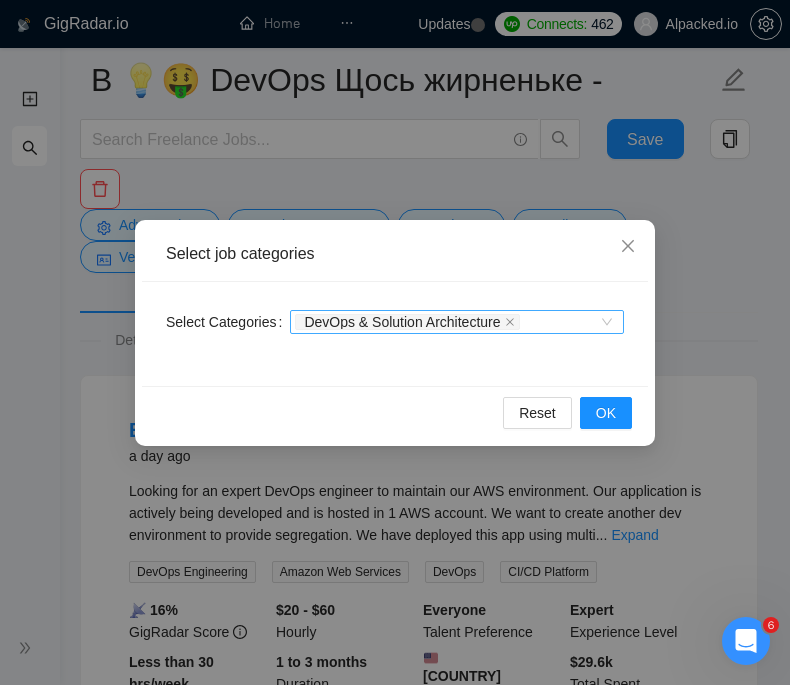 click on "DevOps & Solution Architecture" at bounding box center (447, 322) 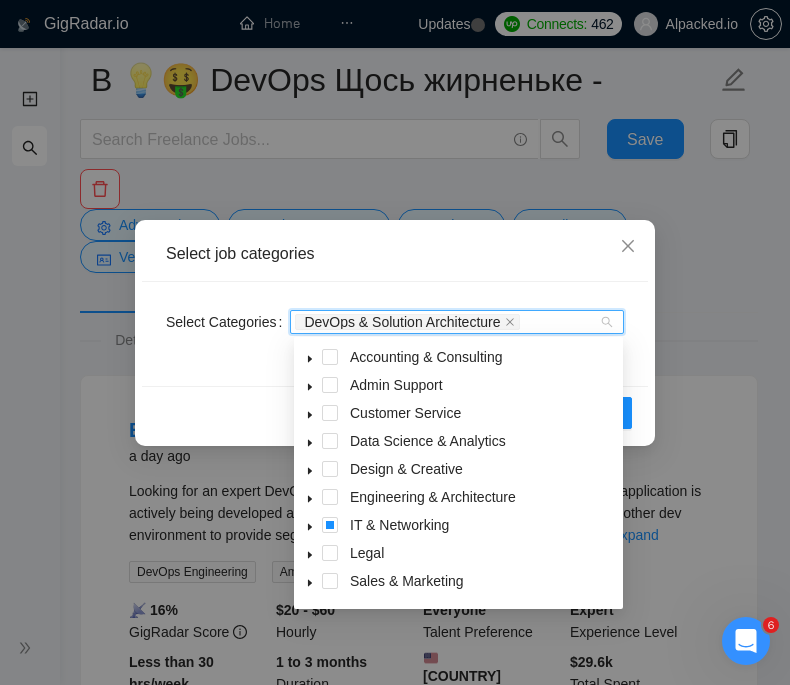 click 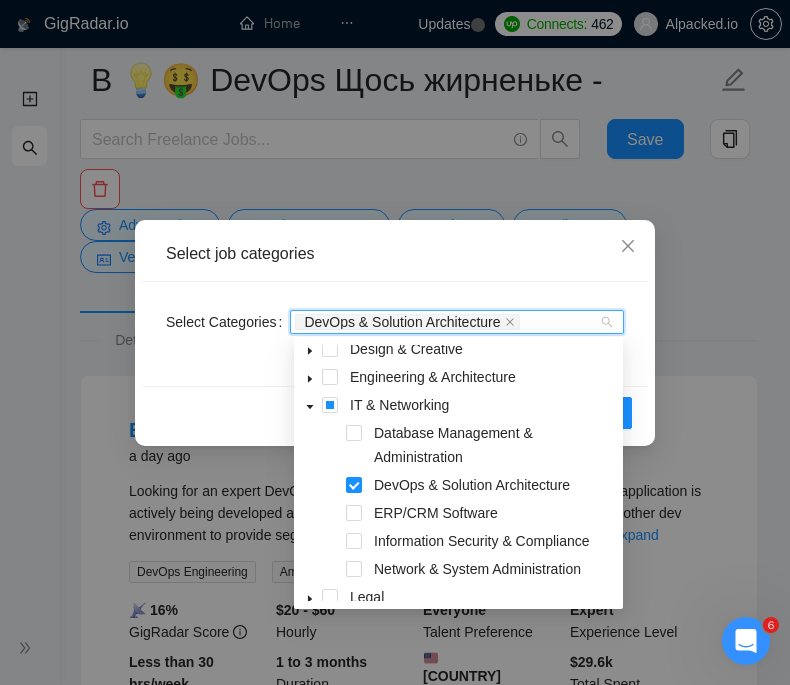 scroll, scrollTop: 116, scrollLeft: 0, axis: vertical 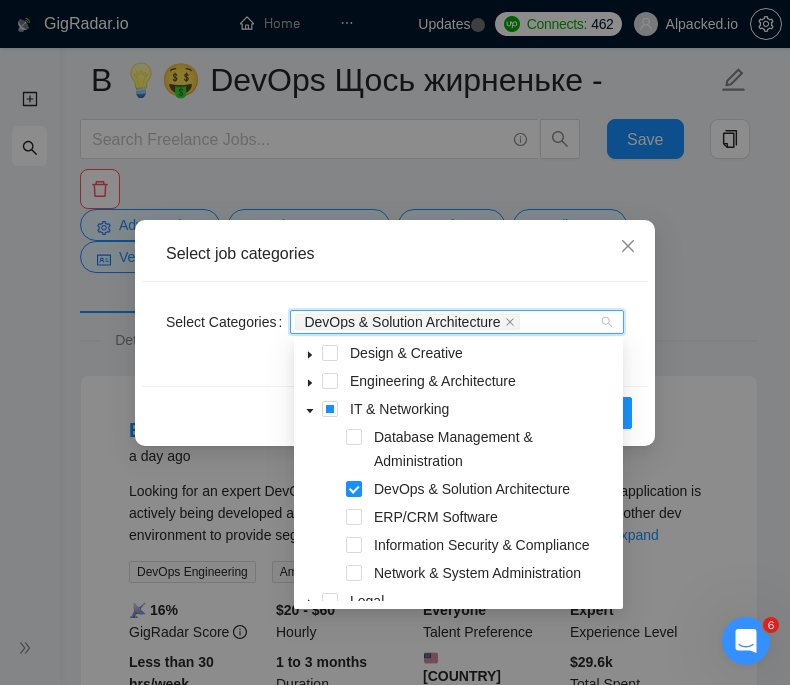 click 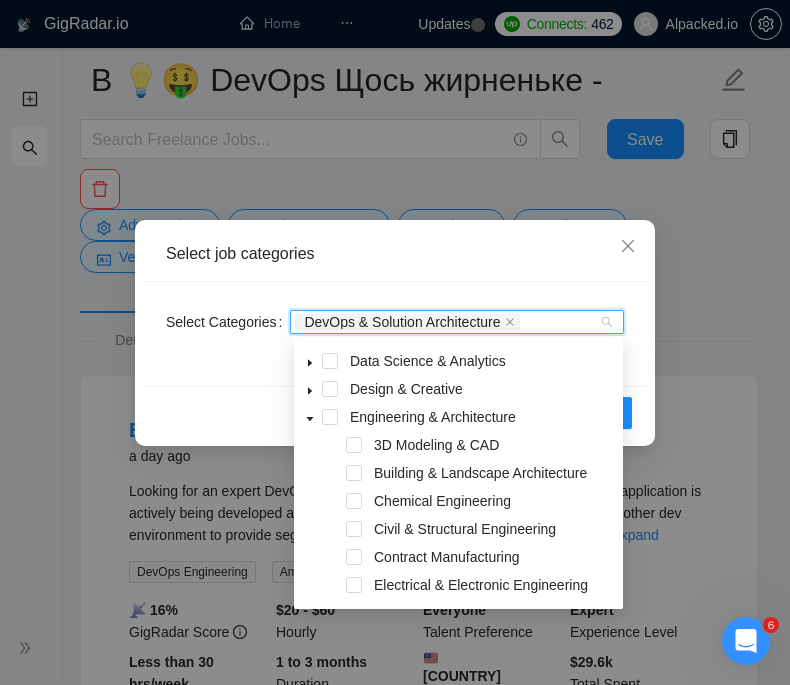 scroll, scrollTop: 61, scrollLeft: 0, axis: vertical 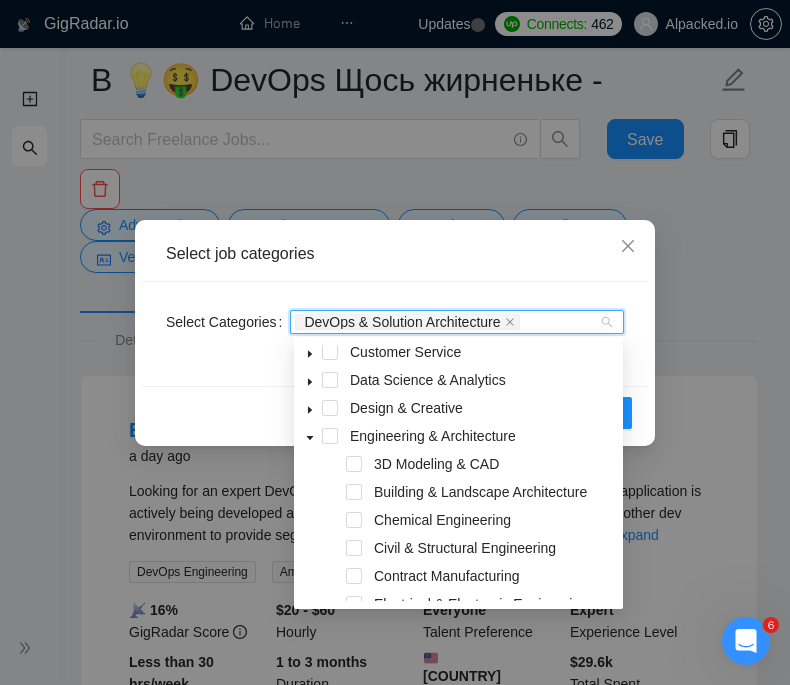 click 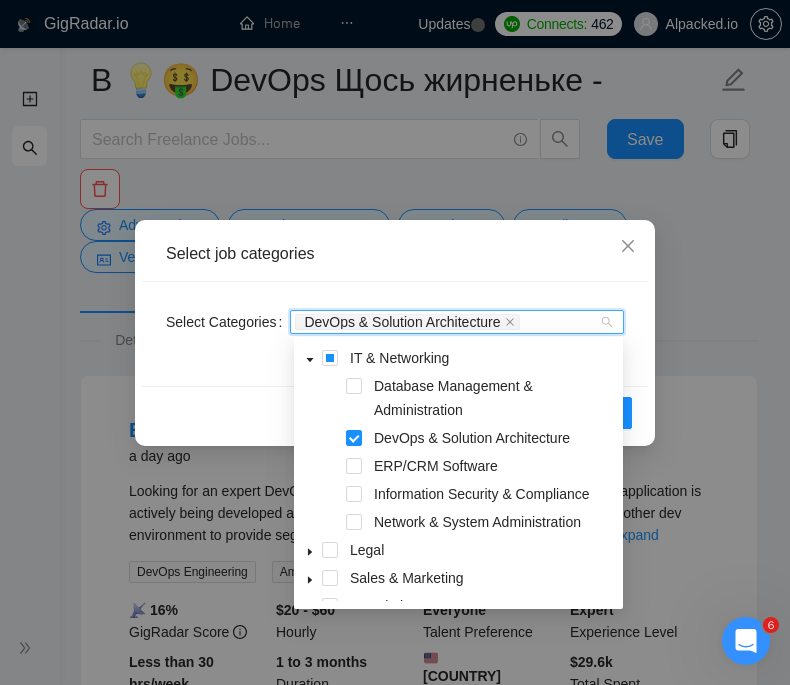 scroll, scrollTop: 167, scrollLeft: 0, axis: vertical 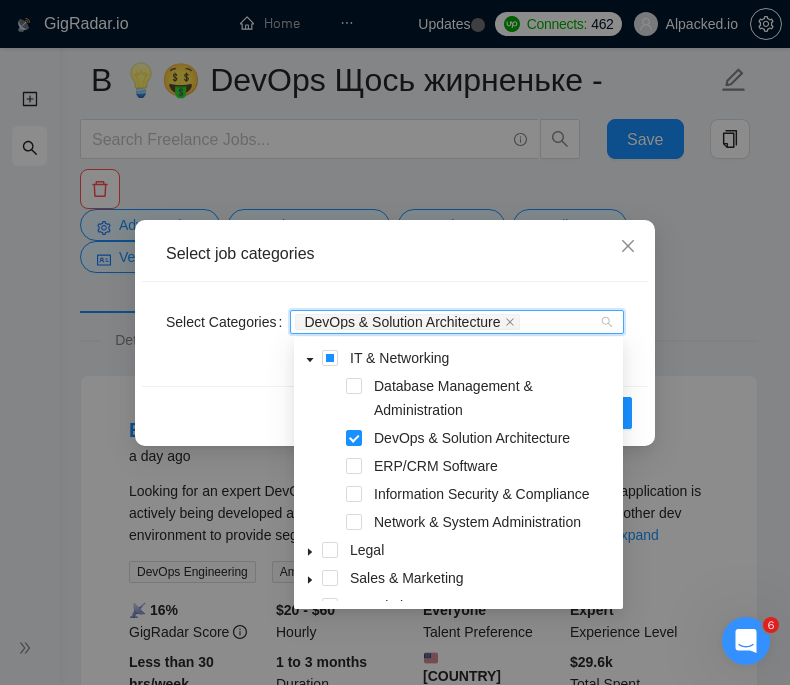 click on "Select job categories Select Categories DevOps & Solution Architecture   Reset OK" at bounding box center [395, 342] 